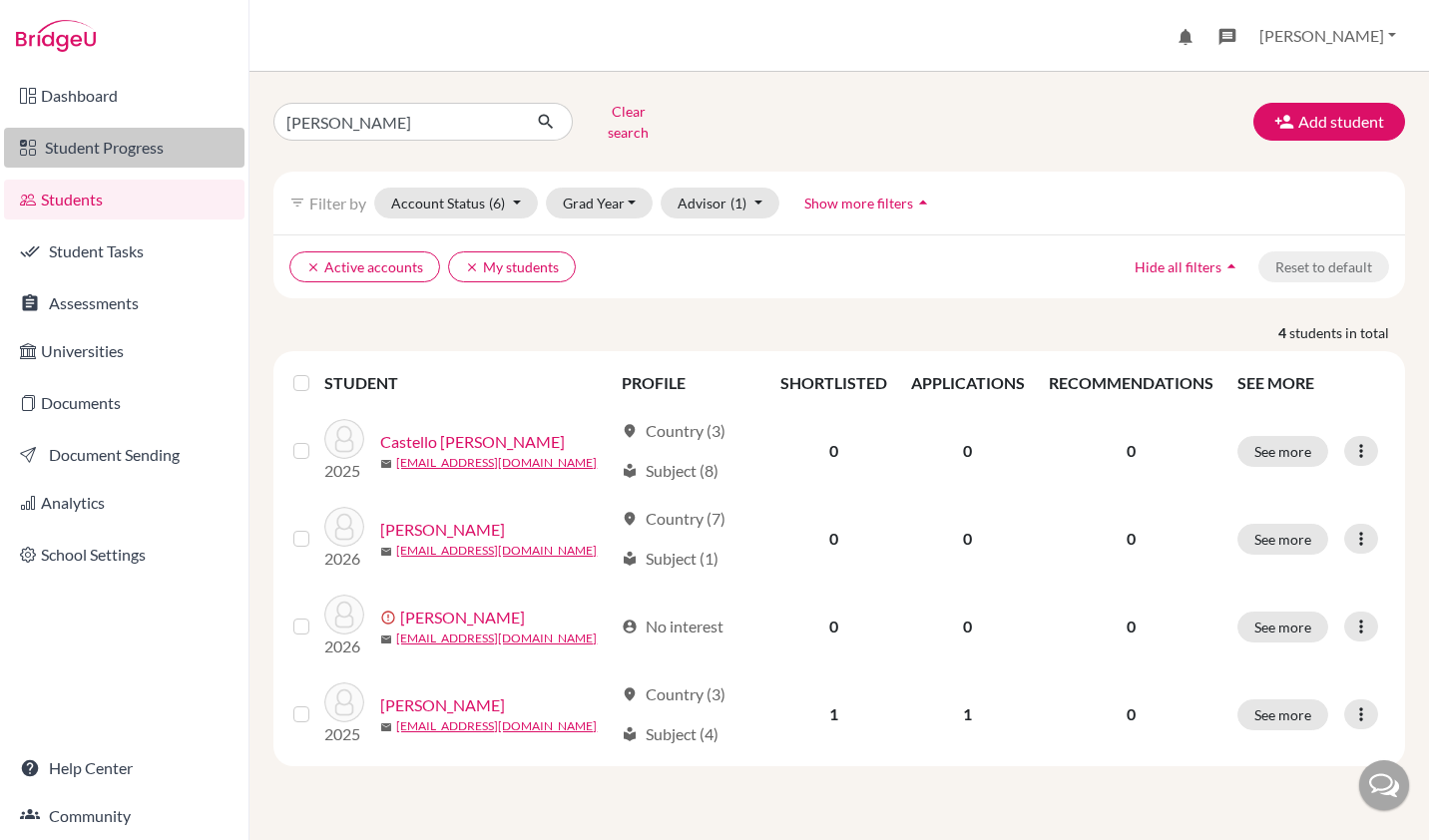 scroll, scrollTop: 0, scrollLeft: 0, axis: both 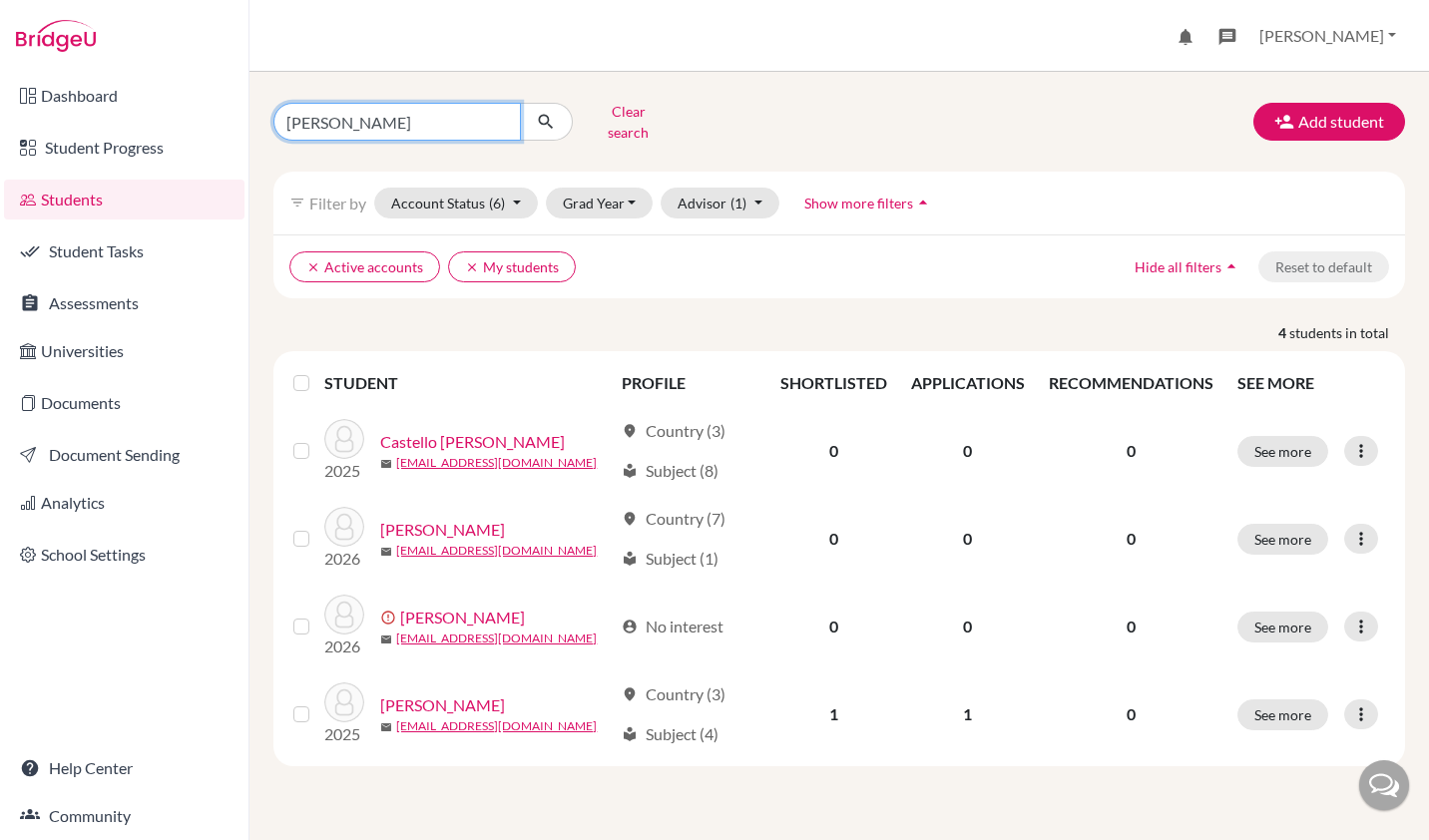 drag, startPoint x: 335, startPoint y: 125, endPoint x: 221, endPoint y: 120, distance: 114.1096 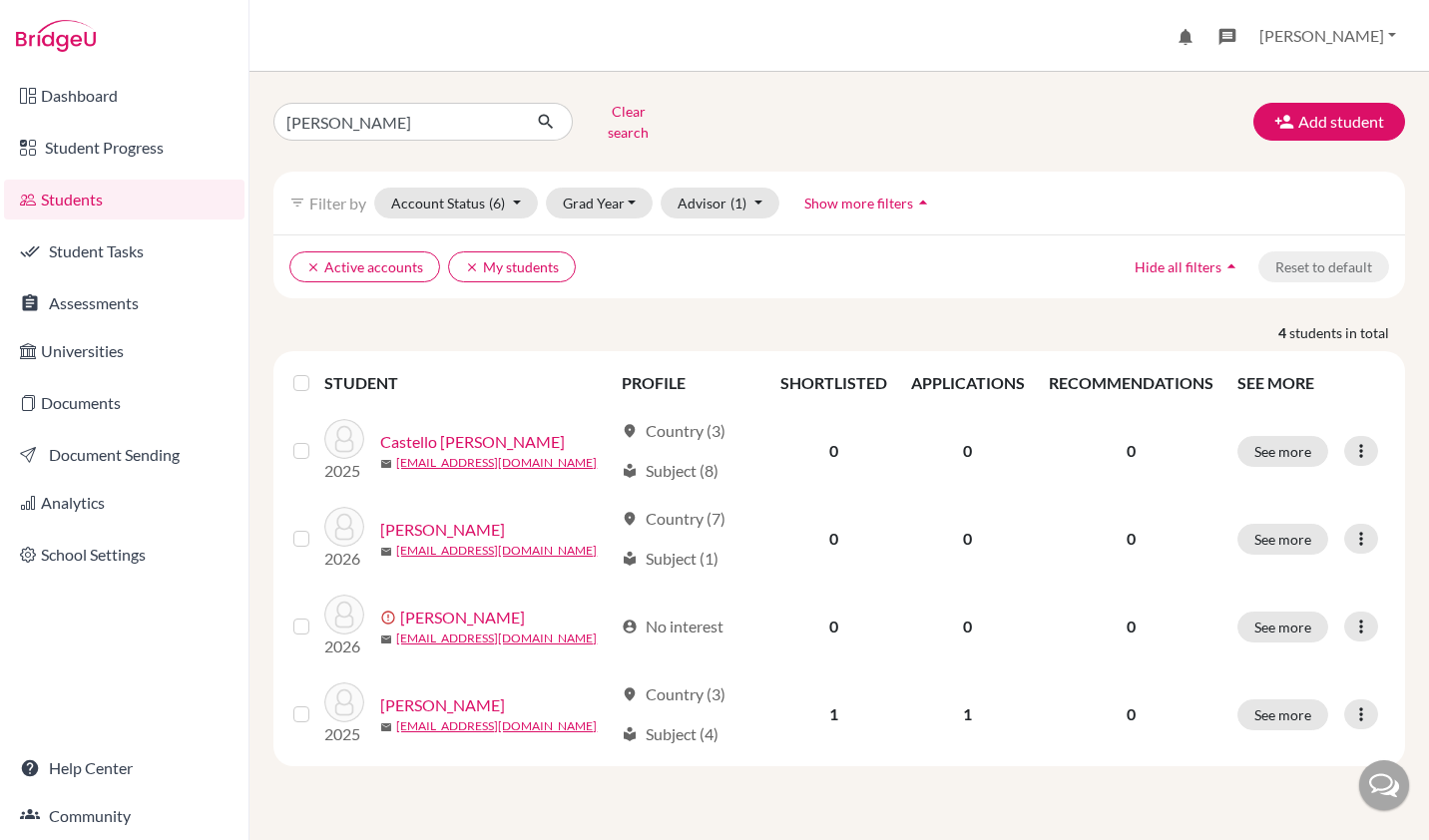 click at bounding box center (1384, 785) 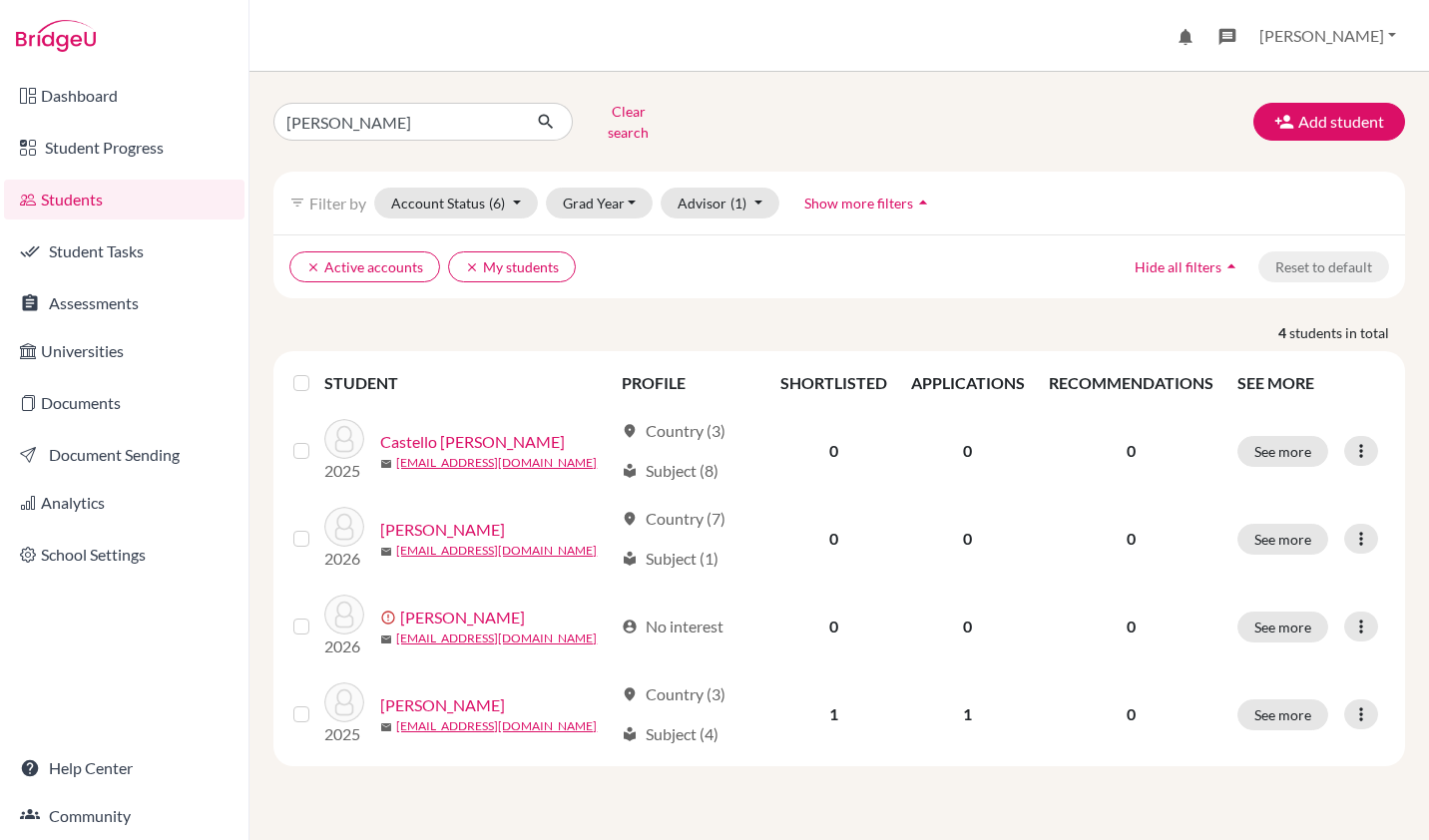 scroll, scrollTop: 0, scrollLeft: 0, axis: both 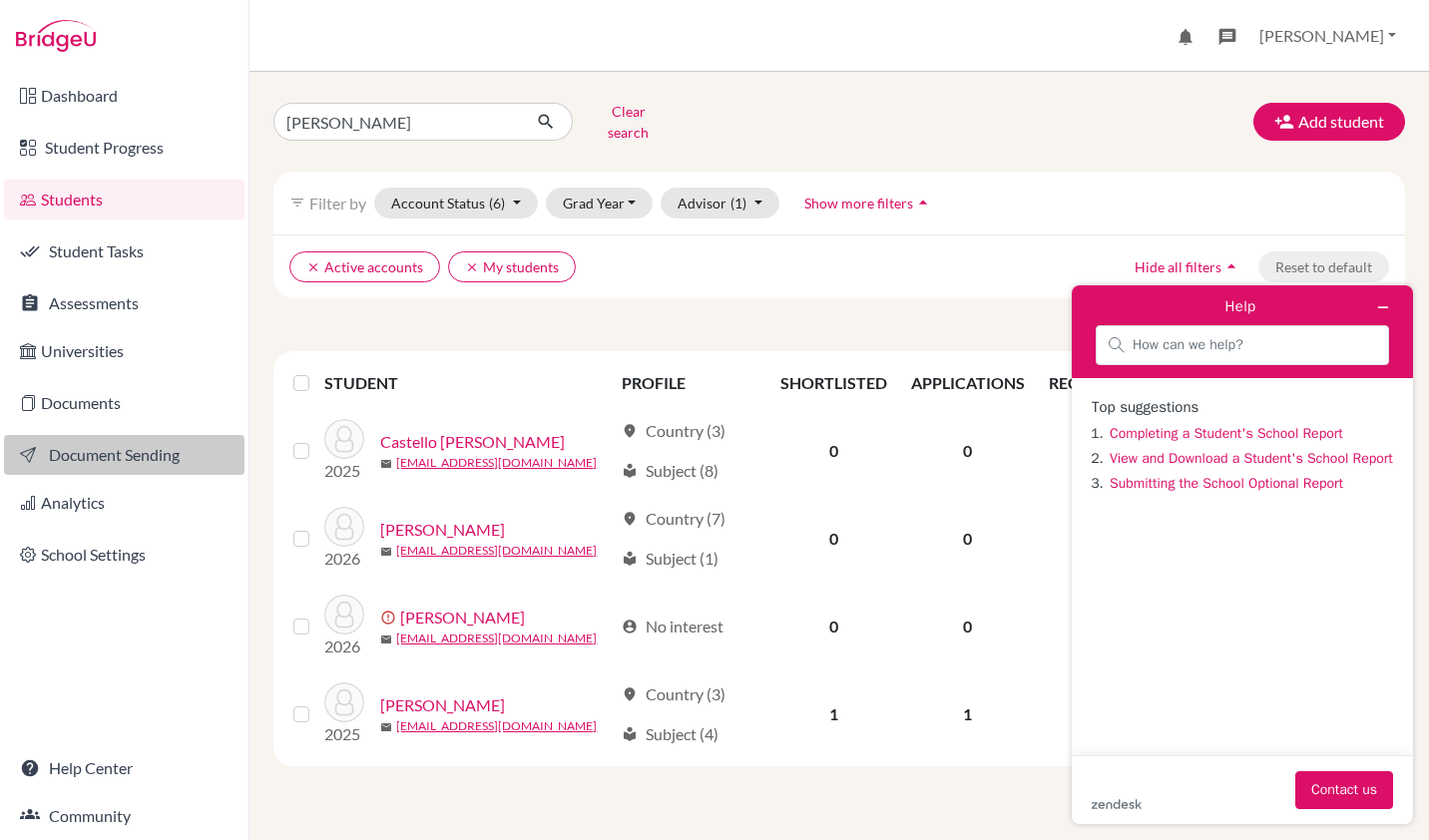 click on "Document Sending" at bounding box center (124, 455) 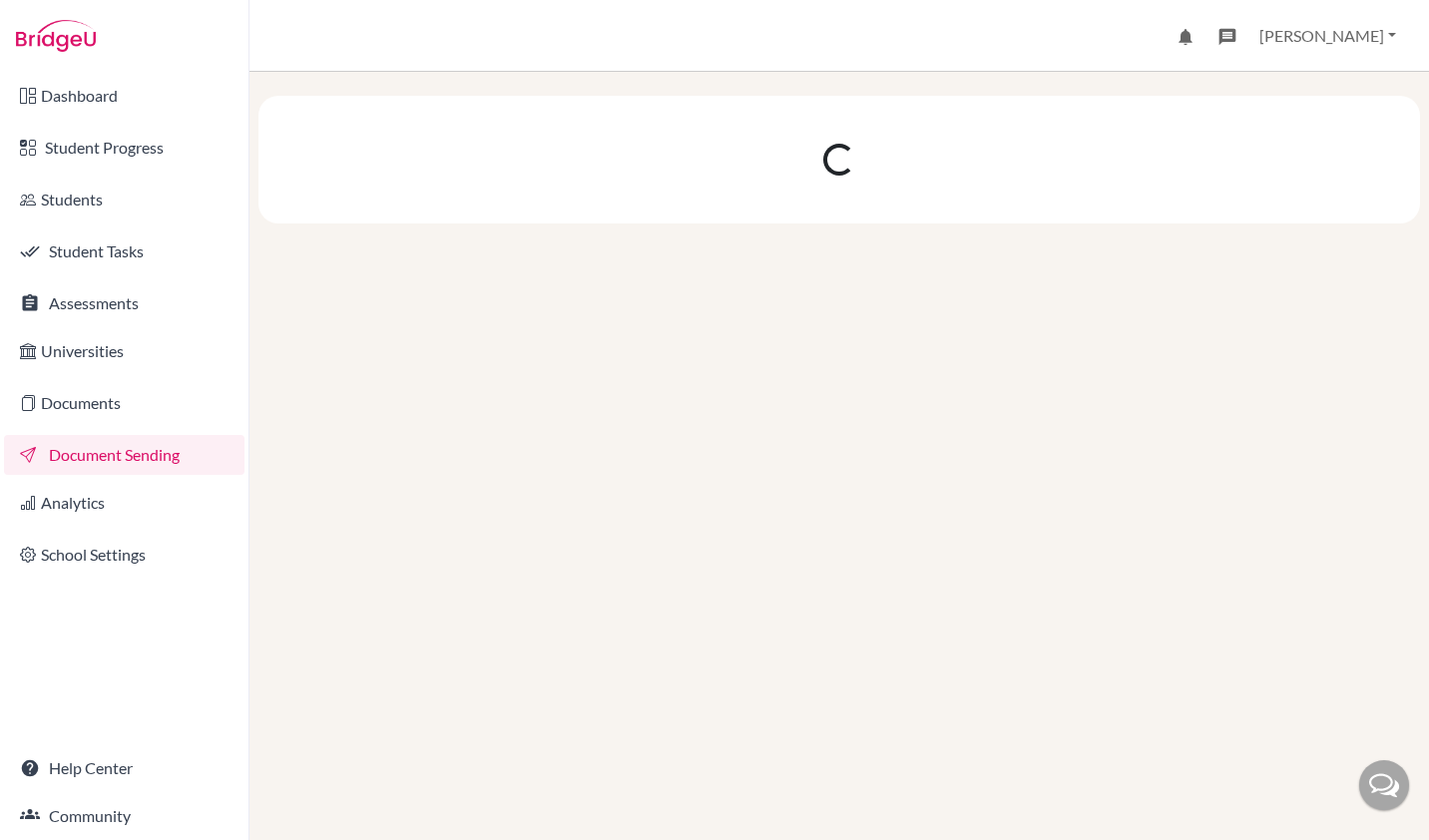 scroll, scrollTop: 0, scrollLeft: 0, axis: both 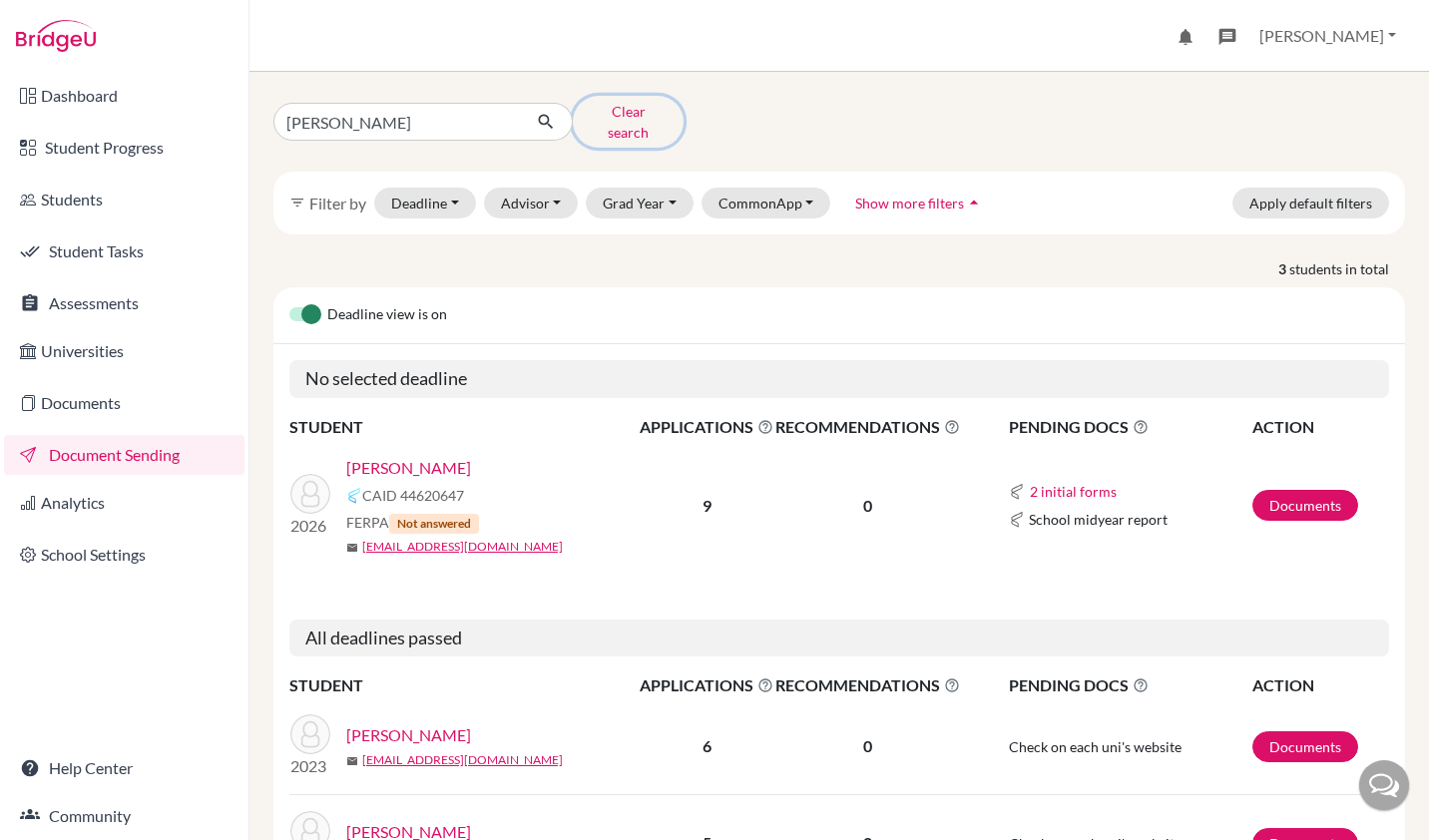 click on "Clear search" at bounding box center [628, 122] 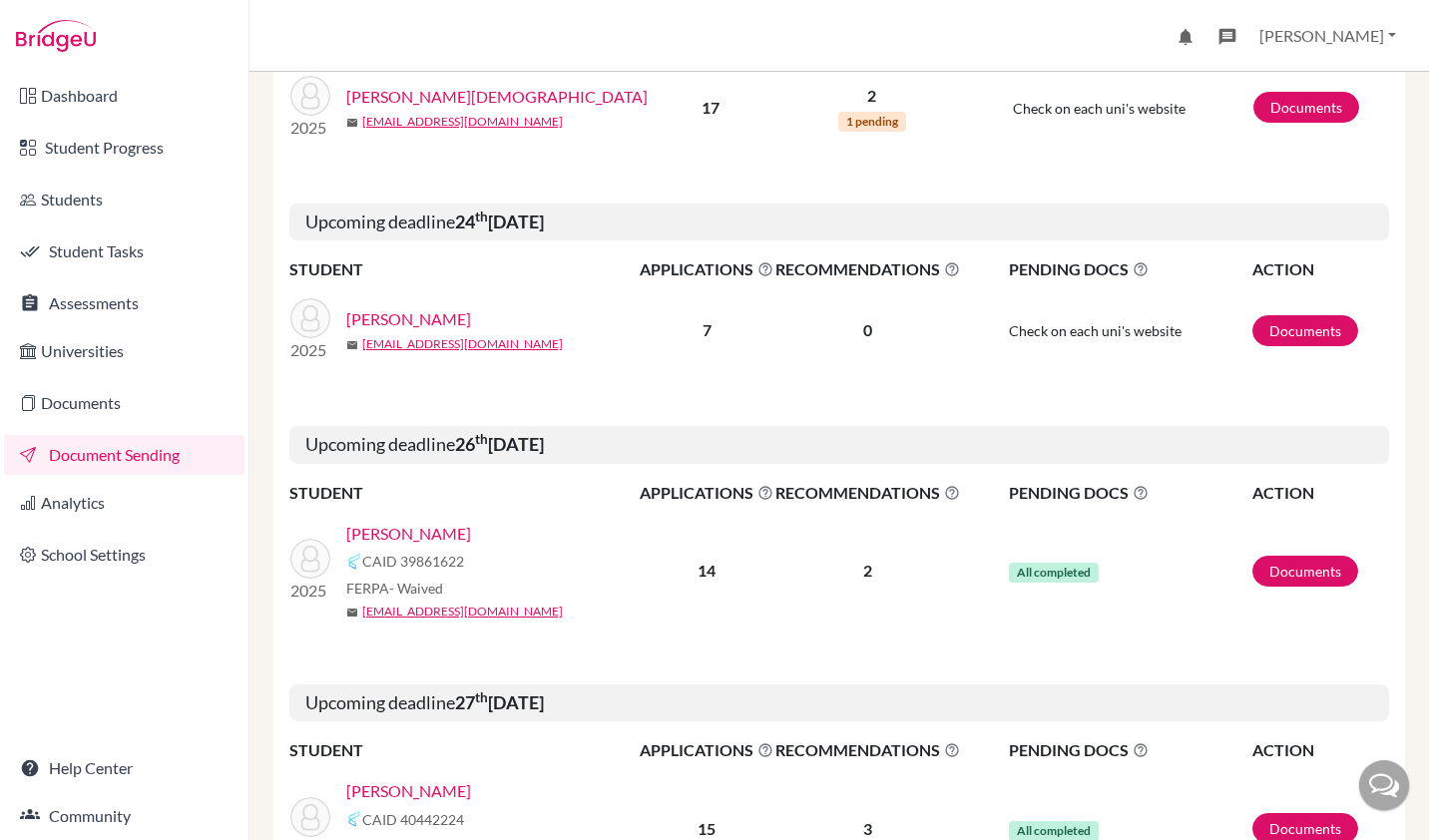 scroll, scrollTop: 0, scrollLeft: 0, axis: both 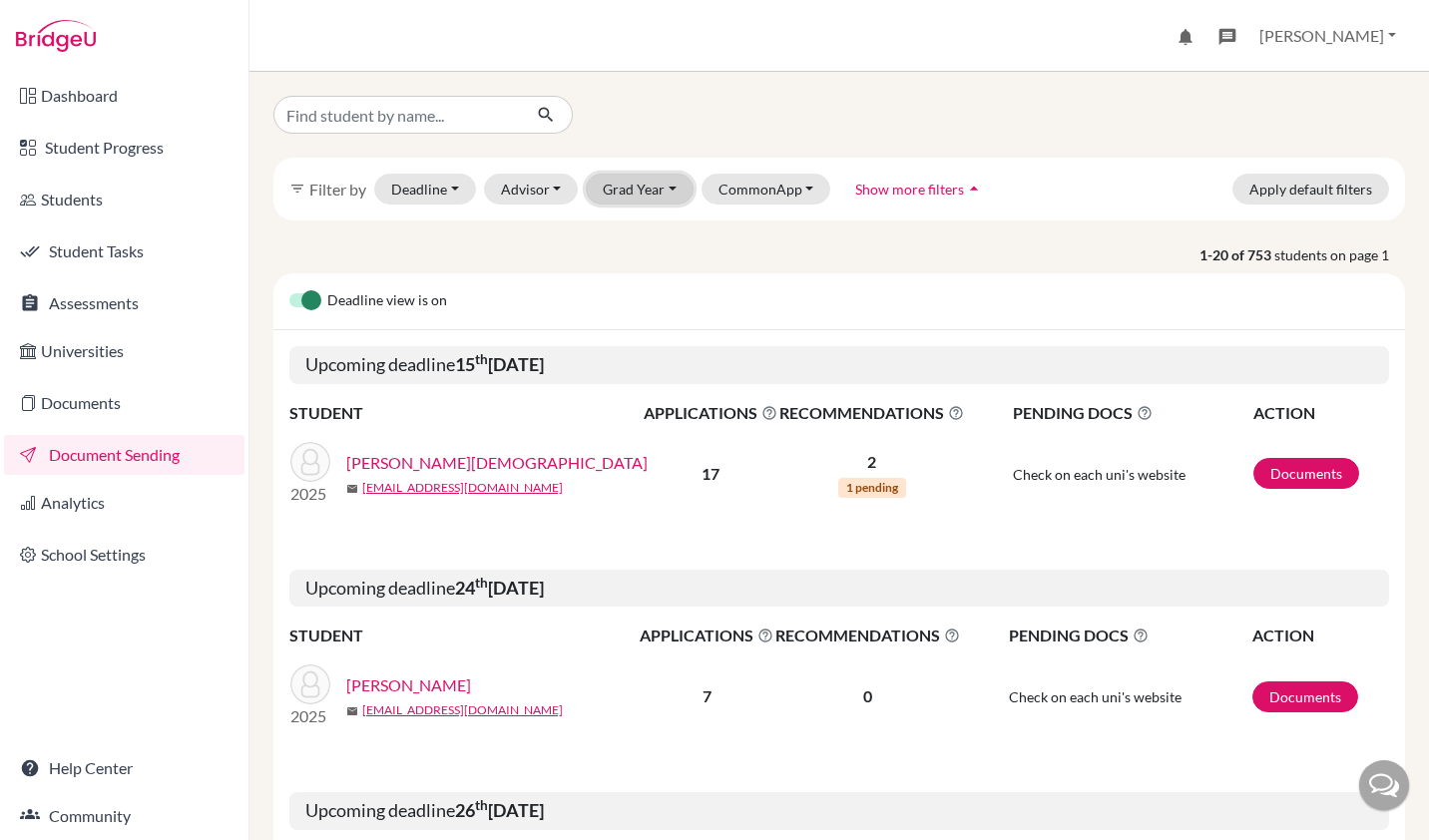click on "Grad Year" at bounding box center [640, 189] 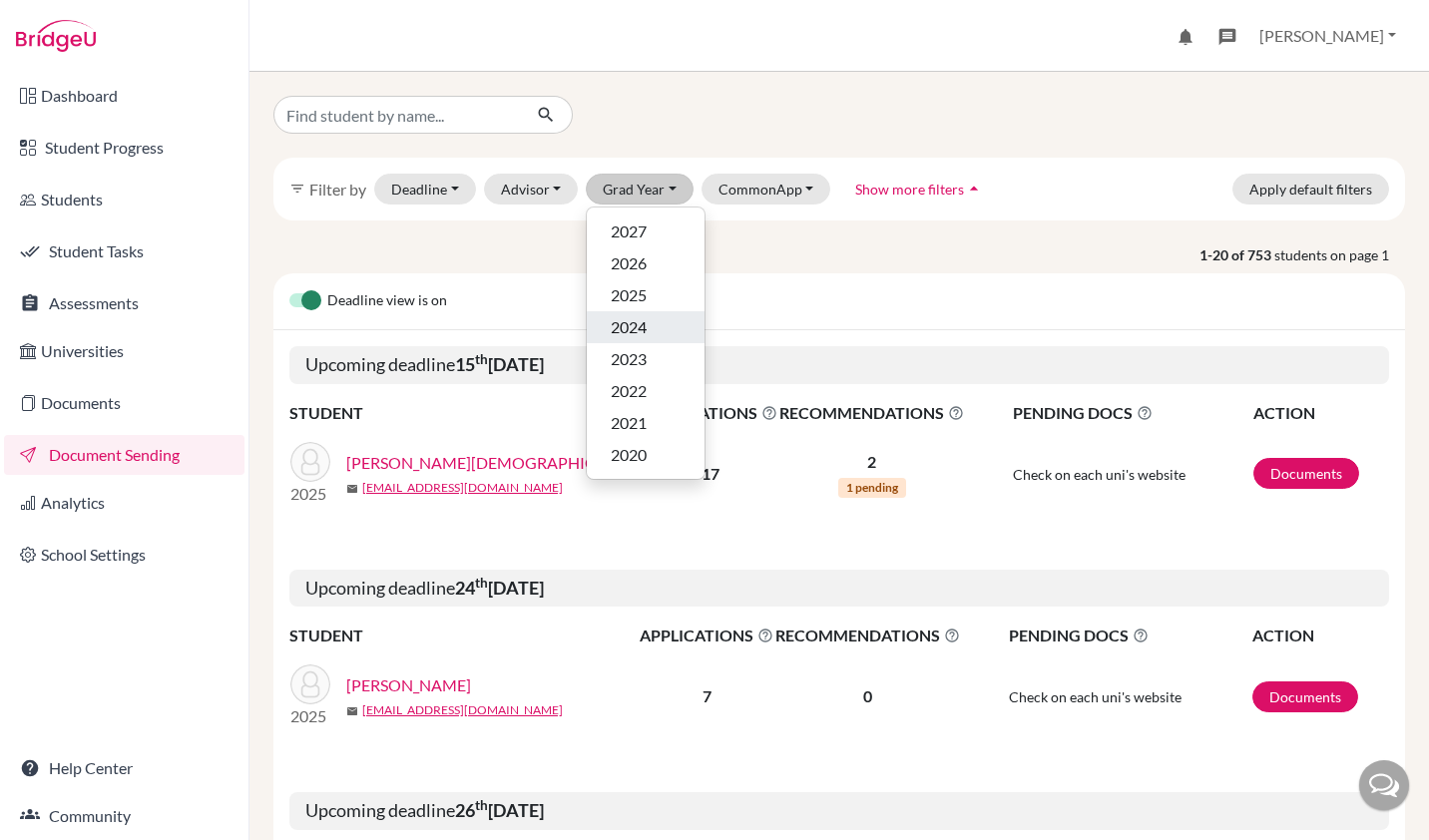 click on "2024" at bounding box center (629, 327) 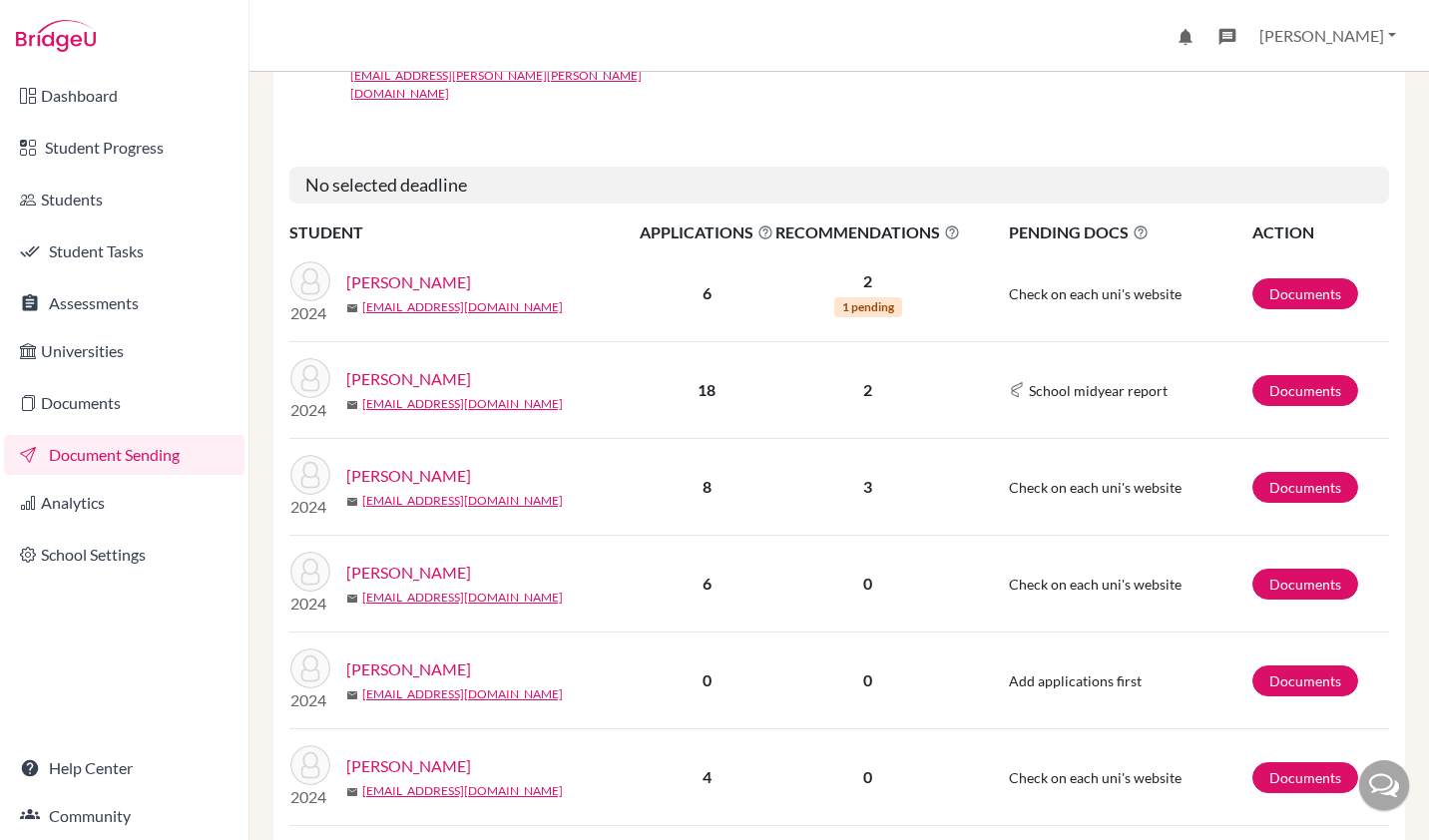 scroll, scrollTop: 535, scrollLeft: 0, axis: vertical 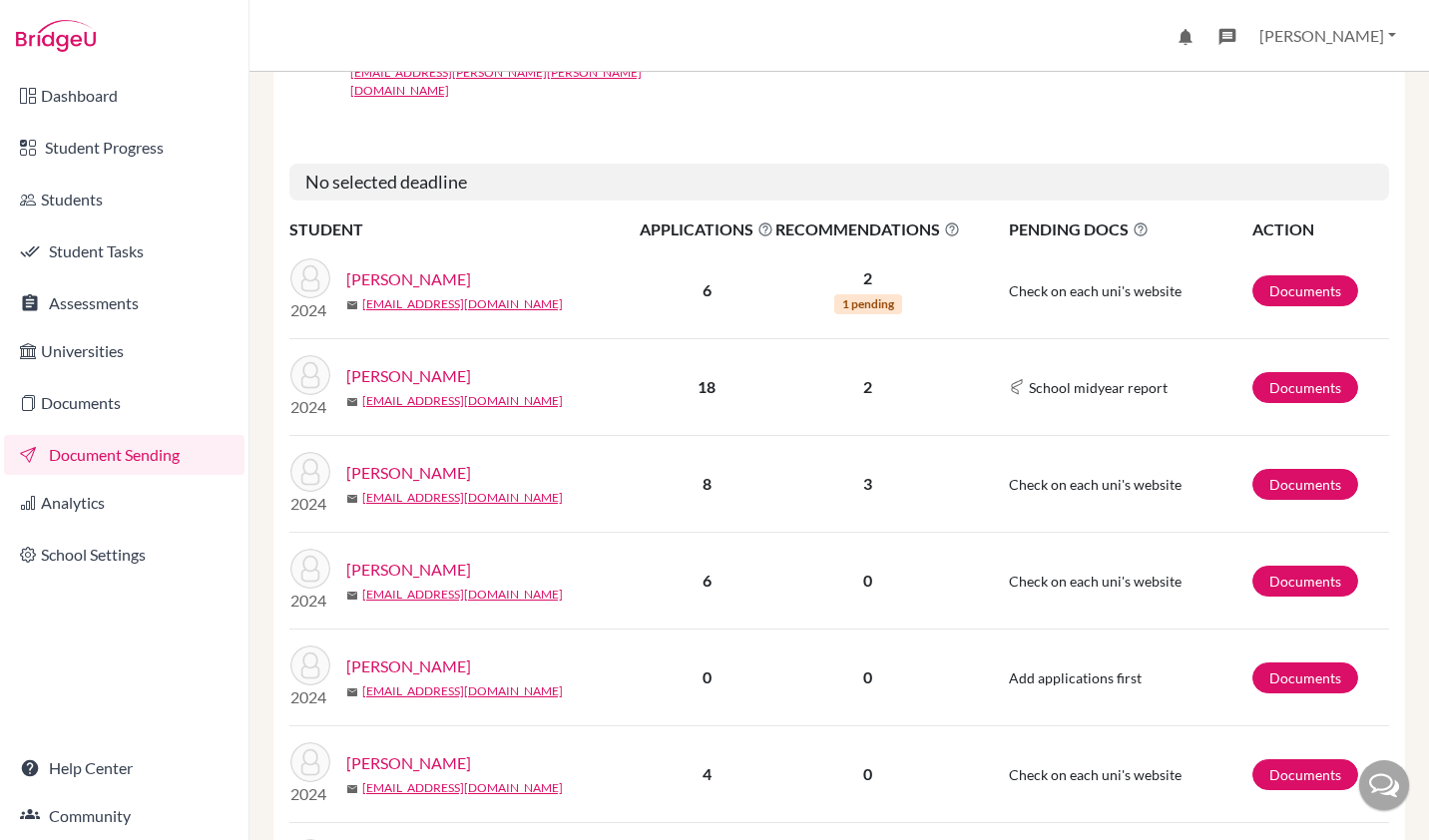 click on "Aggarwal, Ishaan" at bounding box center [408, 376] 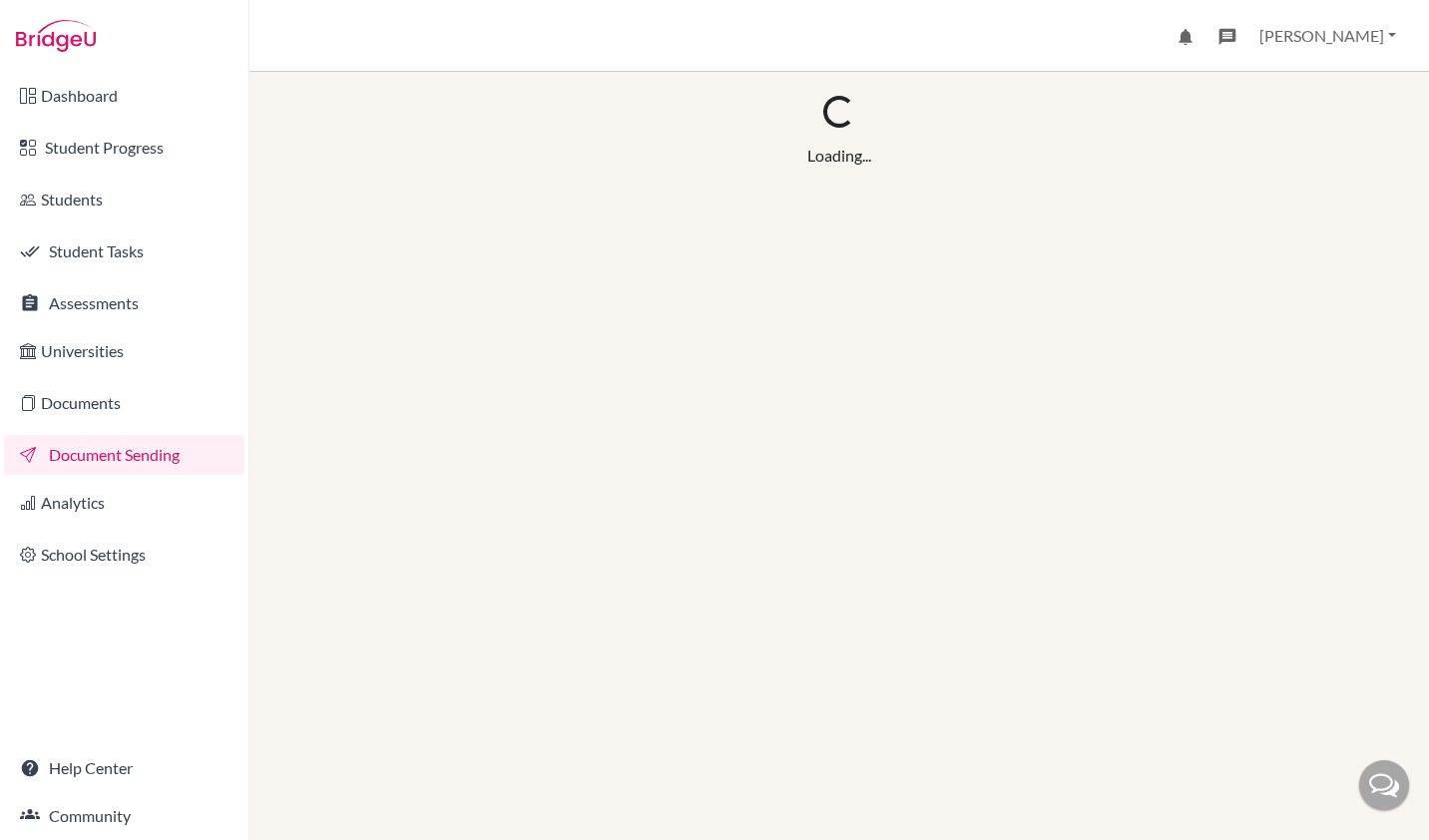 scroll, scrollTop: 0, scrollLeft: 0, axis: both 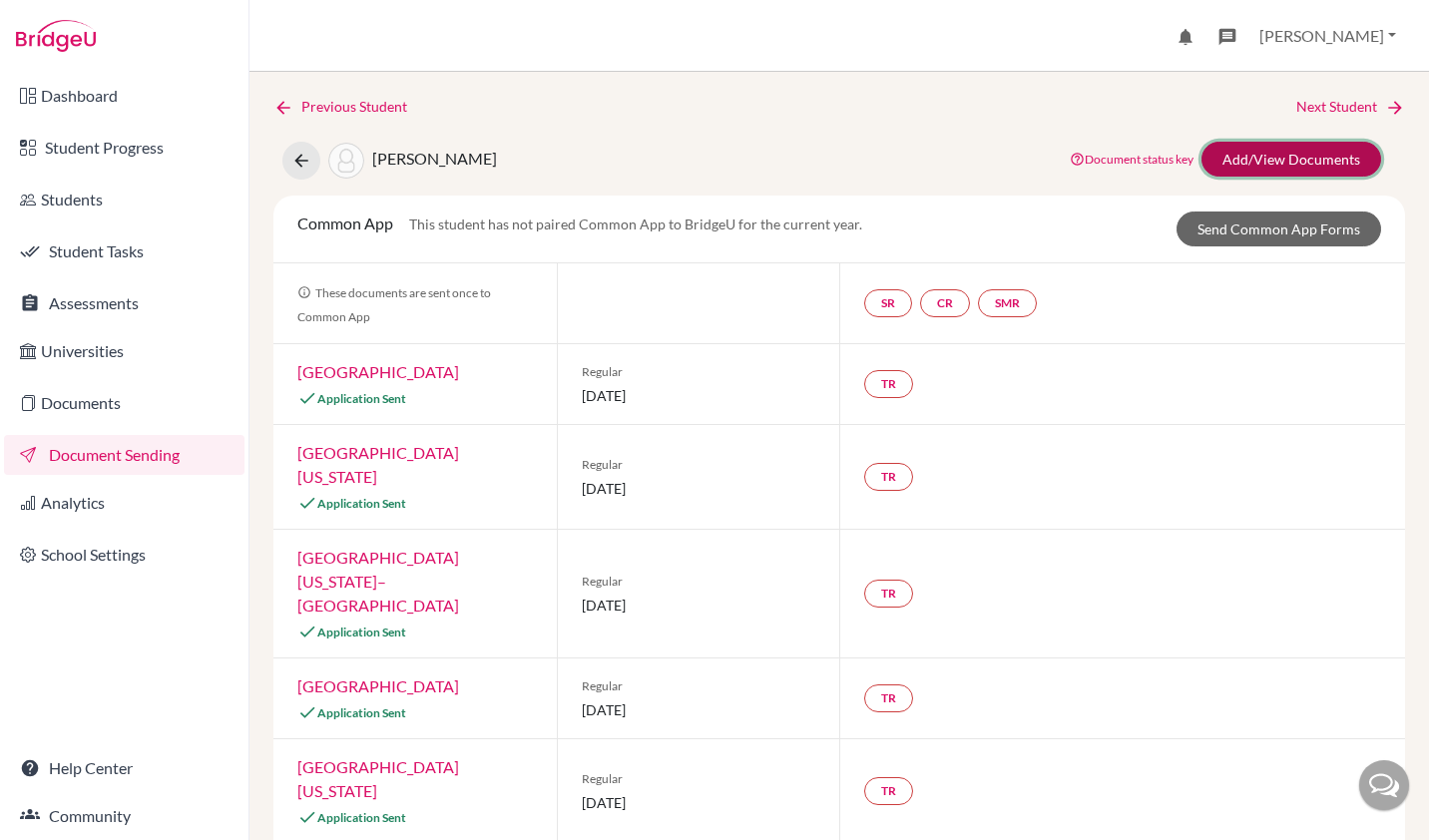 click on "Add/View Documents" at bounding box center [1291, 159] 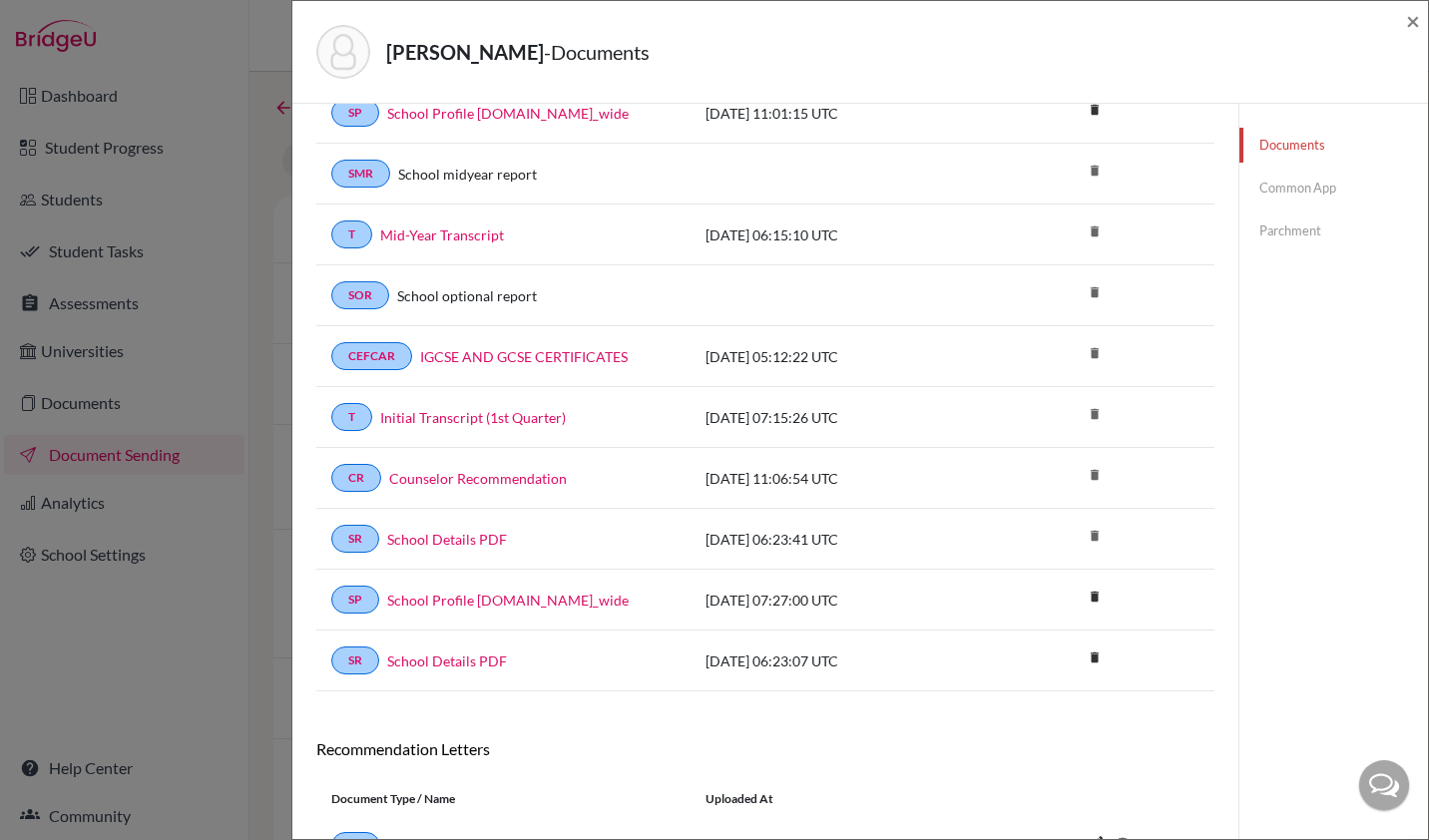 scroll, scrollTop: 0, scrollLeft: 0, axis: both 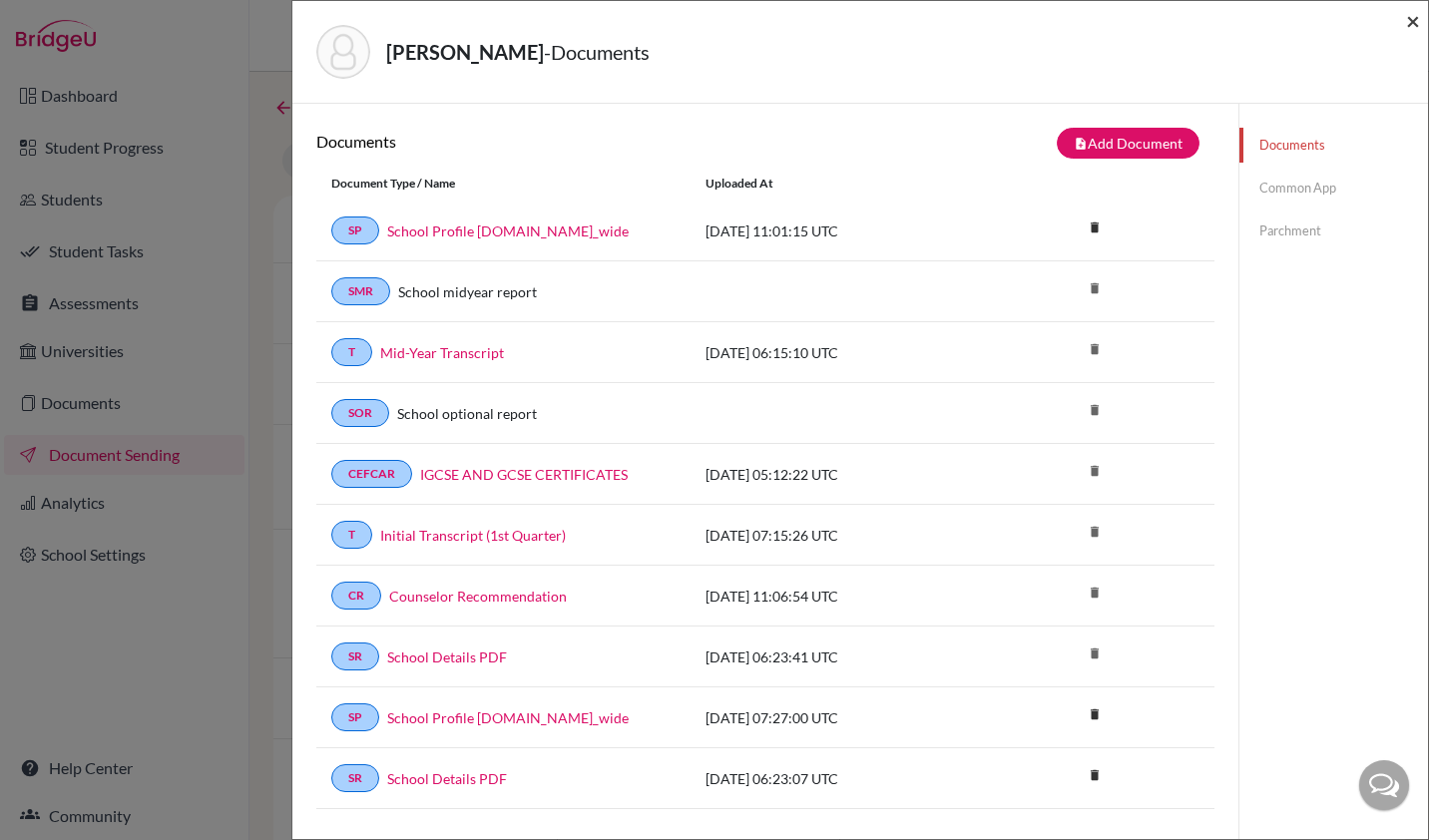 click on "×" at bounding box center (1413, 20) 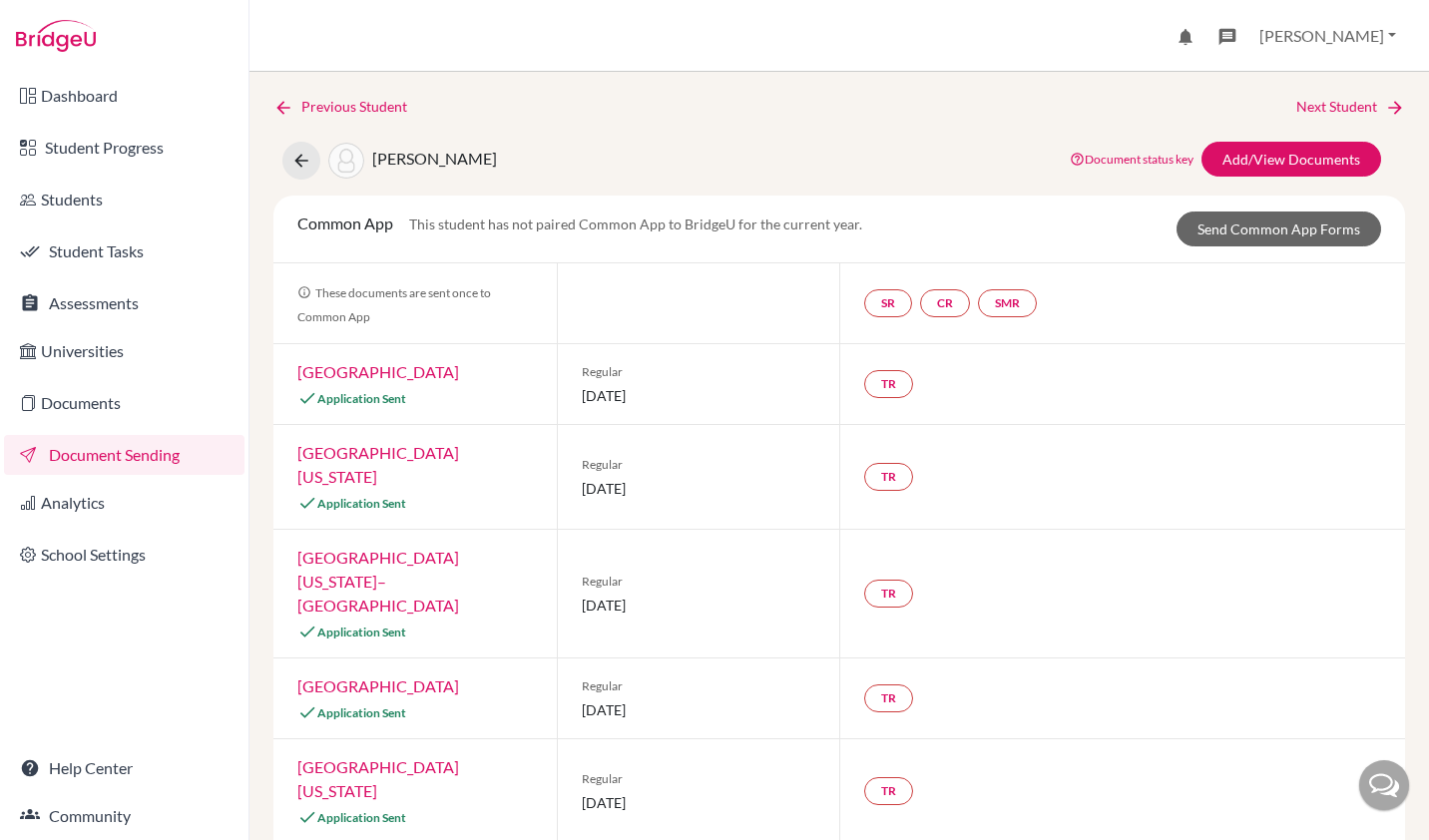 click on "Next Student" at bounding box center (1350, 107) 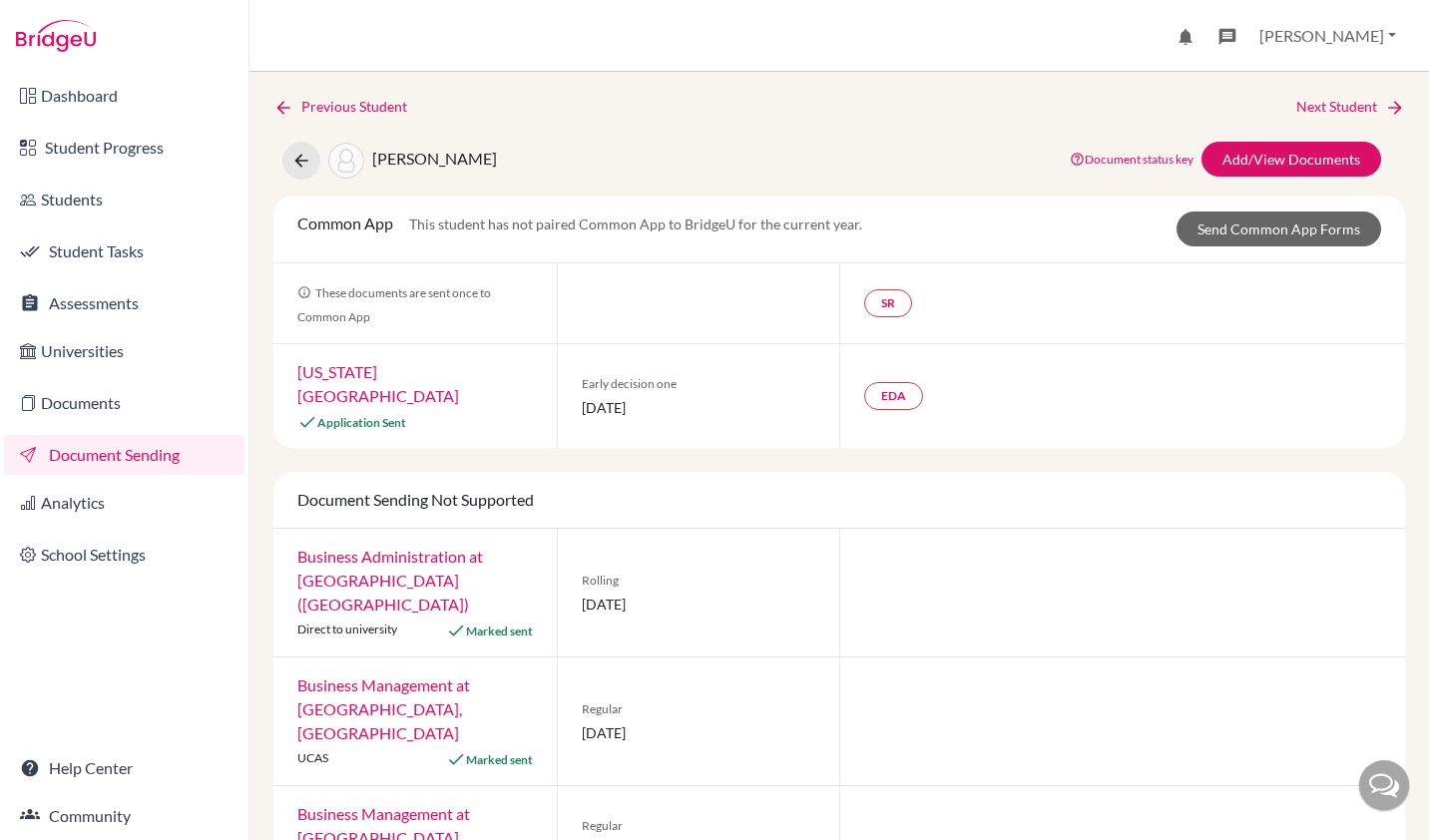 click on "Next Student" at bounding box center [1350, 107] 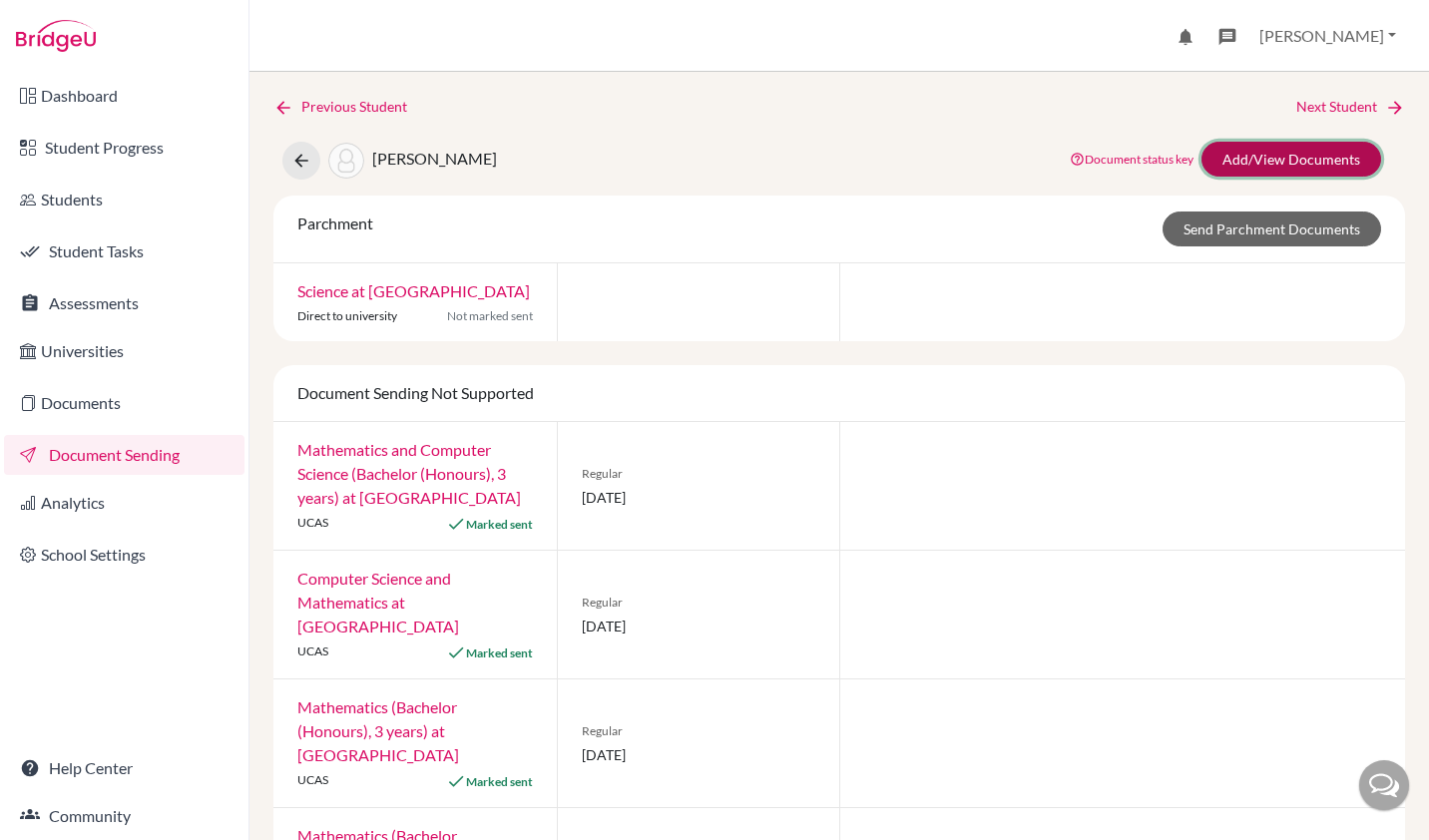 click on "Add/View Documents" at bounding box center [1291, 159] 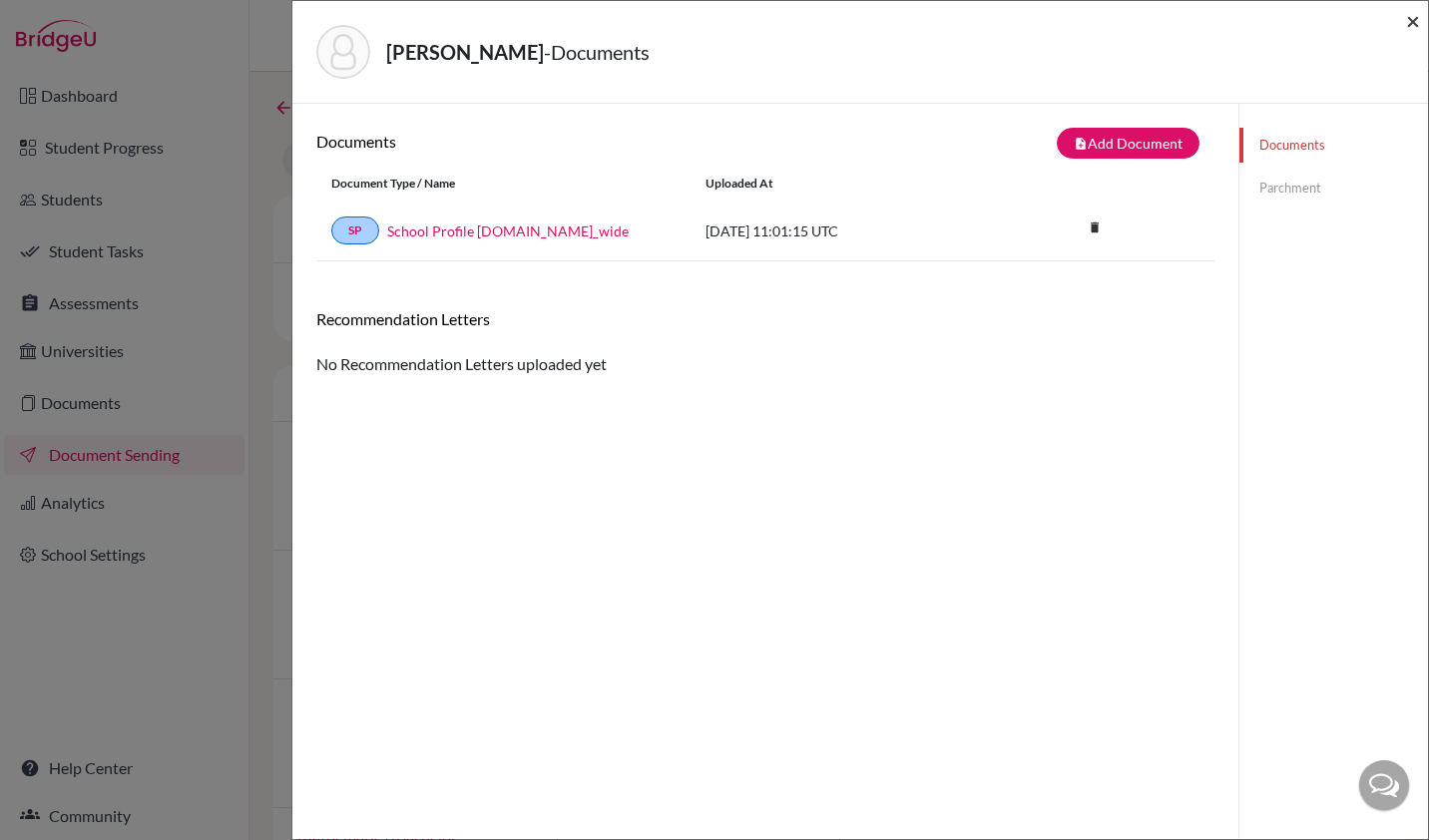 click on "×" at bounding box center (1413, 20) 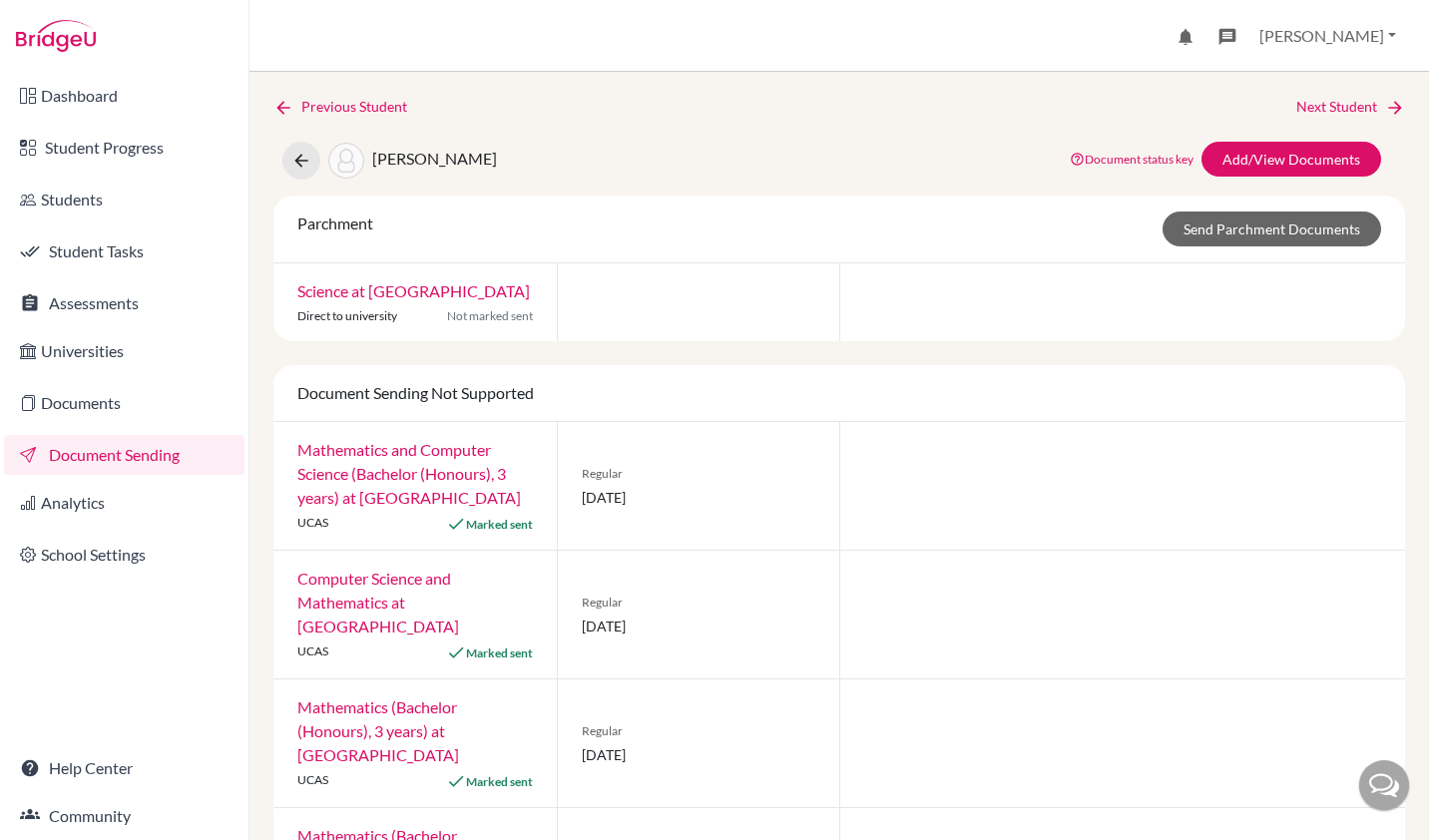 click on "Next Student" at bounding box center [1350, 107] 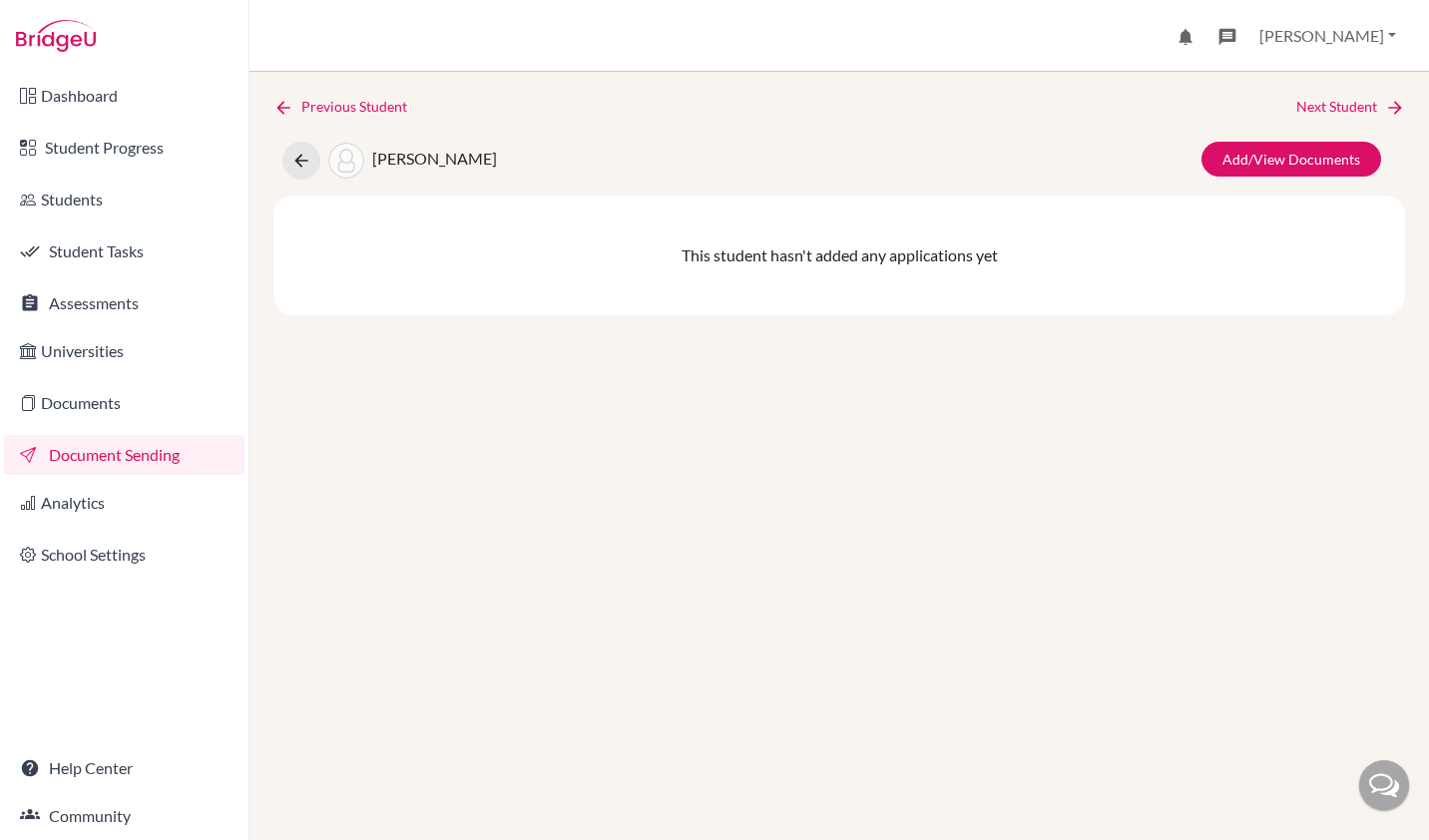 click on "Next Student" at bounding box center (1350, 107) 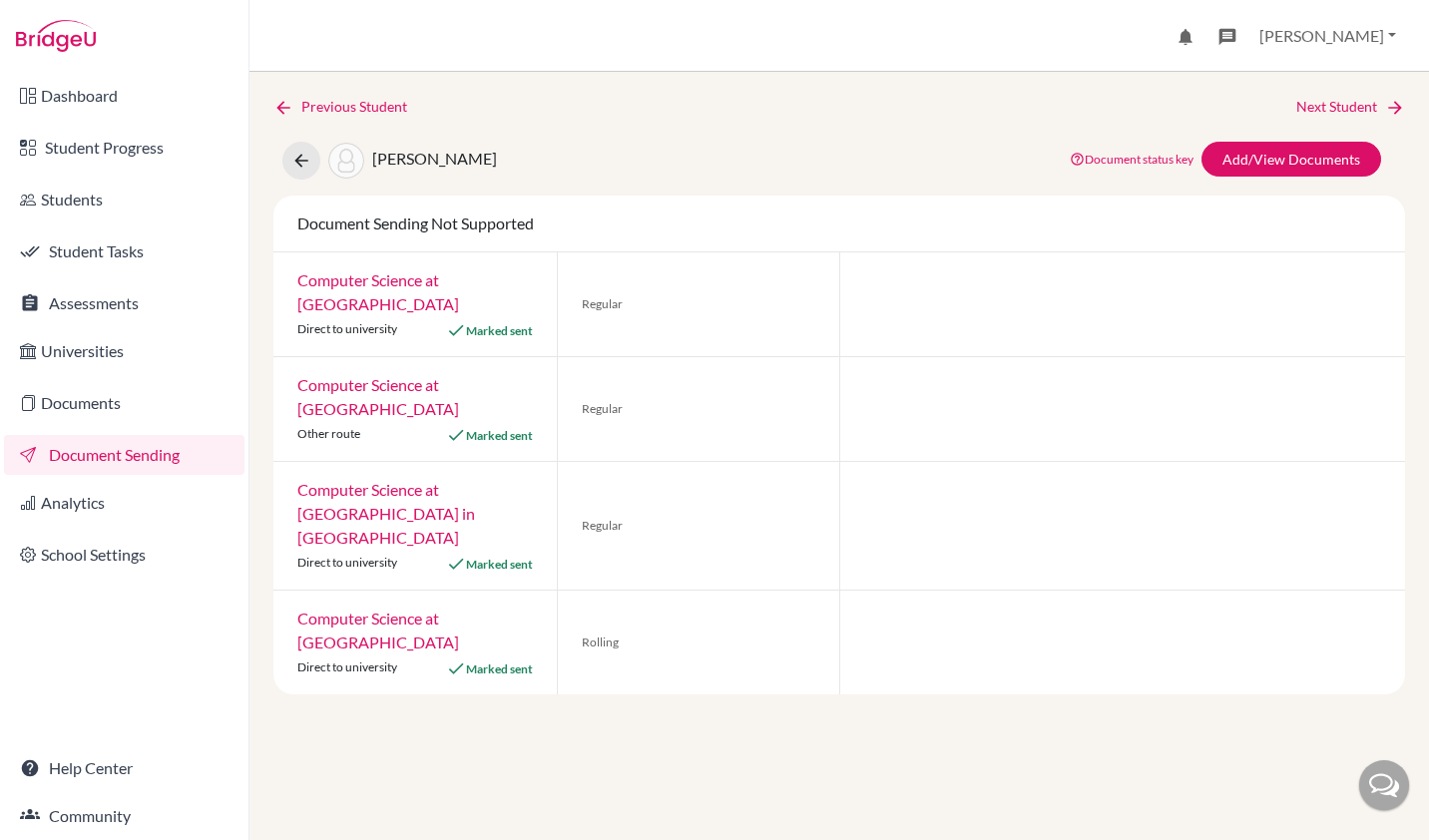 click on "Next Student" at bounding box center [1350, 107] 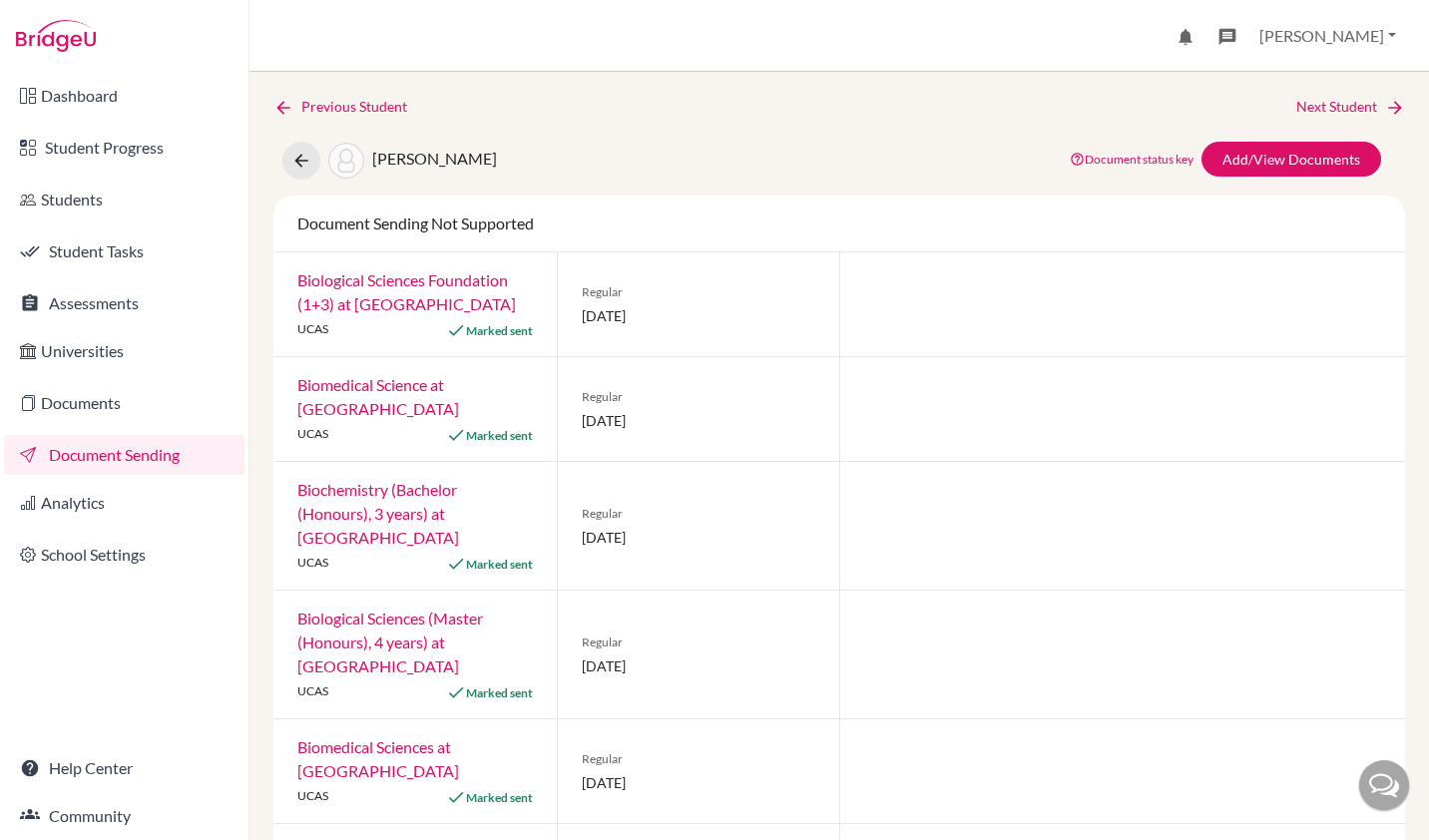 click at bounding box center [1395, 108] 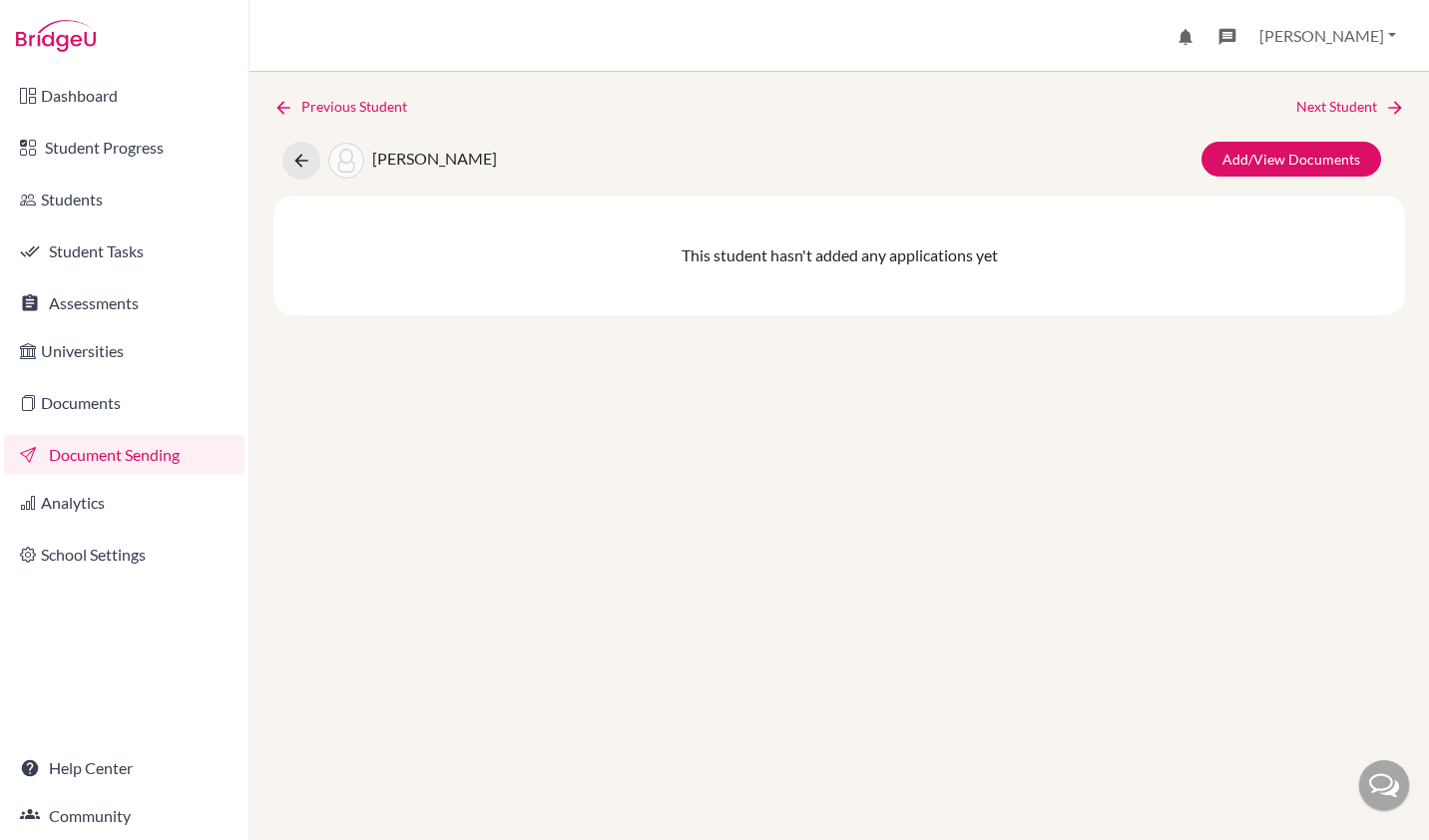 click on "Document Sending" at bounding box center (124, 455) 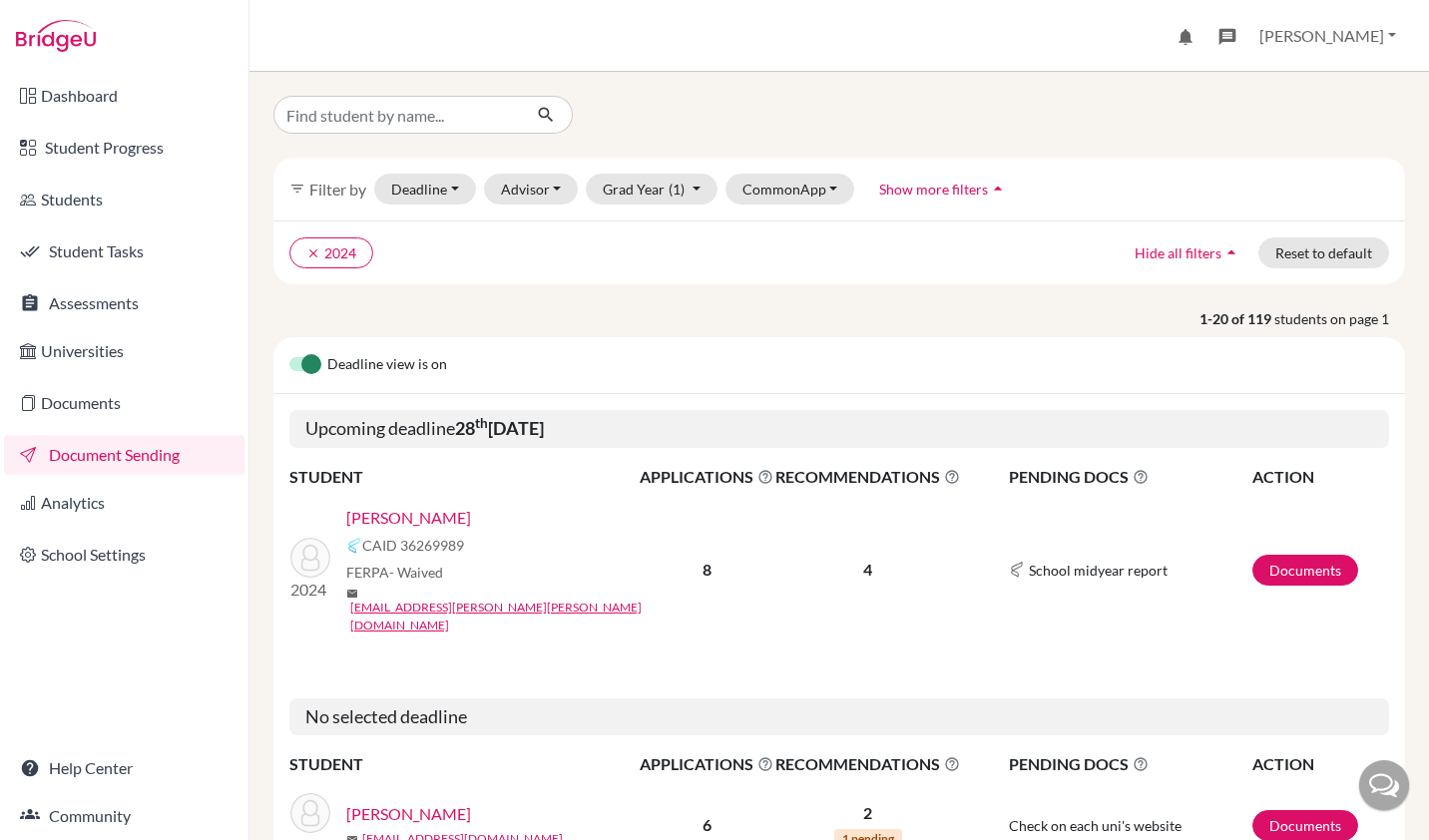 scroll, scrollTop: 0, scrollLeft: 0, axis: both 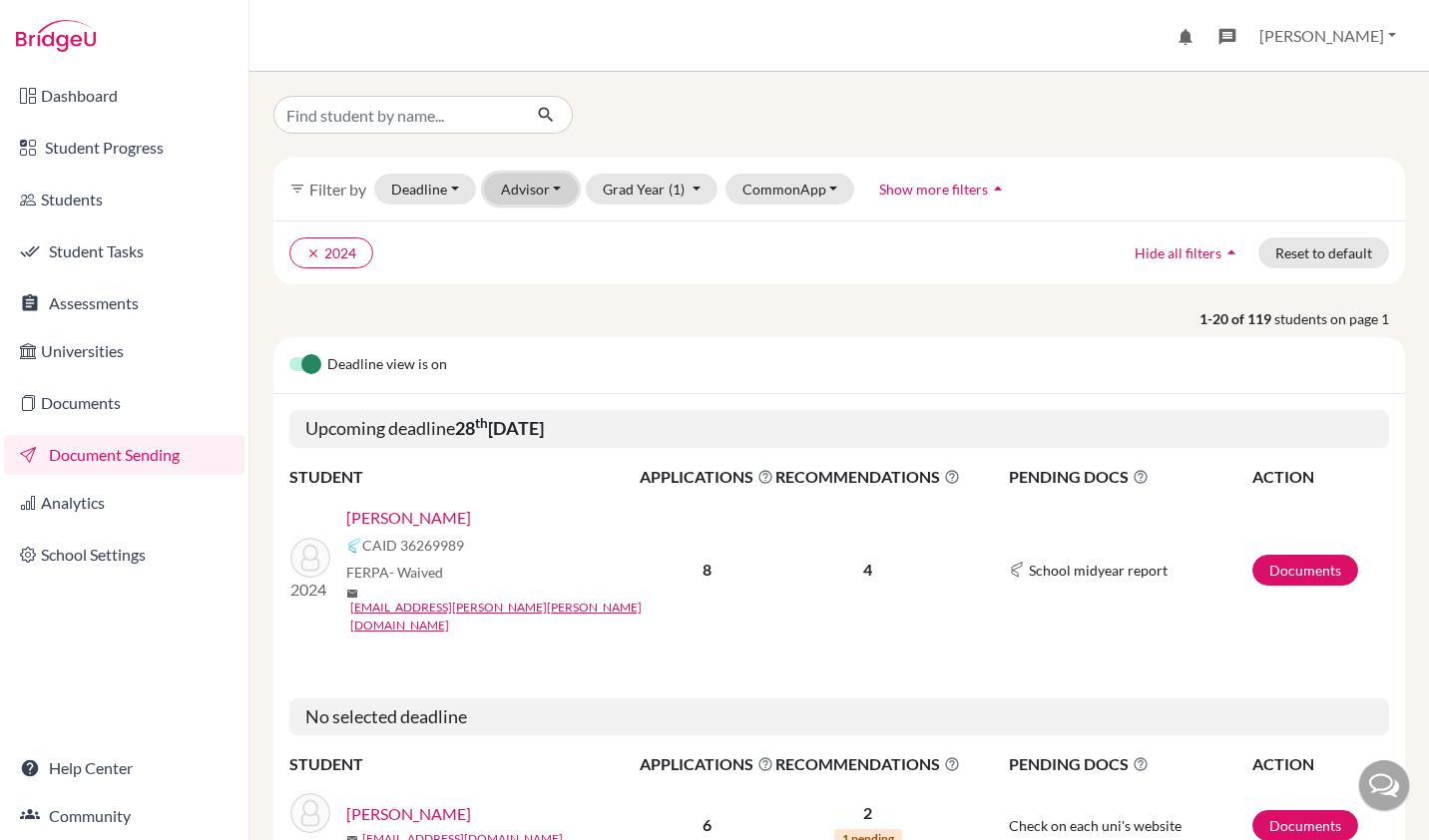 click on "Advisor" at bounding box center [531, 189] 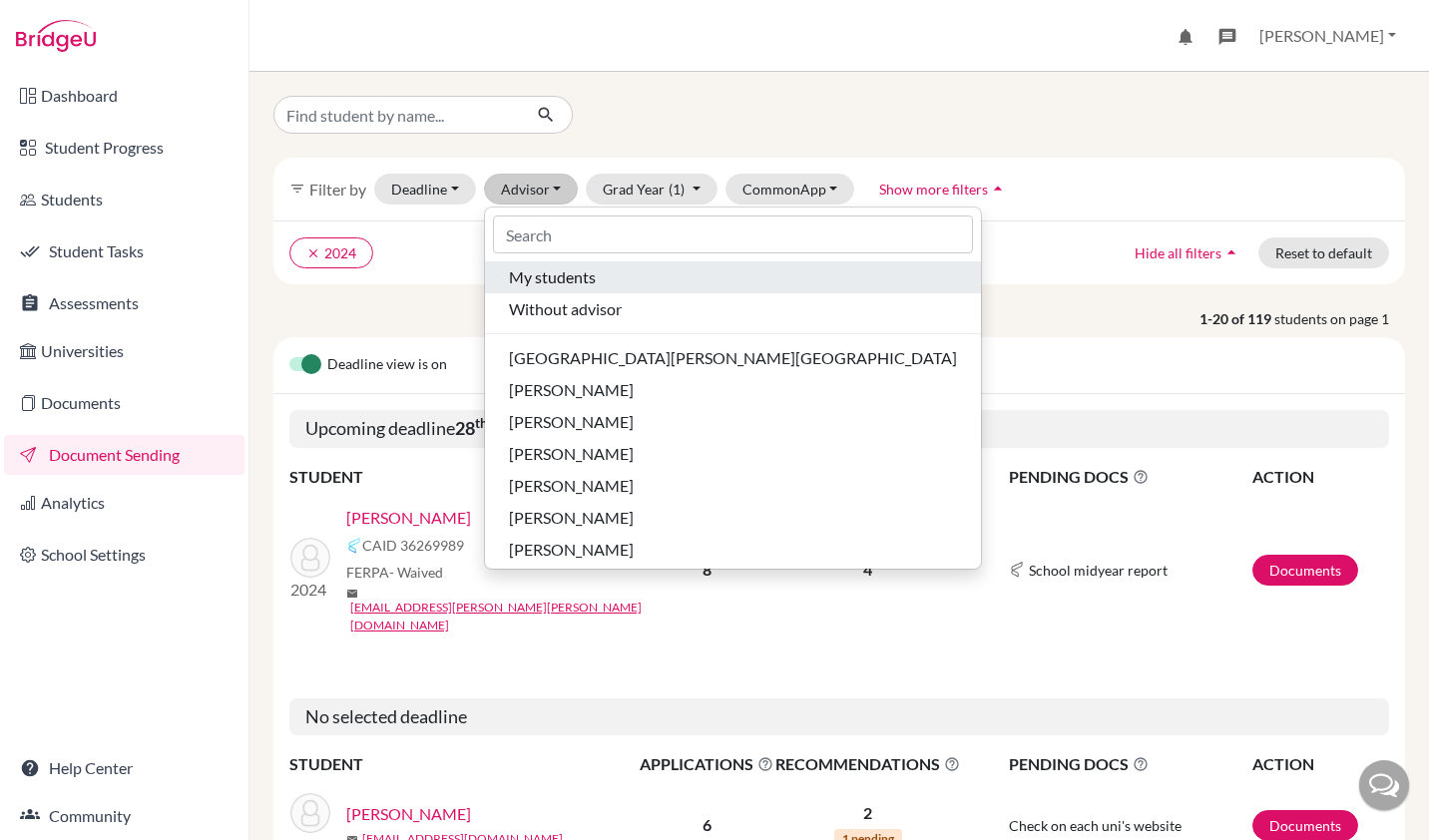 click on "My students" at bounding box center (552, 277) 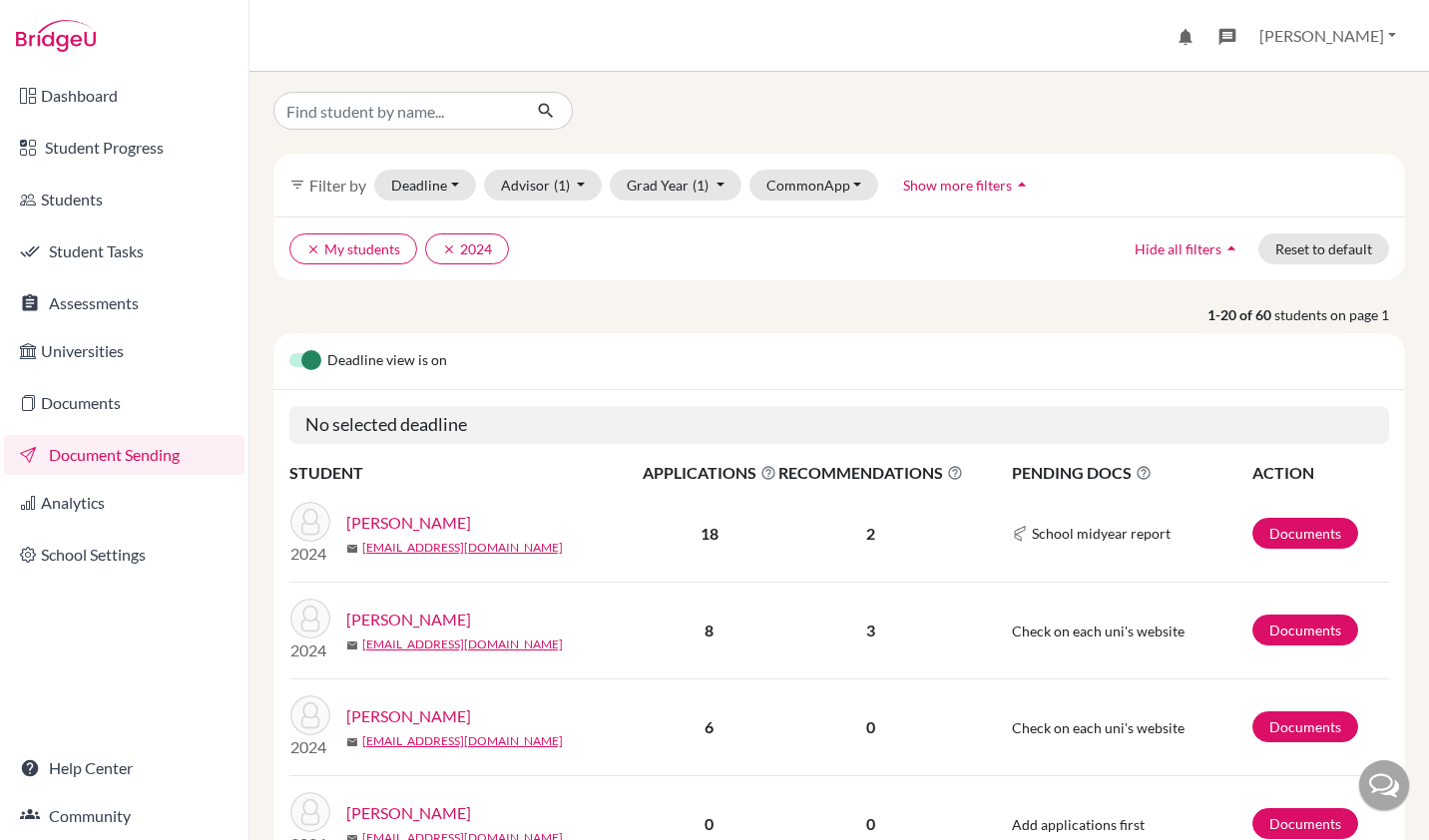 scroll, scrollTop: 4, scrollLeft: 0, axis: vertical 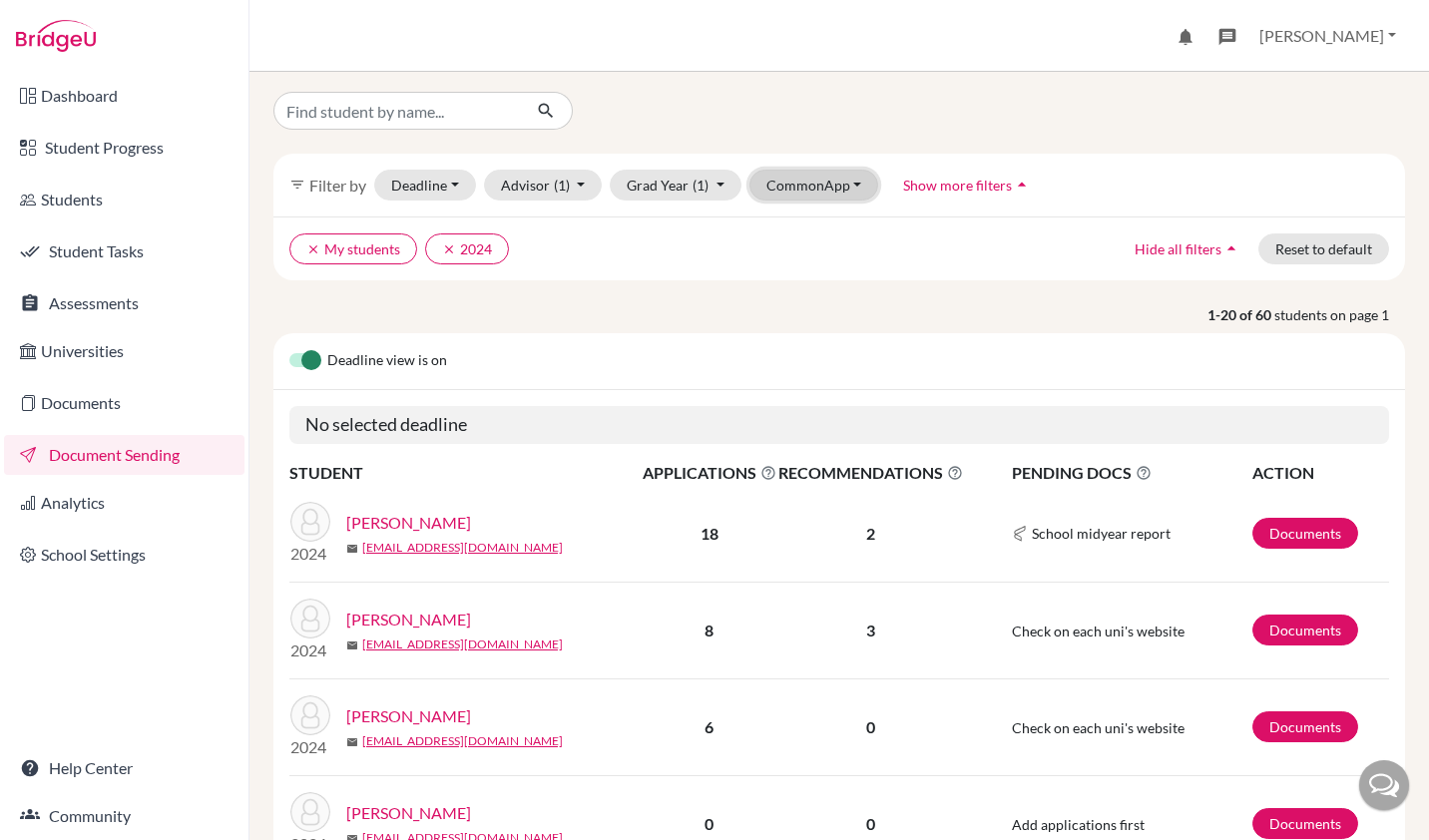 click on "CommonApp" at bounding box center (814, 185) 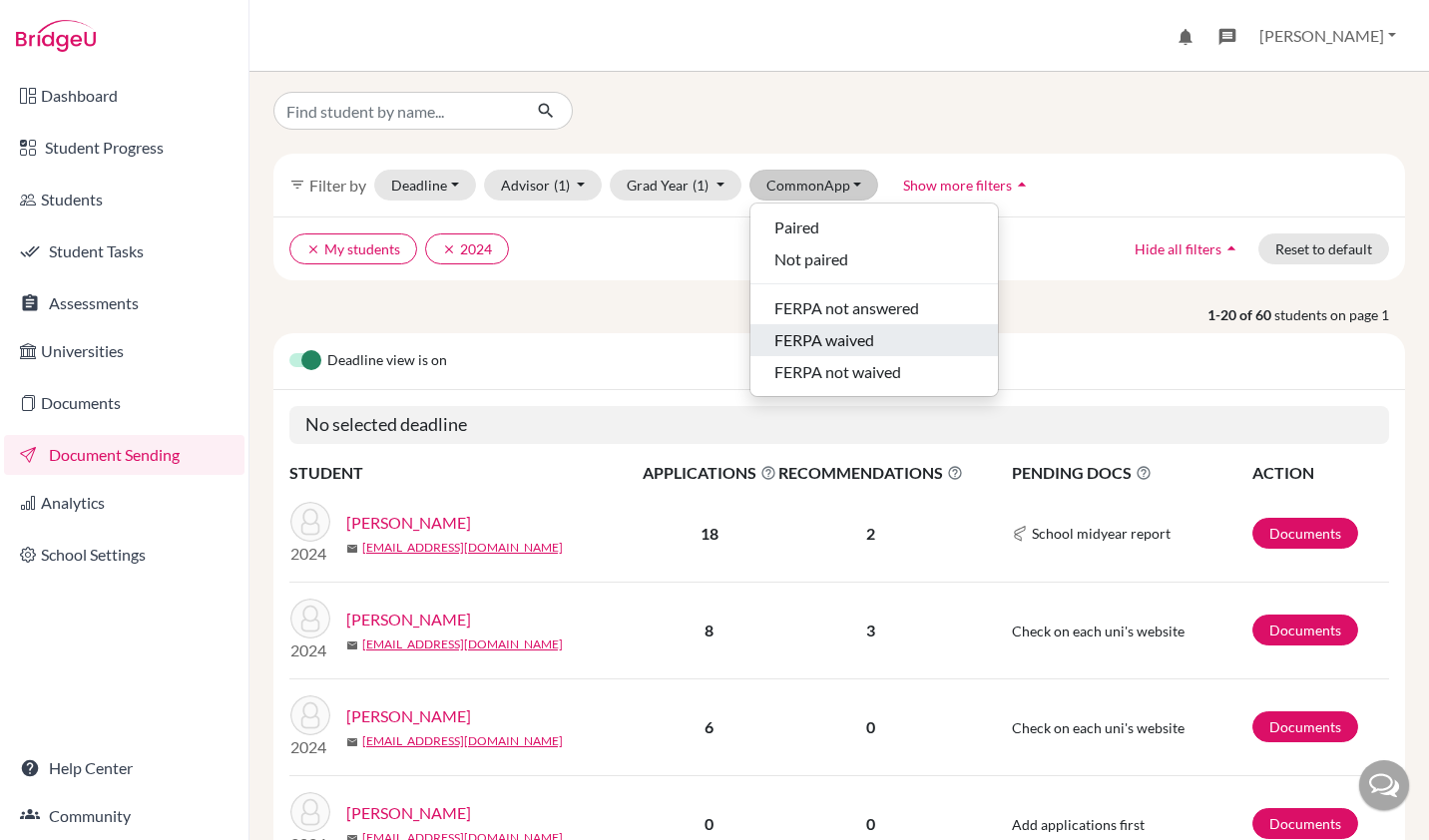 click on "FERPA waived" at bounding box center (824, 340) 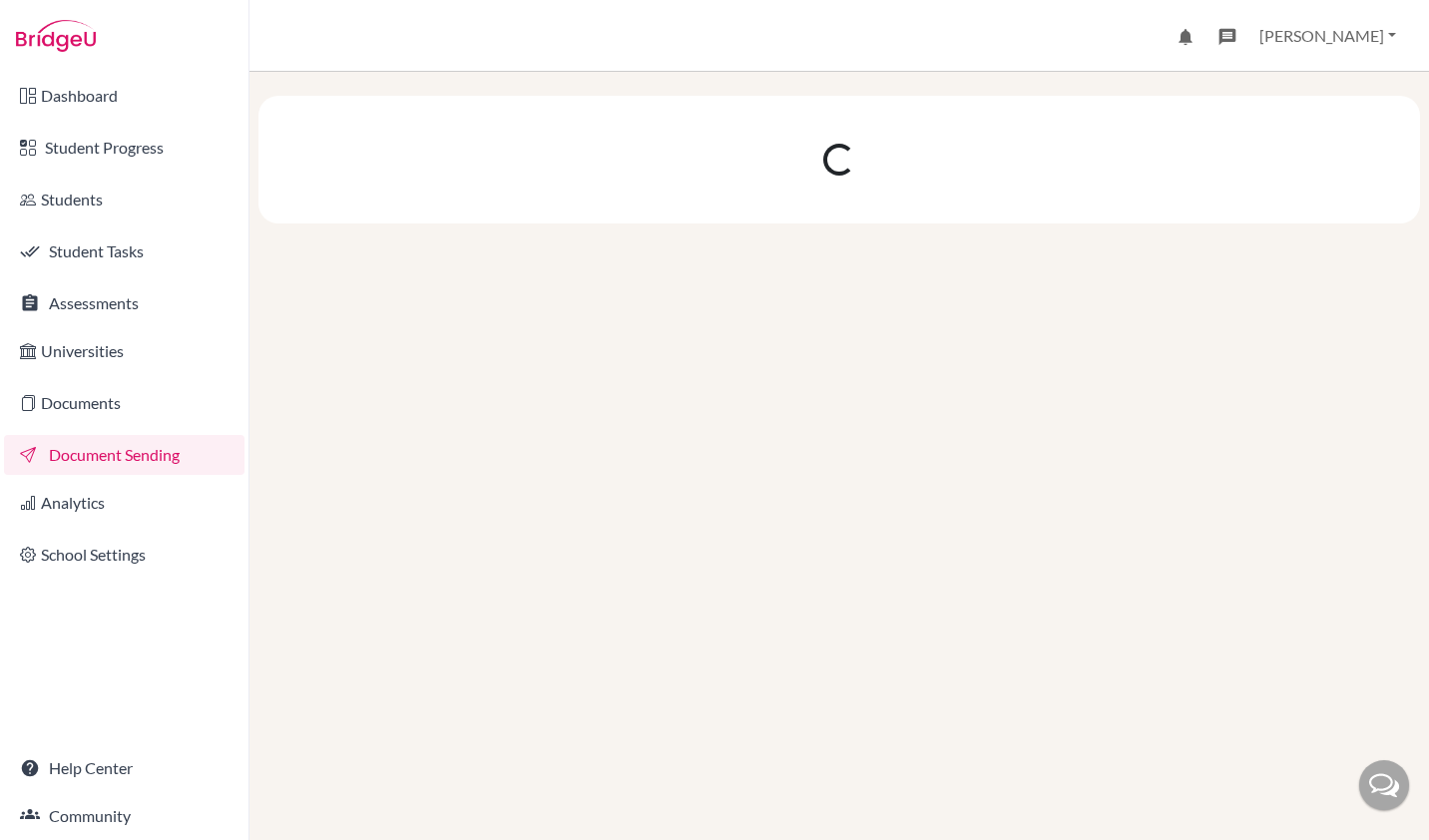scroll, scrollTop: 0, scrollLeft: 0, axis: both 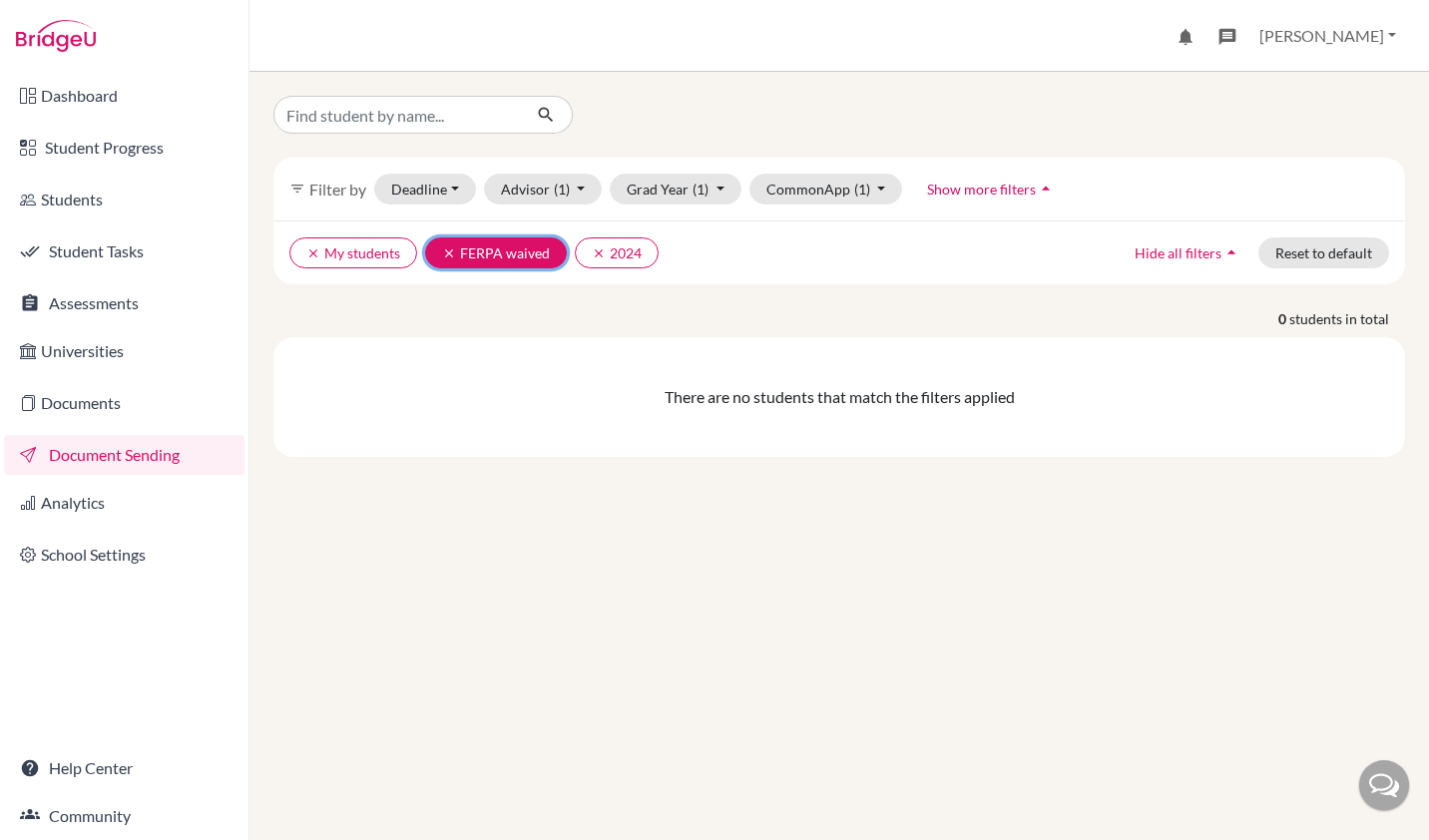 click on "clear" at bounding box center [449, 253] 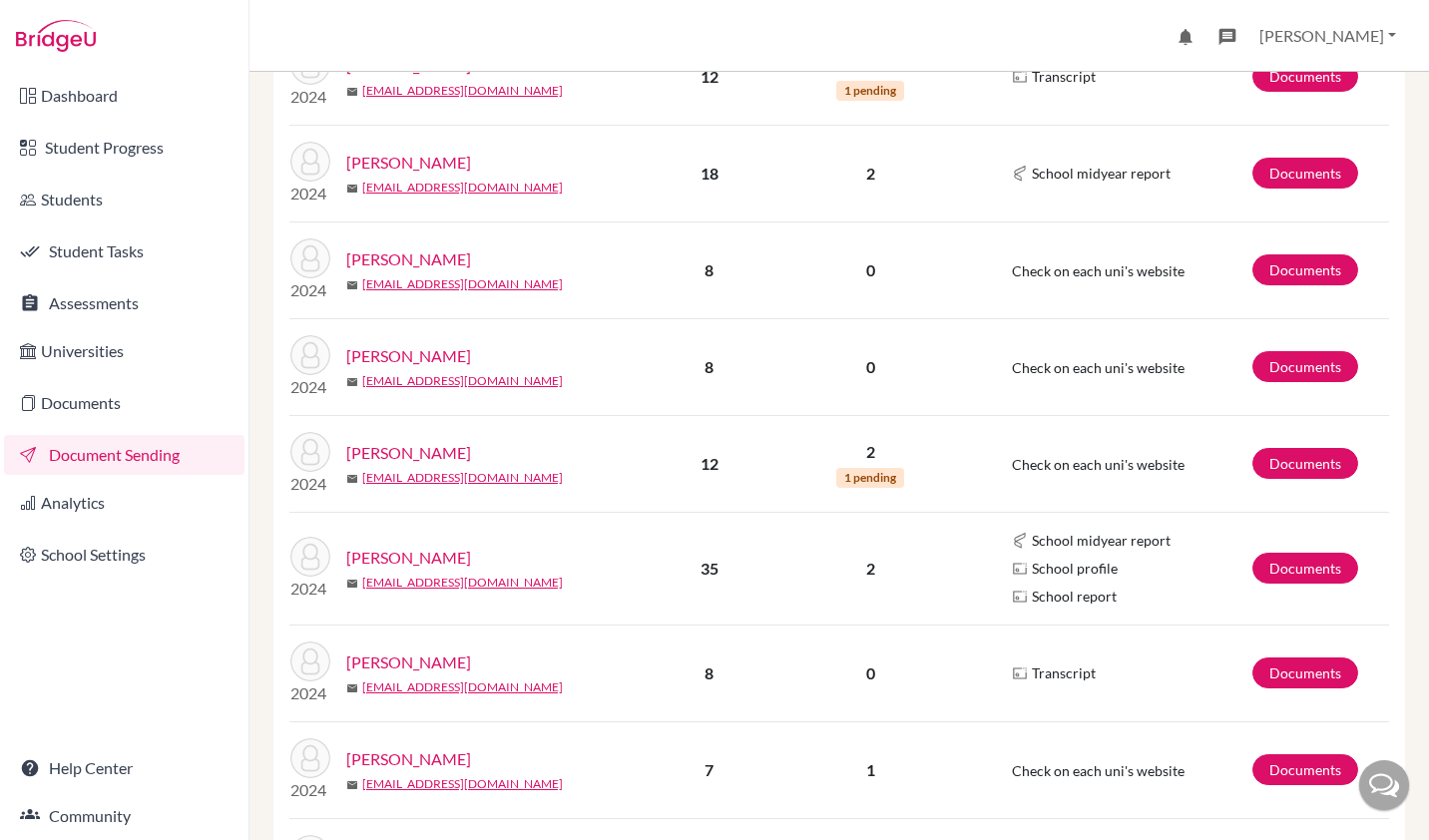 scroll, scrollTop: 1546, scrollLeft: 0, axis: vertical 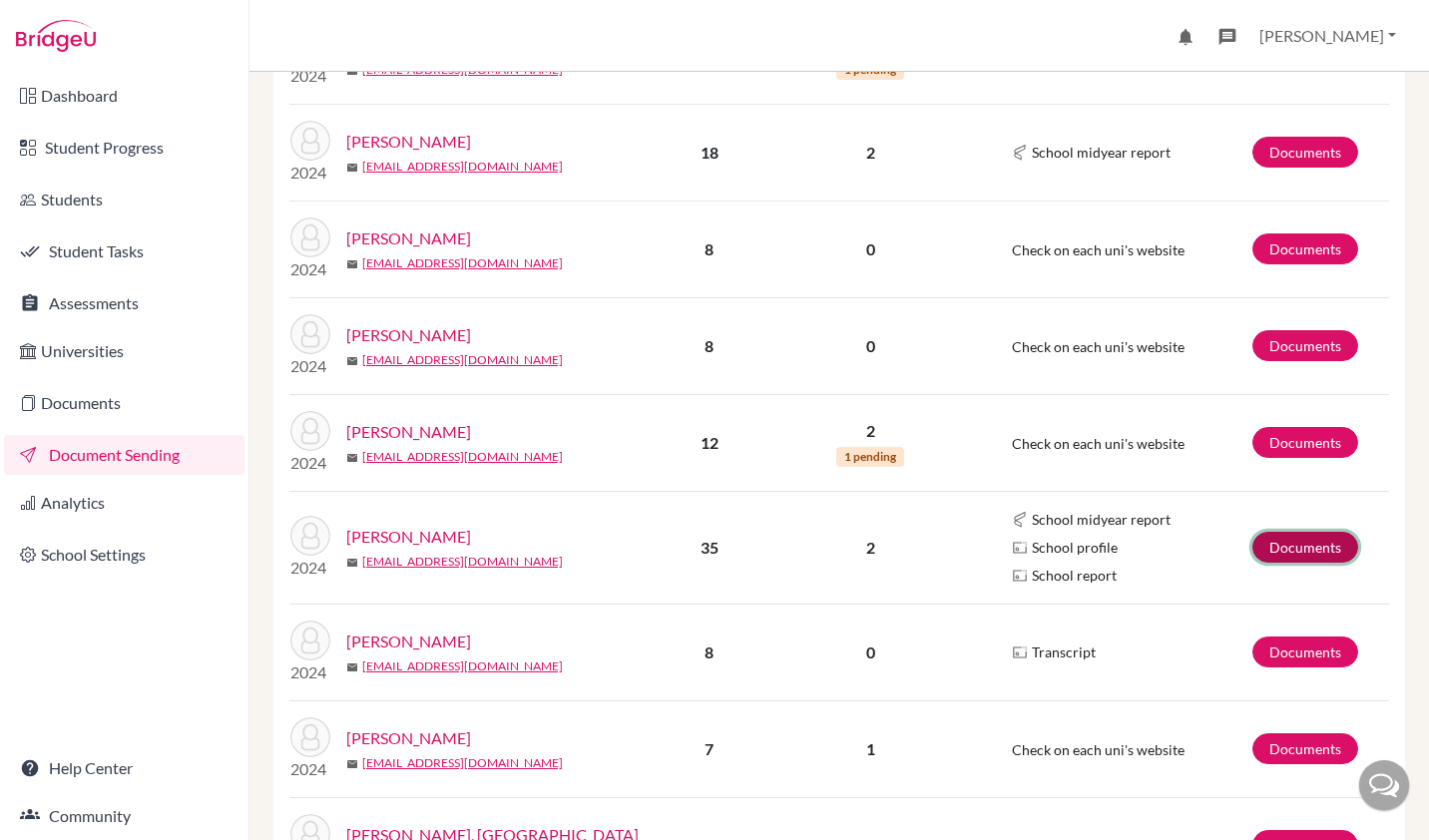 click on "Documents" at bounding box center (1305, 547) 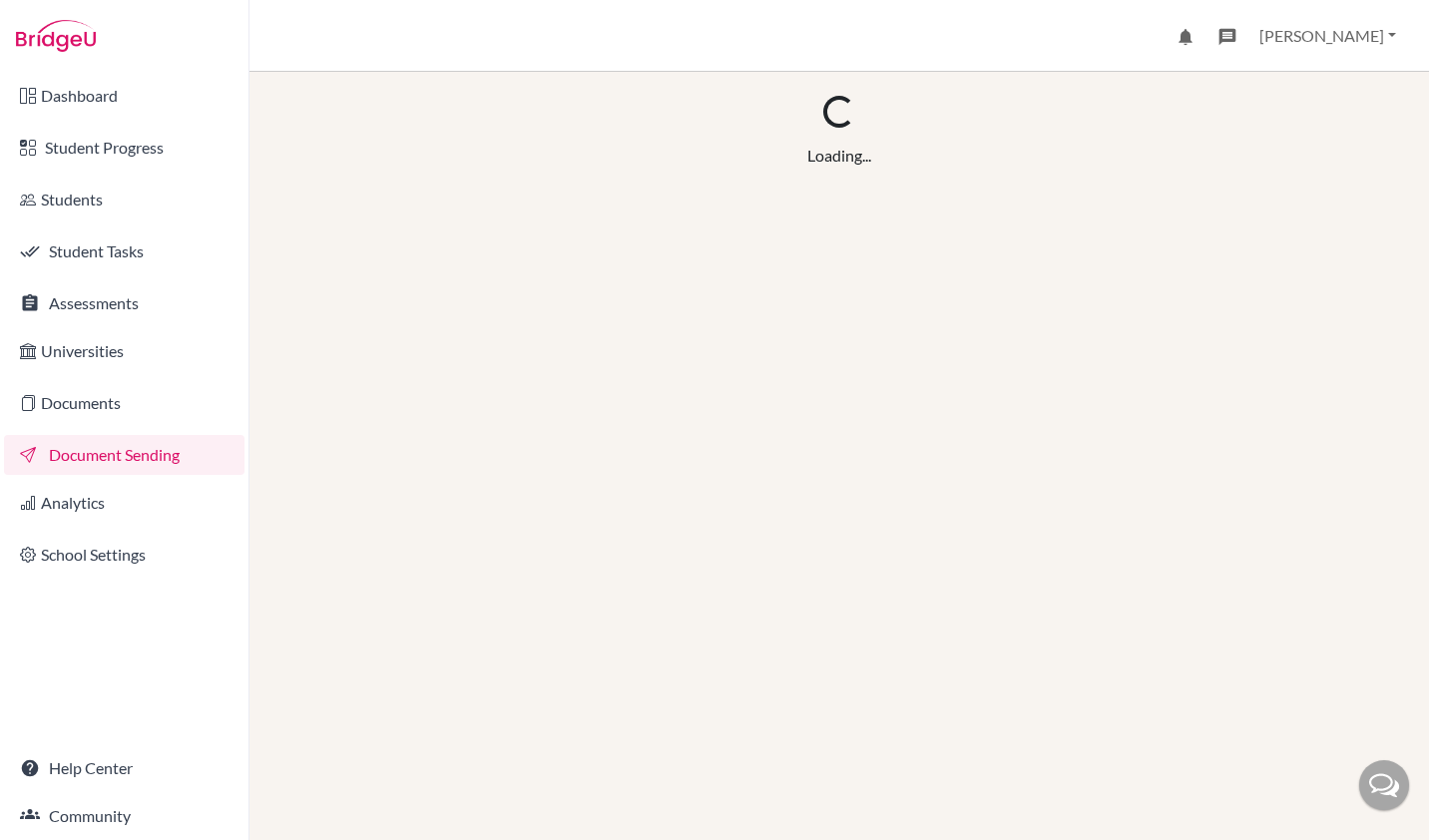 scroll, scrollTop: 0, scrollLeft: 0, axis: both 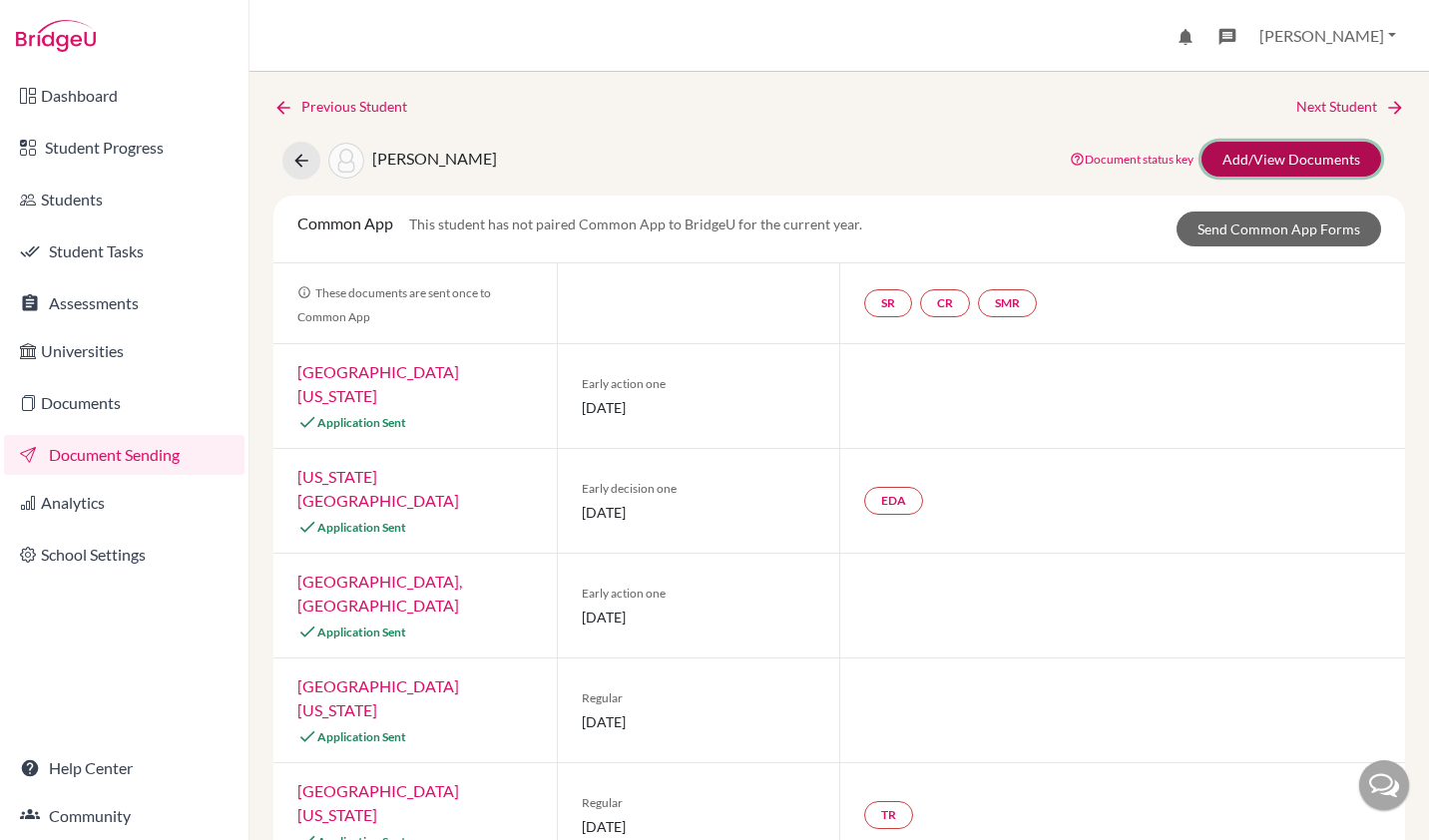 click on "Add/View Documents" at bounding box center (1291, 159) 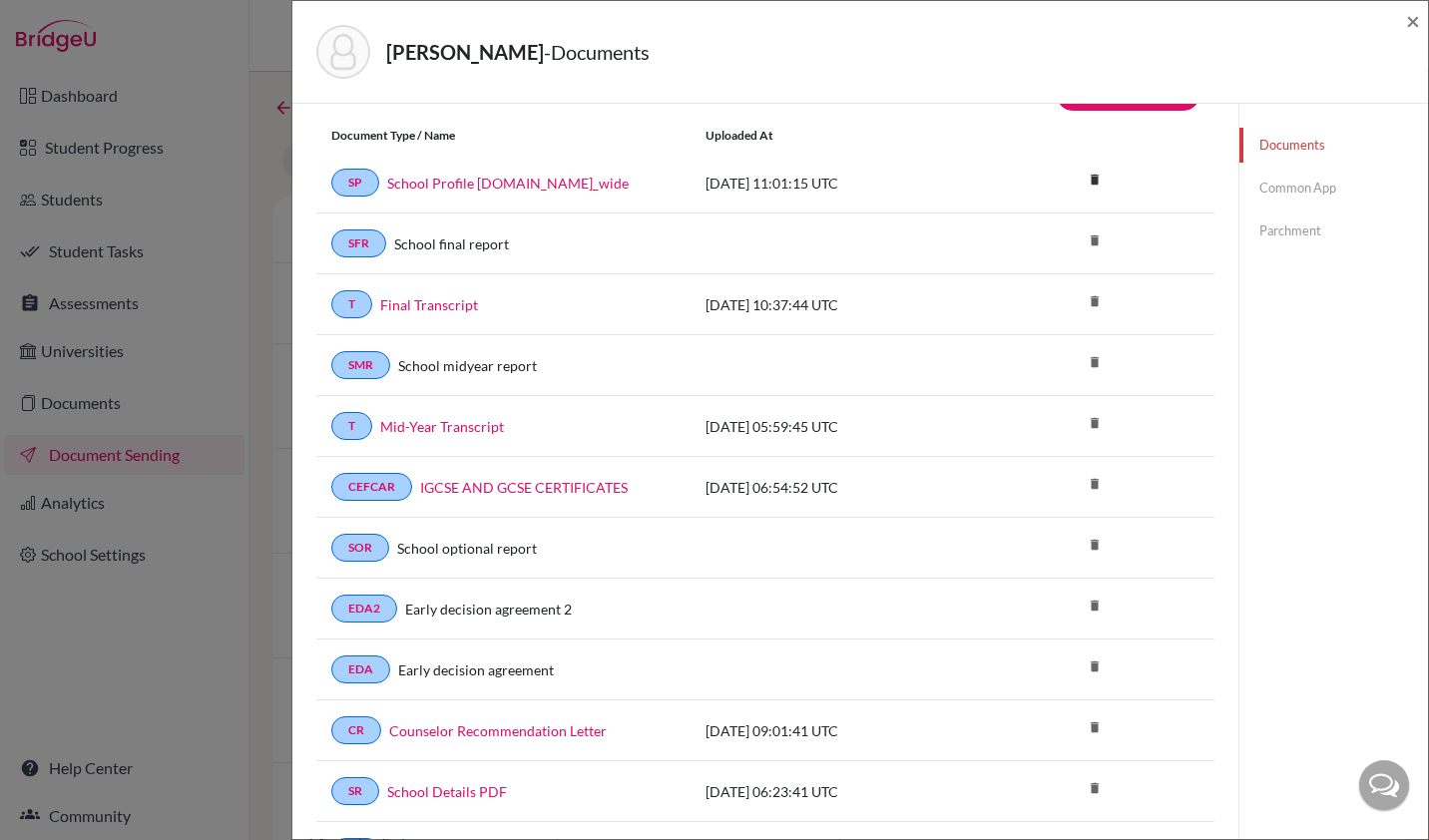 scroll, scrollTop: 48, scrollLeft: 0, axis: vertical 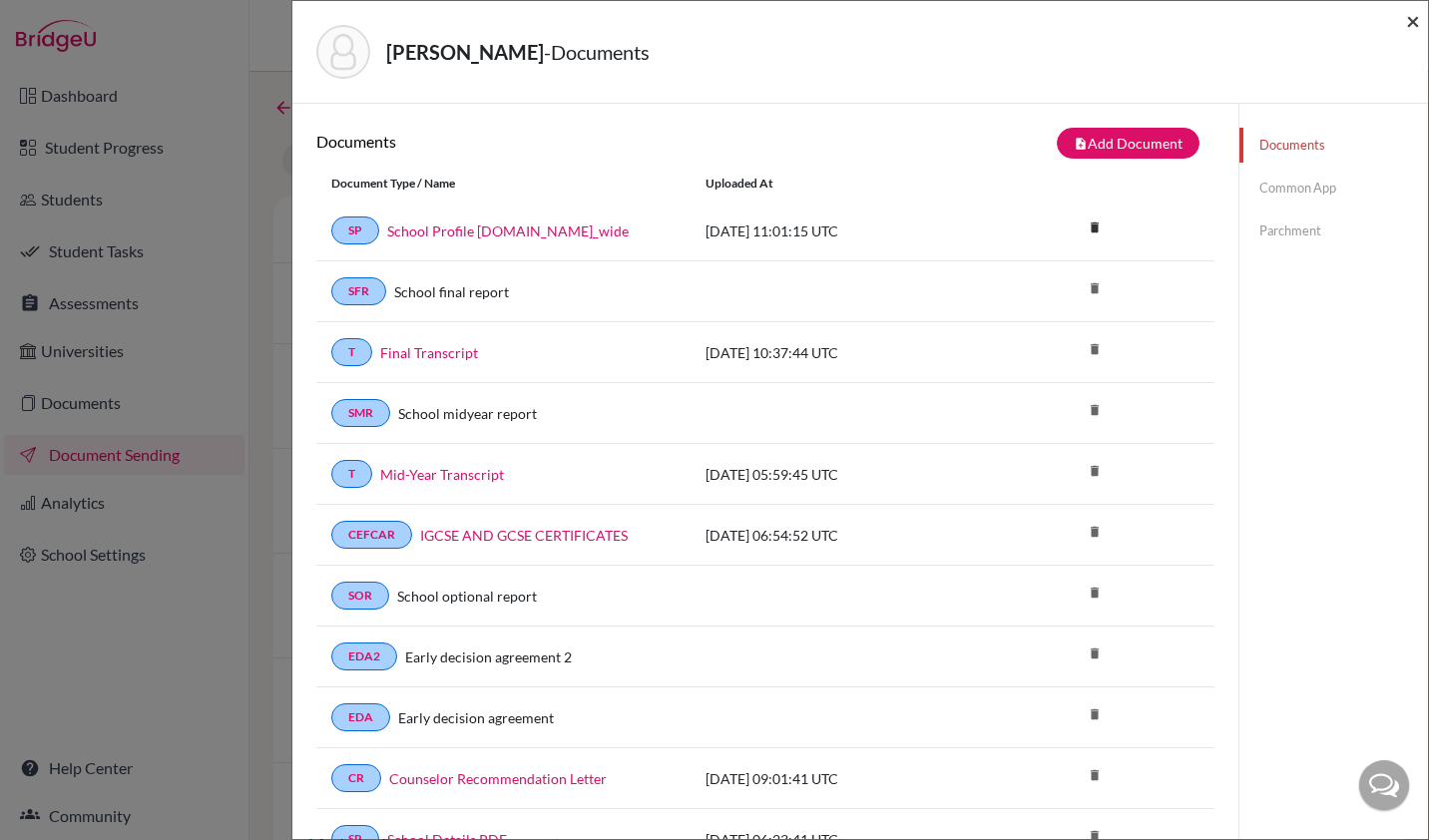 click on "×" at bounding box center (1413, 20) 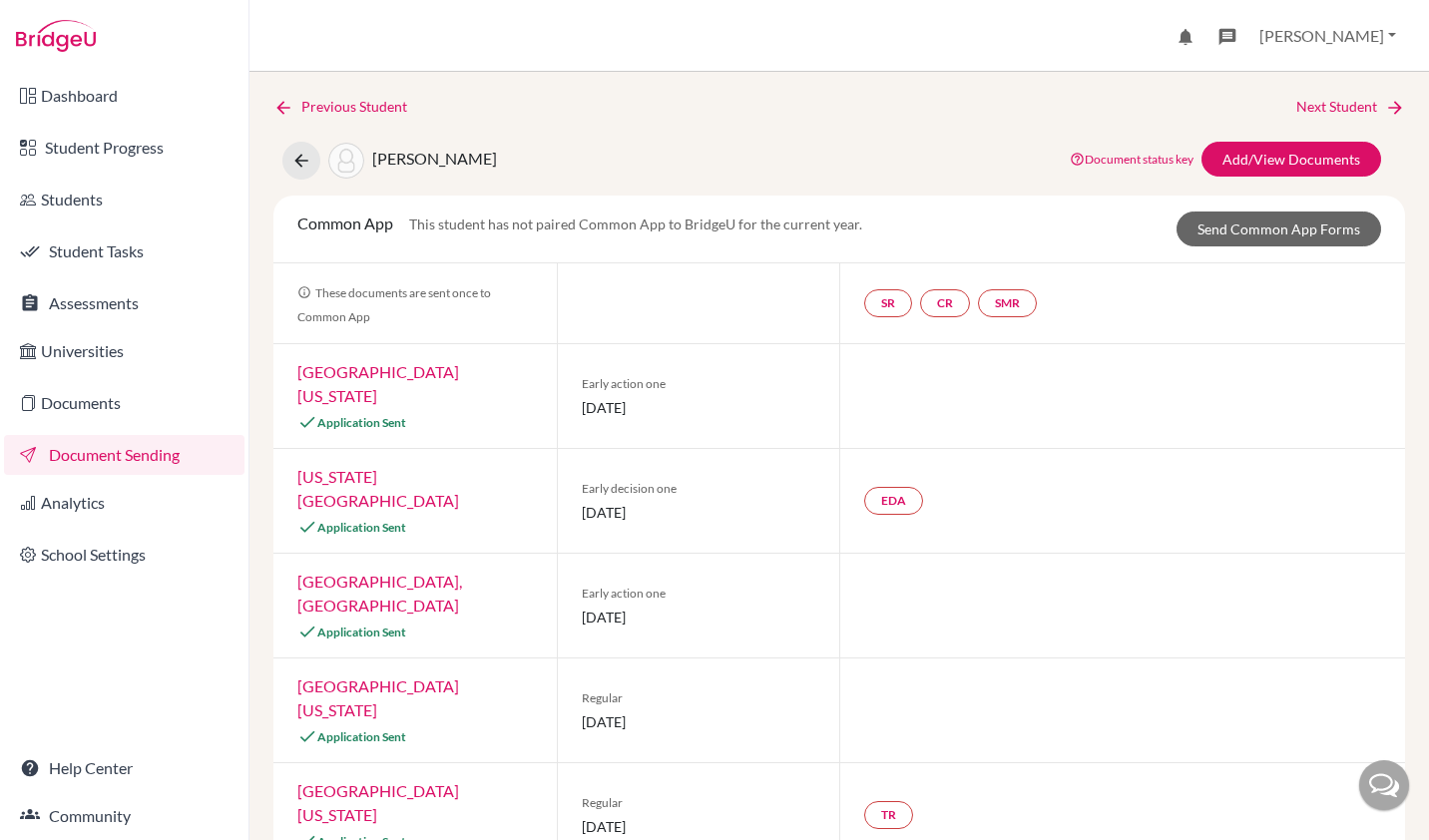 click at bounding box center [124, 36] 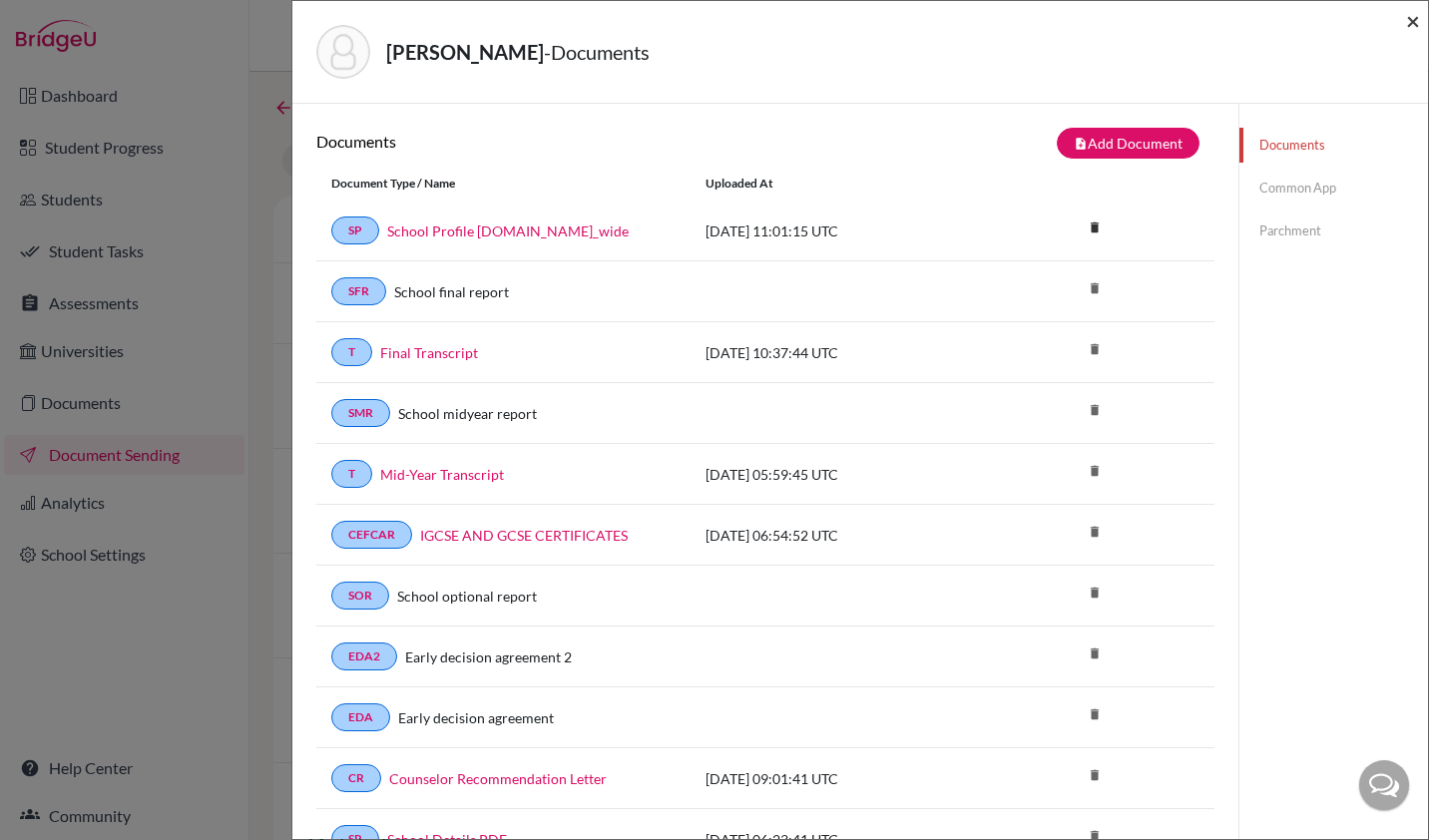 click on "×" at bounding box center (1413, 20) 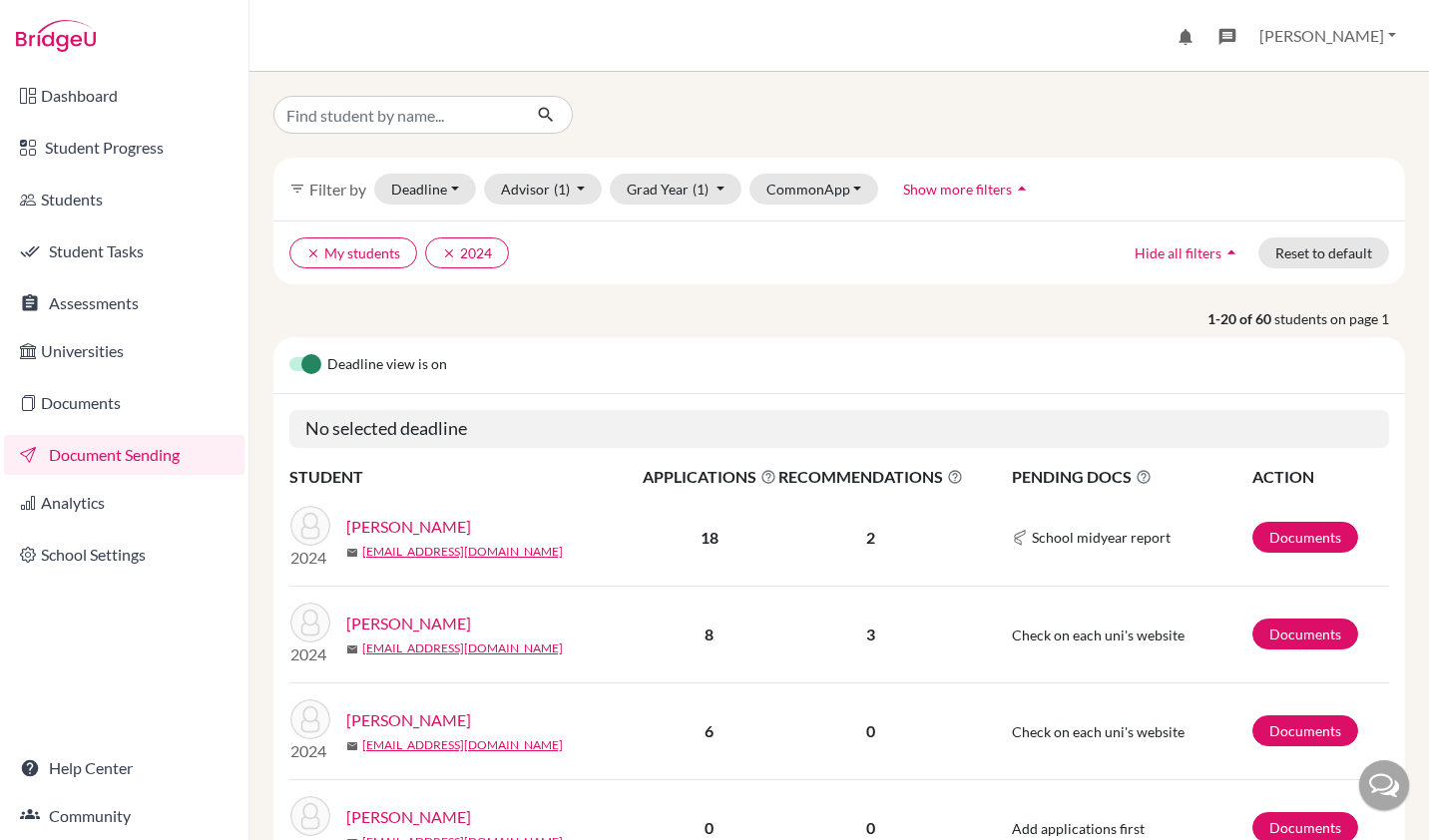 scroll, scrollTop: 0, scrollLeft: 0, axis: both 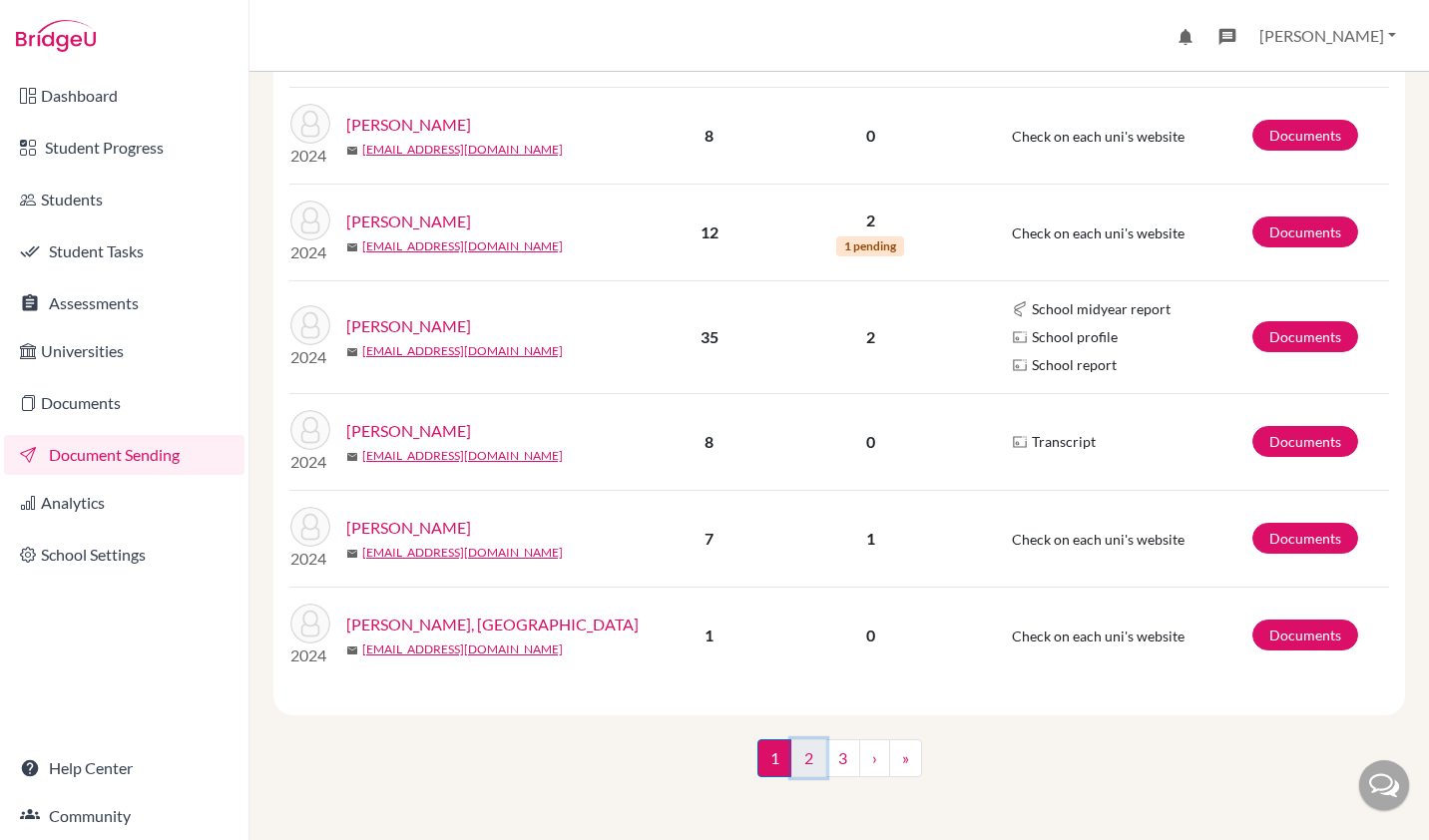 click on "2" at bounding box center [808, 758] 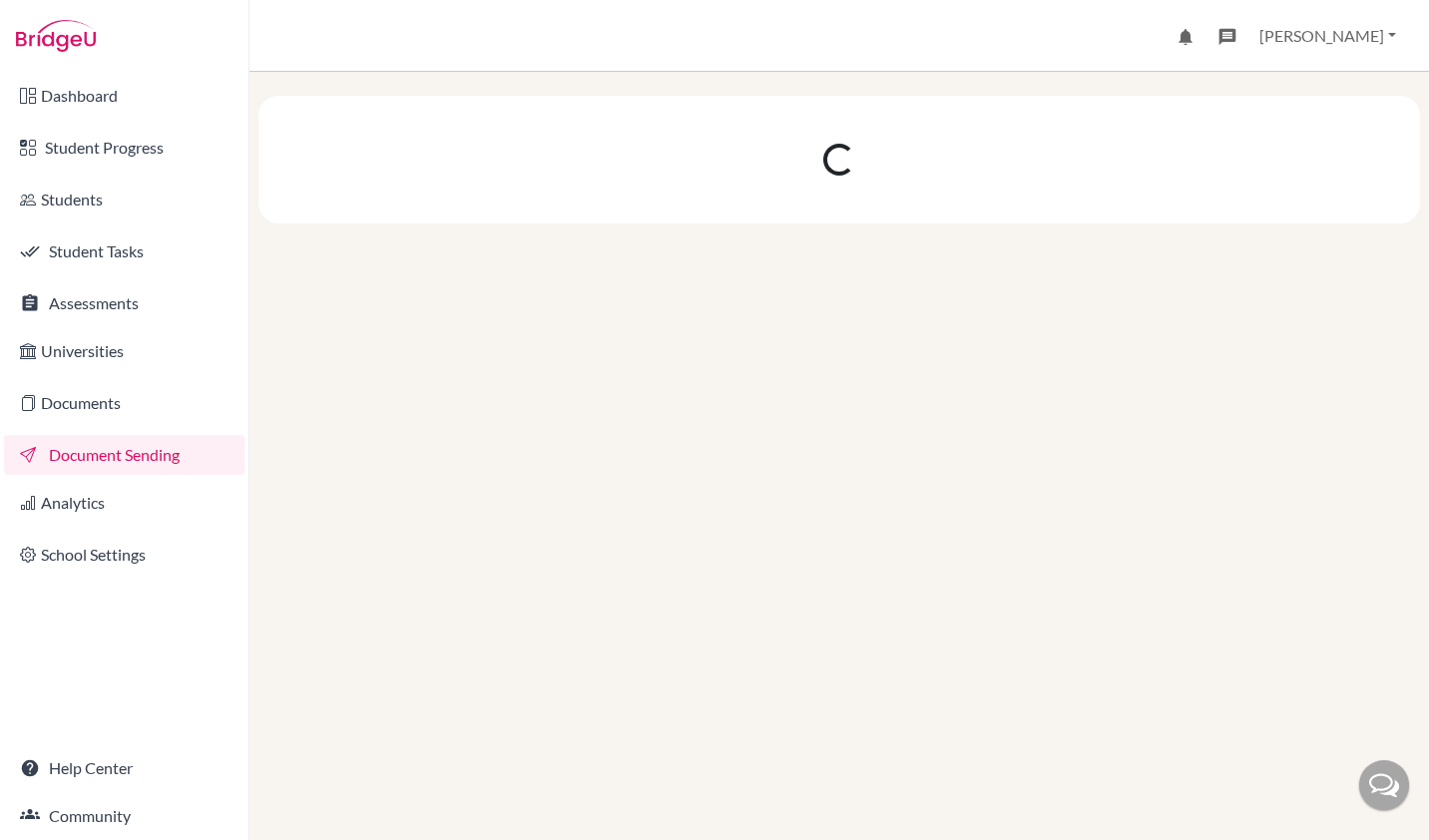 scroll, scrollTop: 0, scrollLeft: 0, axis: both 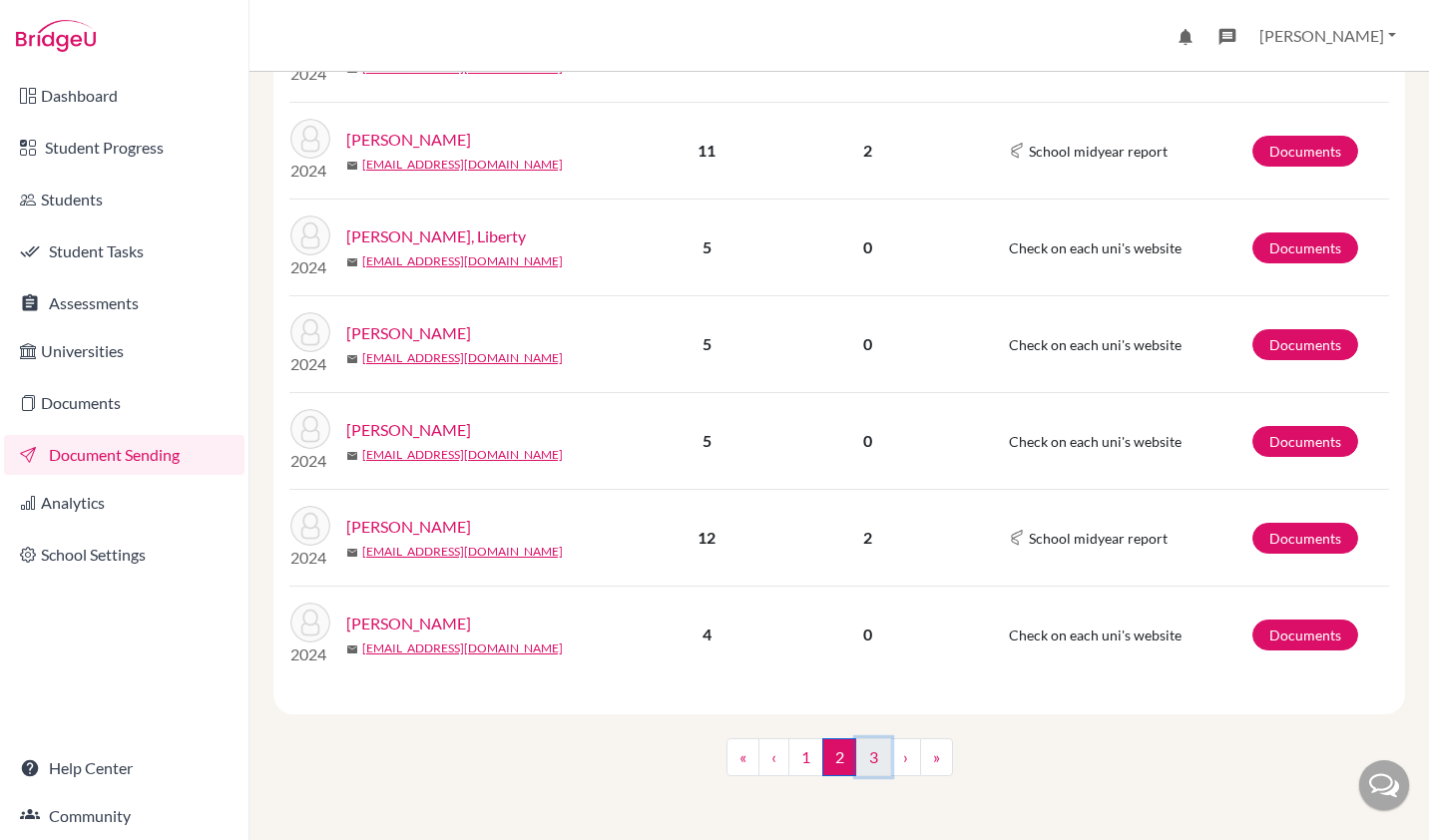 click on "3" at bounding box center (873, 757) 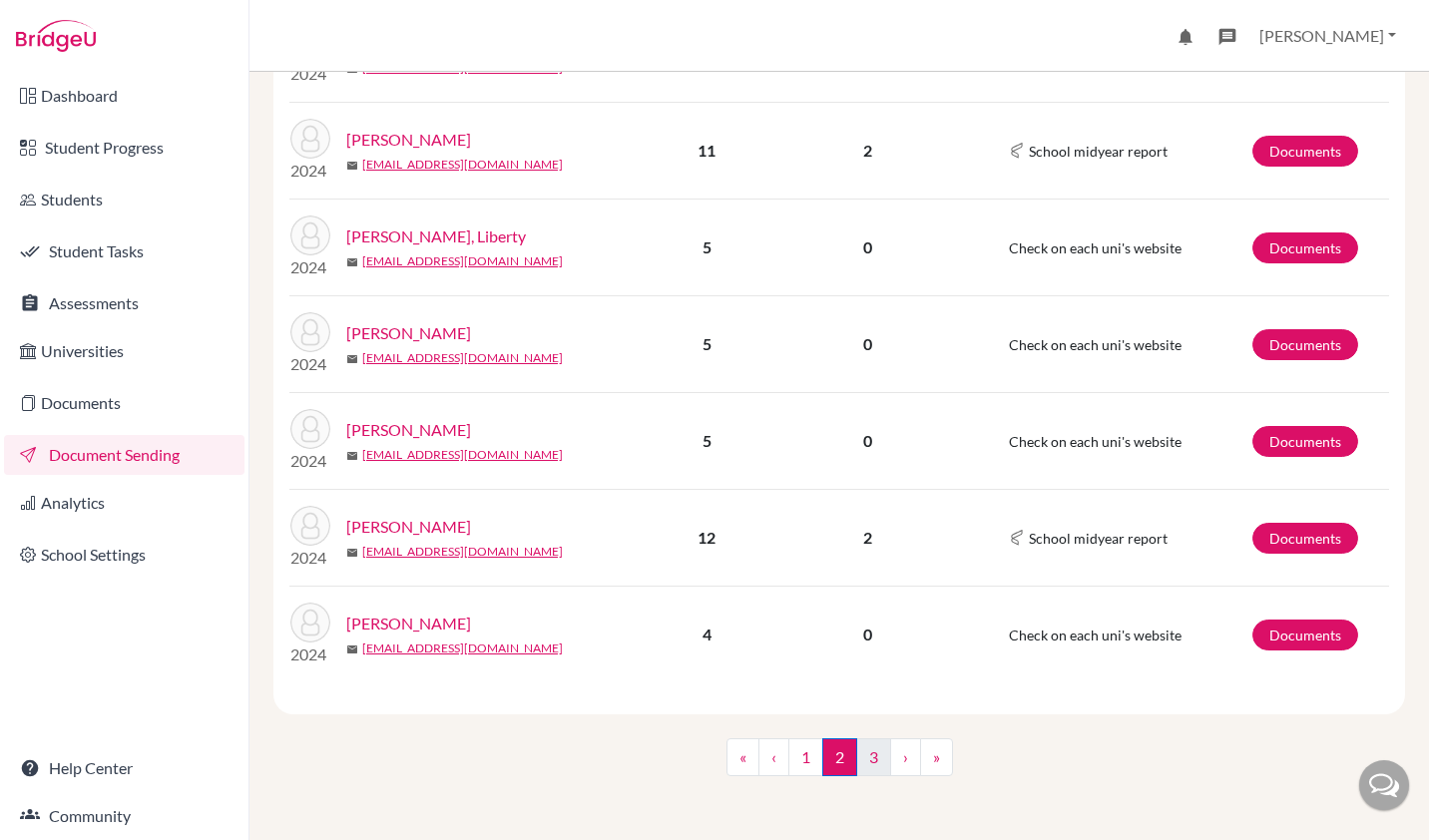 scroll, scrollTop: 0, scrollLeft: 0, axis: both 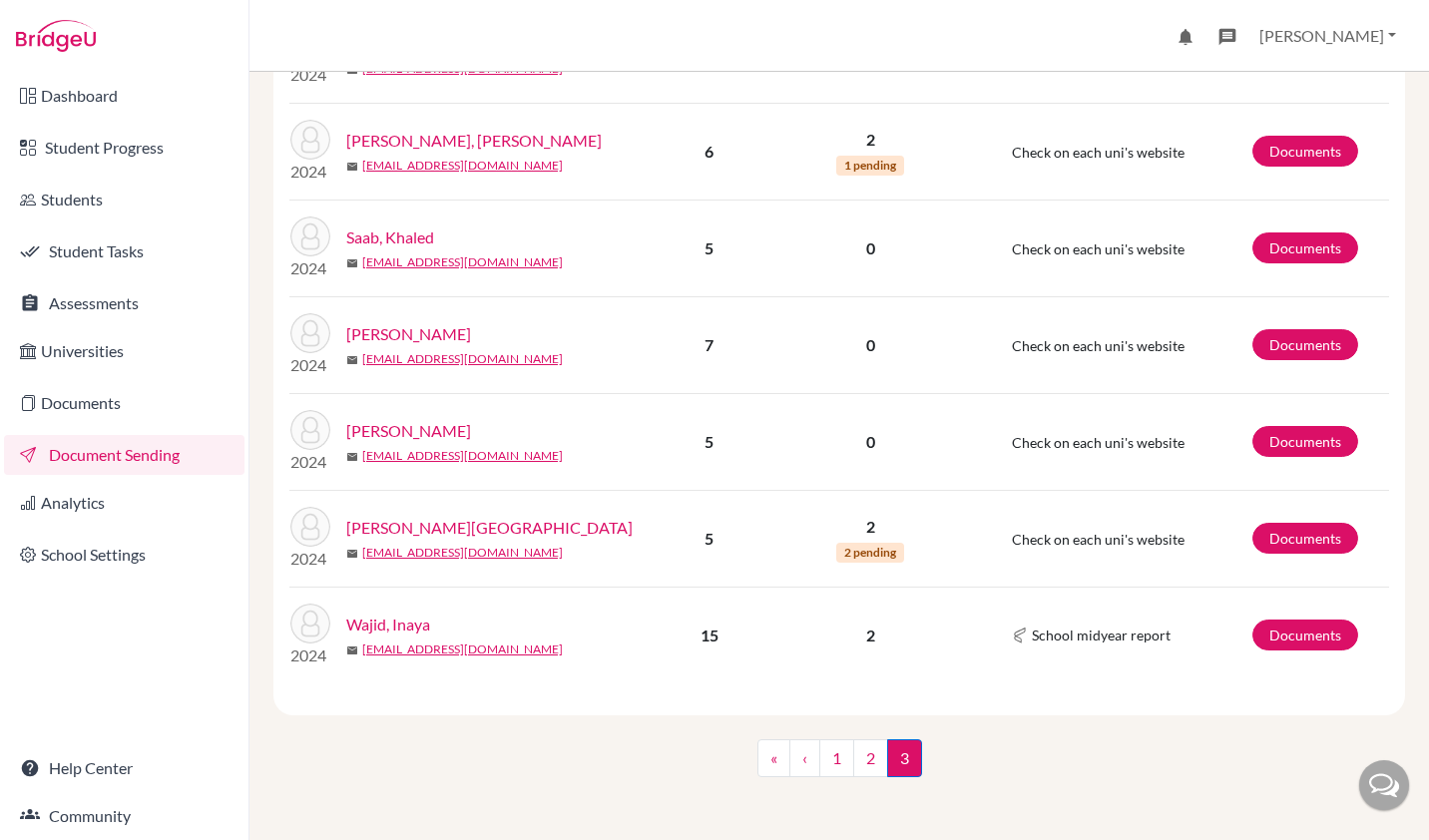 click on "Wajid, Inaya" at bounding box center [388, 625] 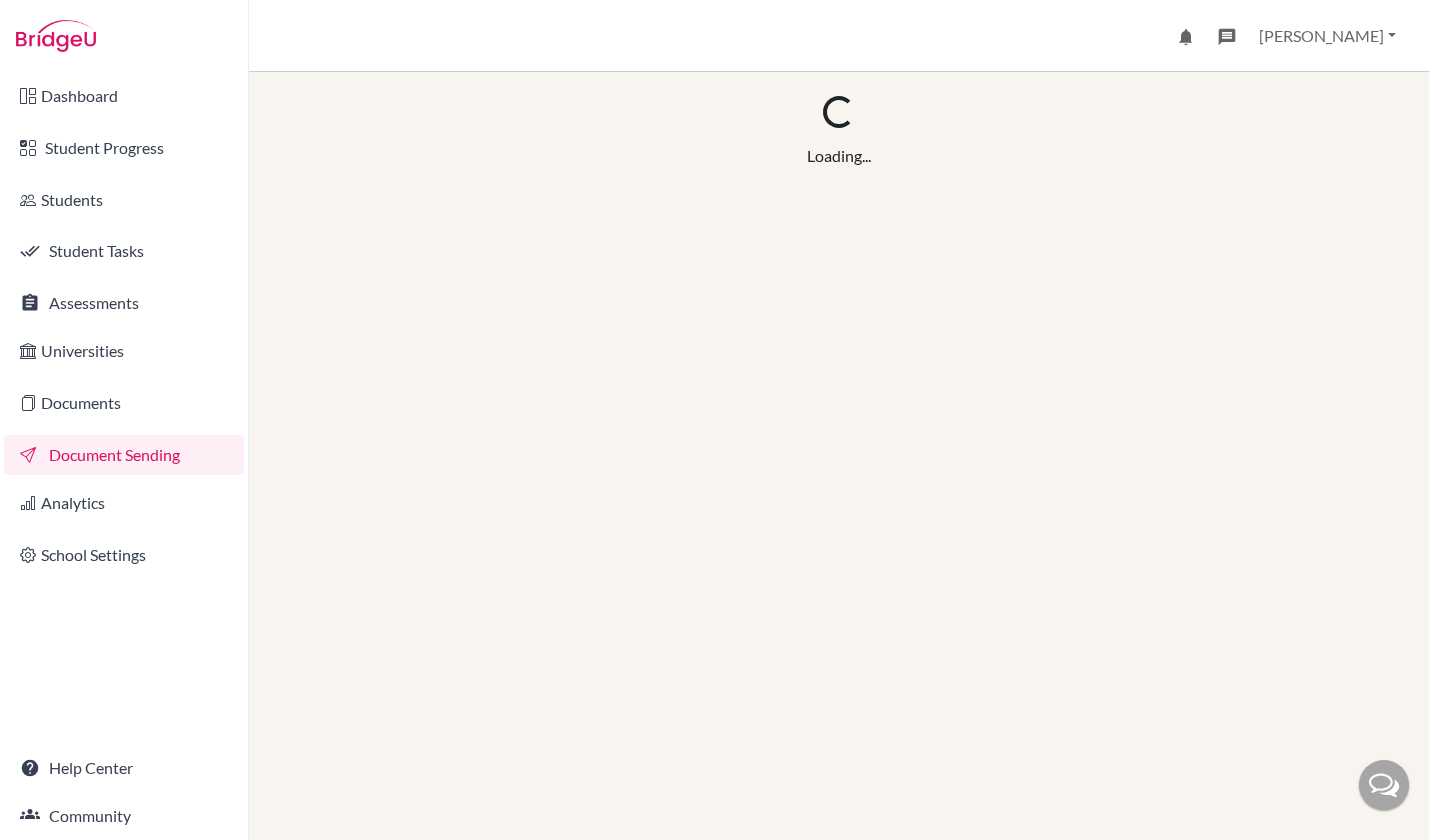 scroll, scrollTop: 0, scrollLeft: 0, axis: both 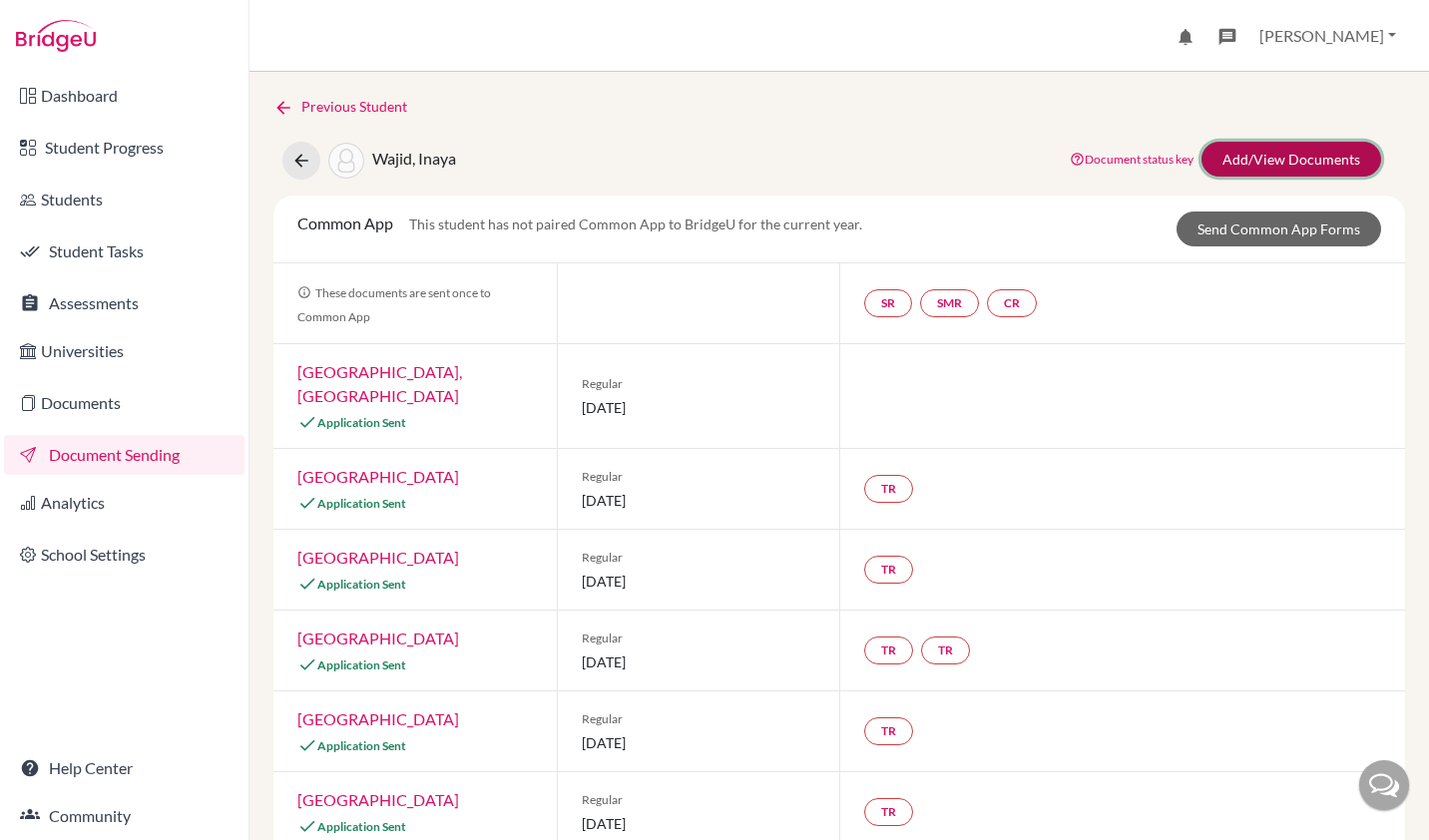 click on "Add/View Documents" at bounding box center (1291, 159) 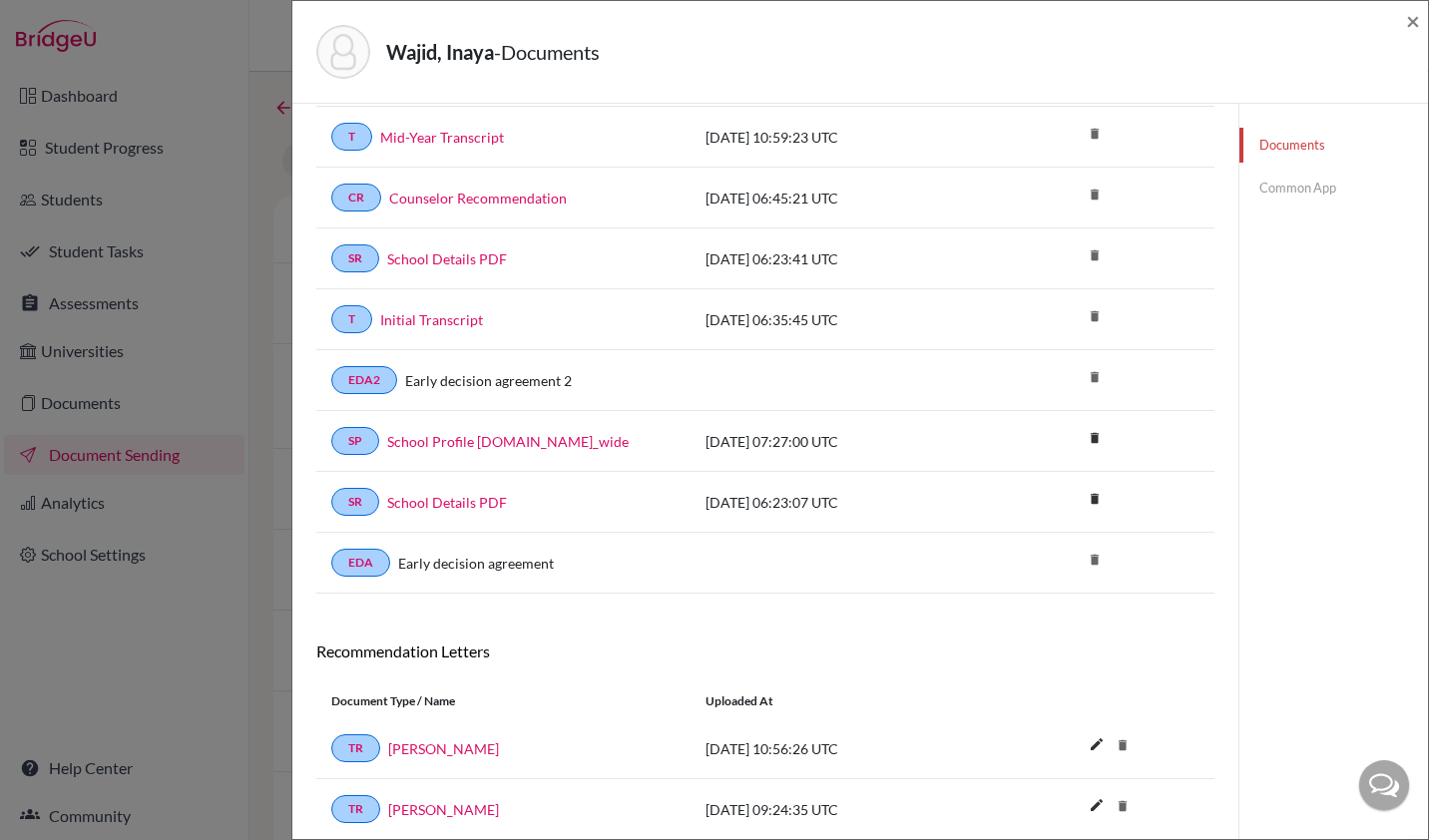 scroll, scrollTop: 216, scrollLeft: 0, axis: vertical 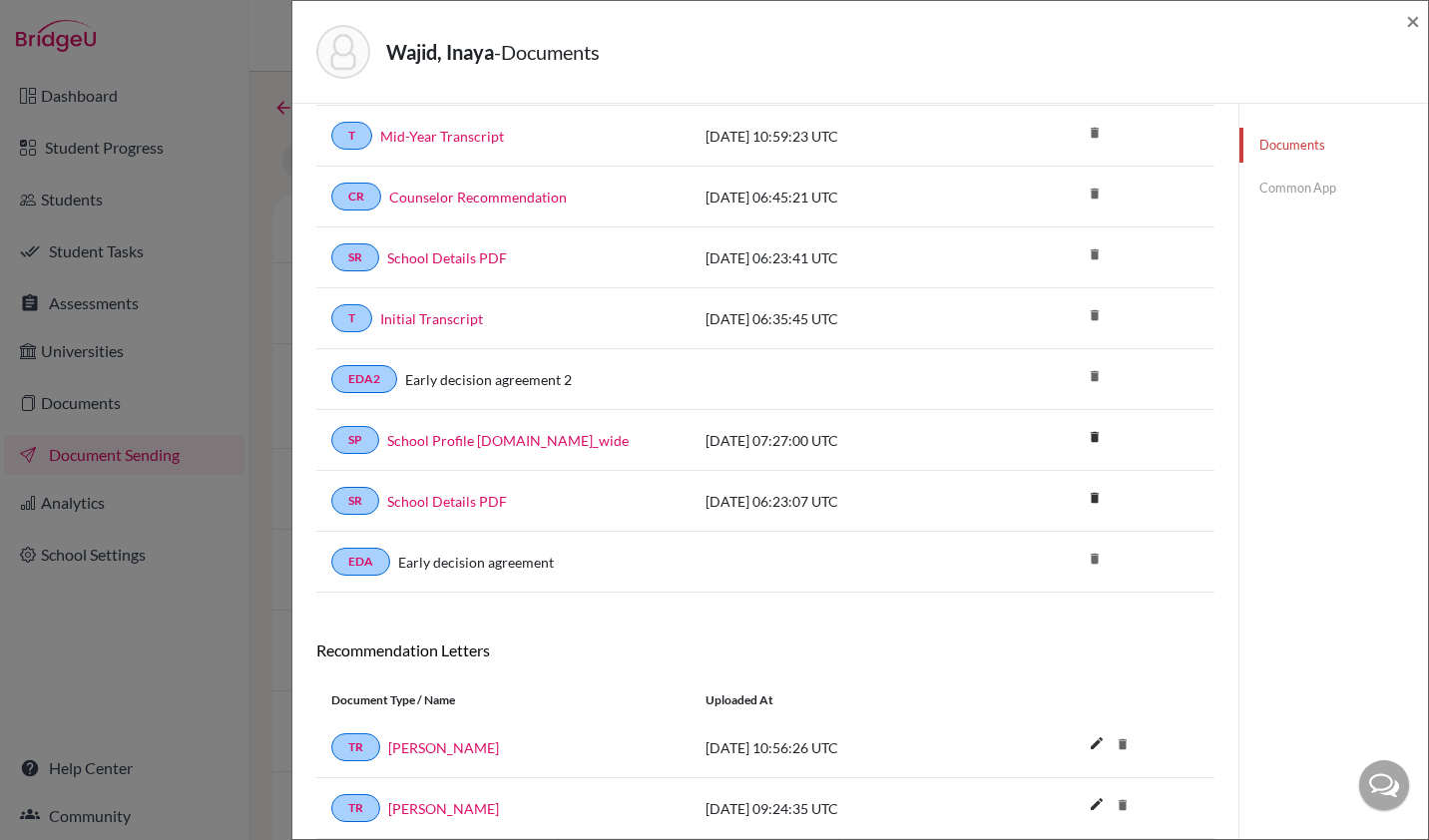 click at bounding box center (1384, 785) 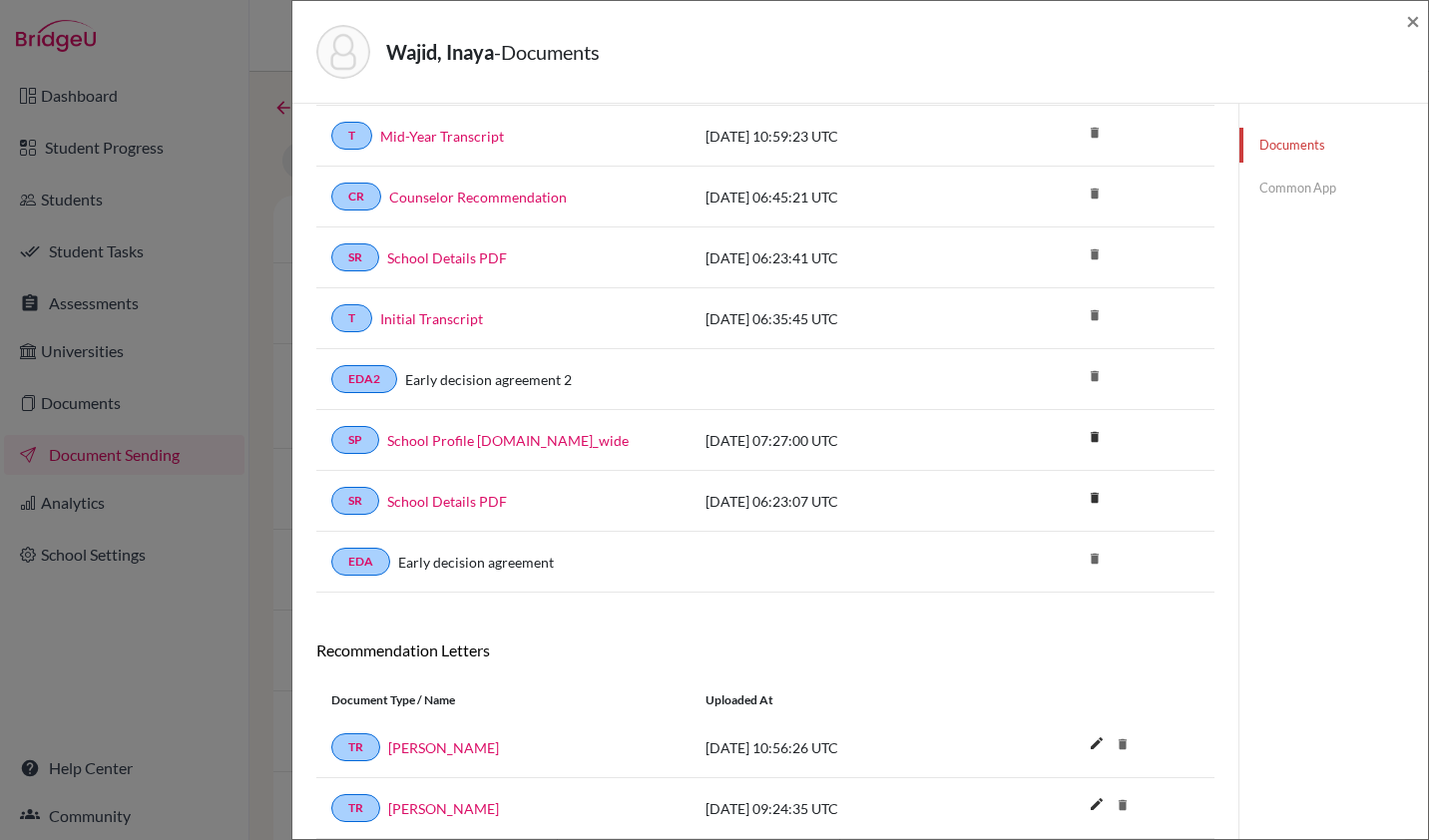 scroll, scrollTop: 0, scrollLeft: 0, axis: both 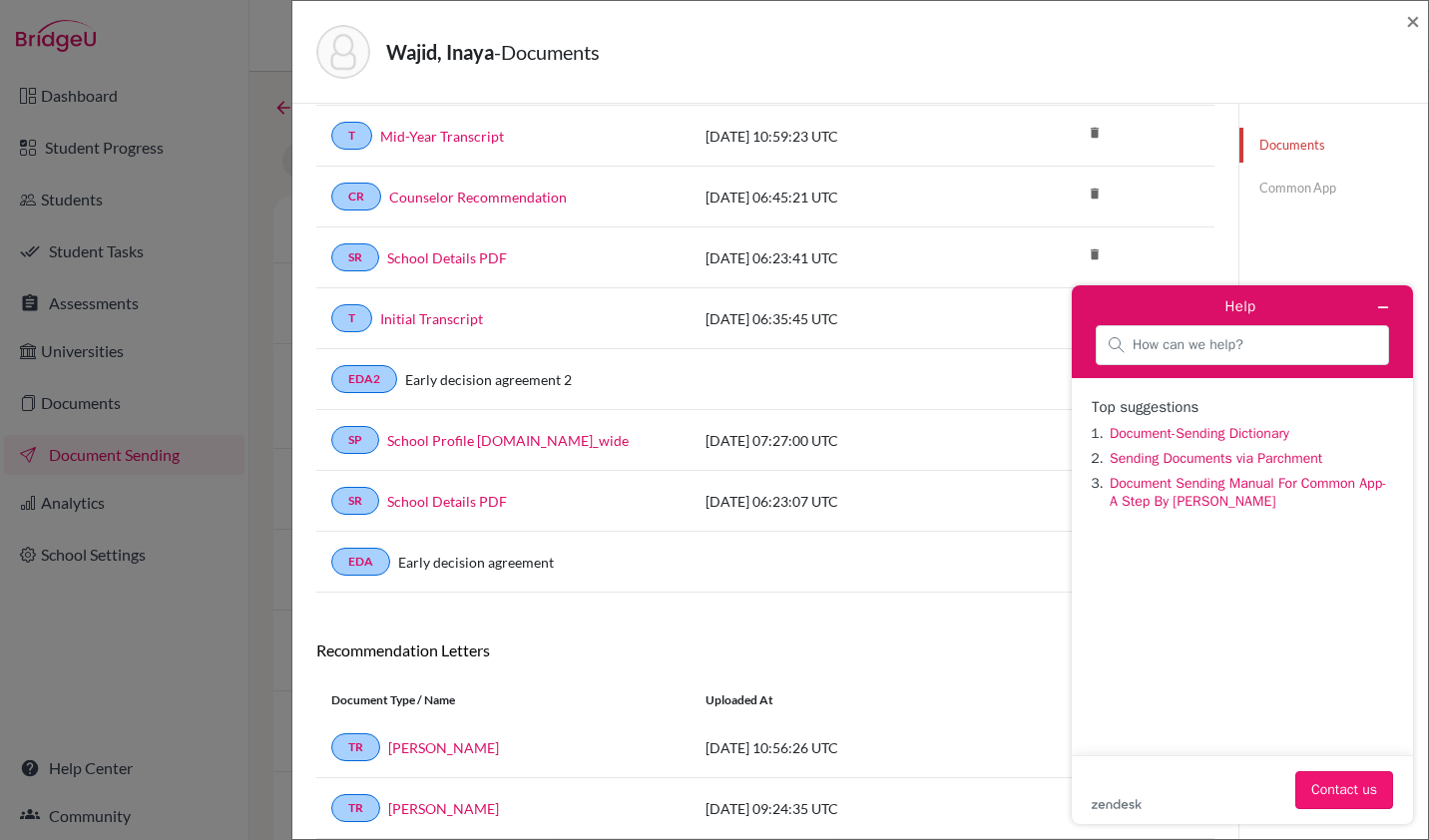 click on "Contact us" at bounding box center (1344, 790) 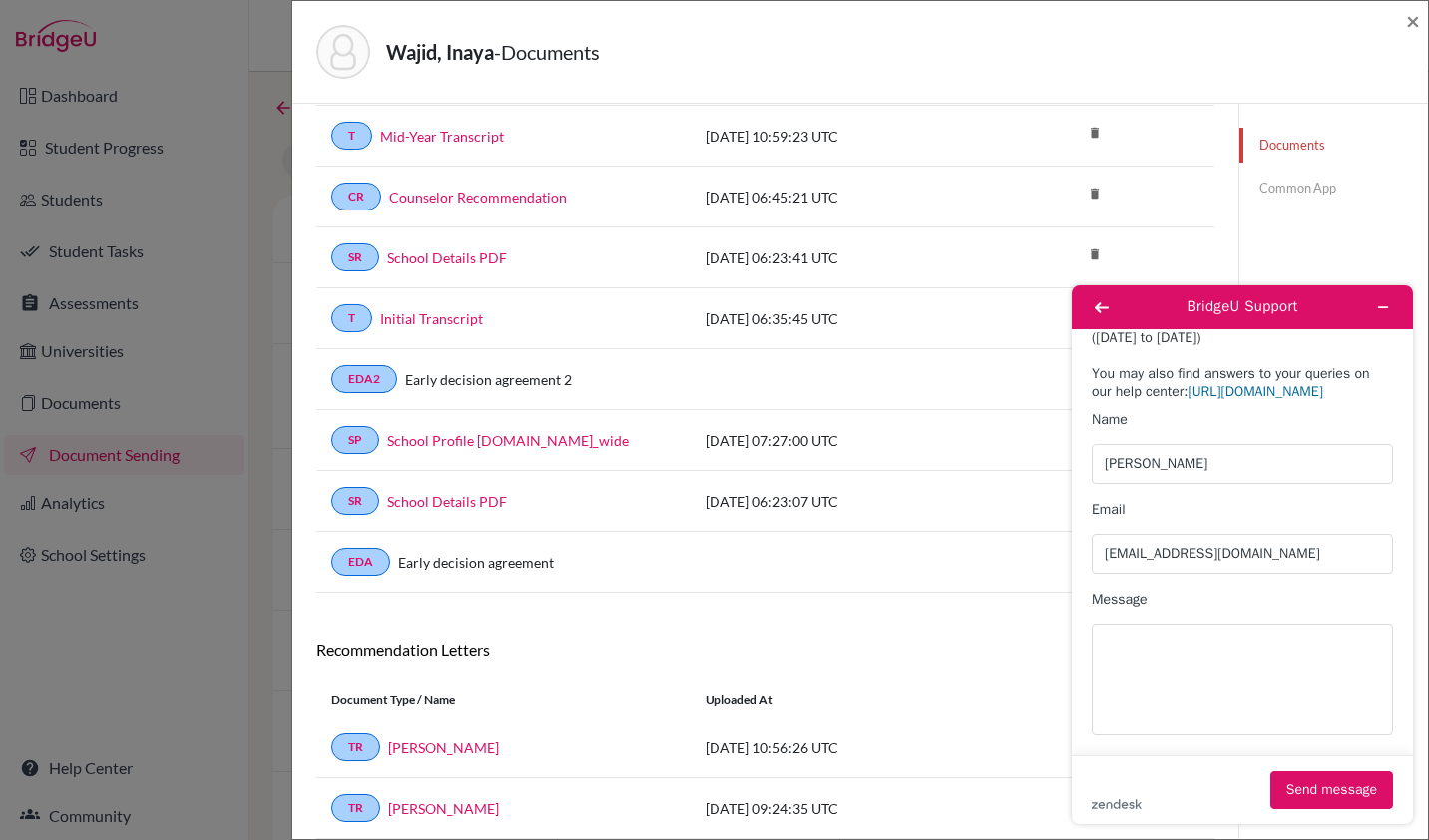 scroll, scrollTop: 161, scrollLeft: 0, axis: vertical 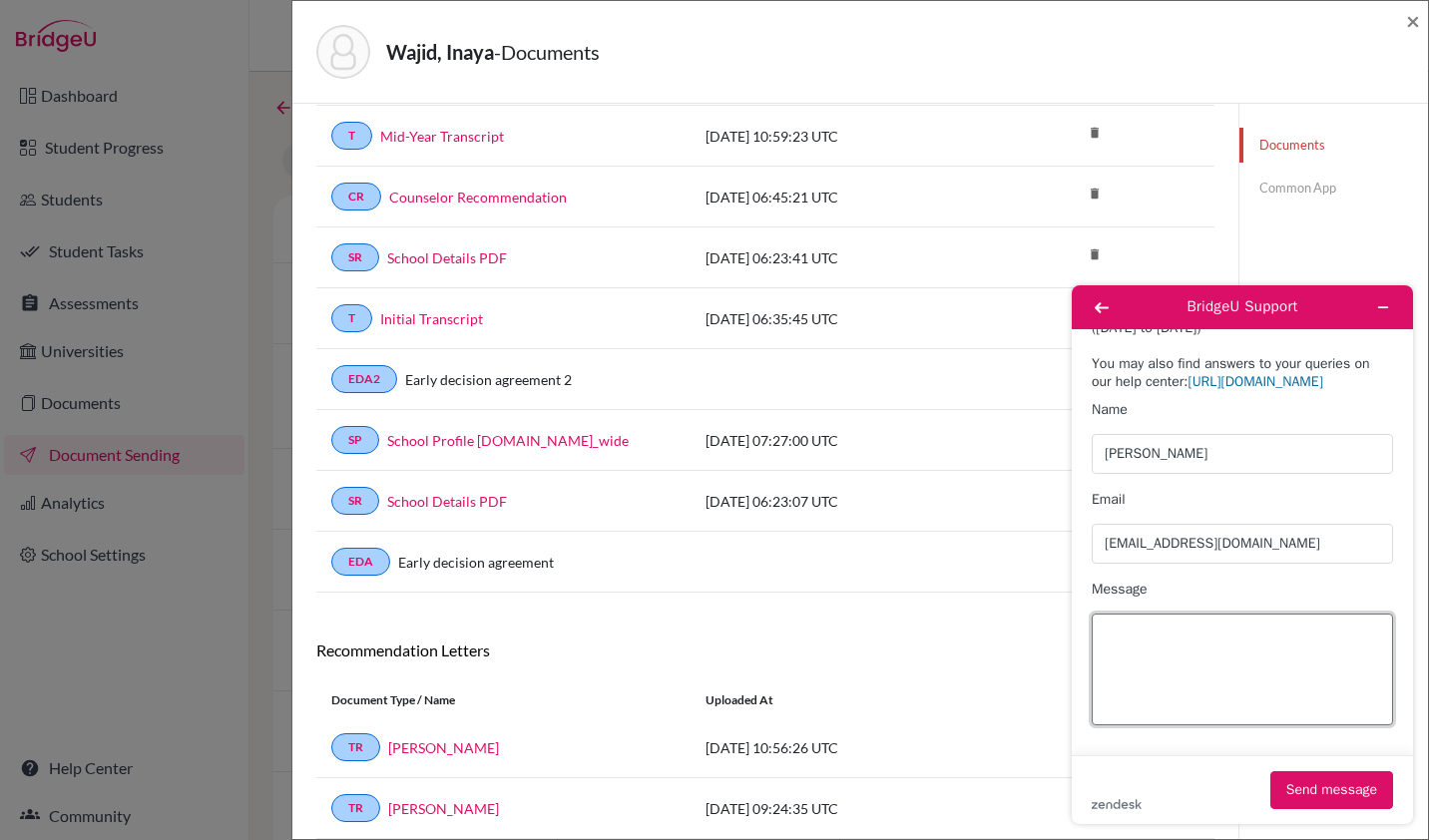 click on "Message" at bounding box center [1242, 669] 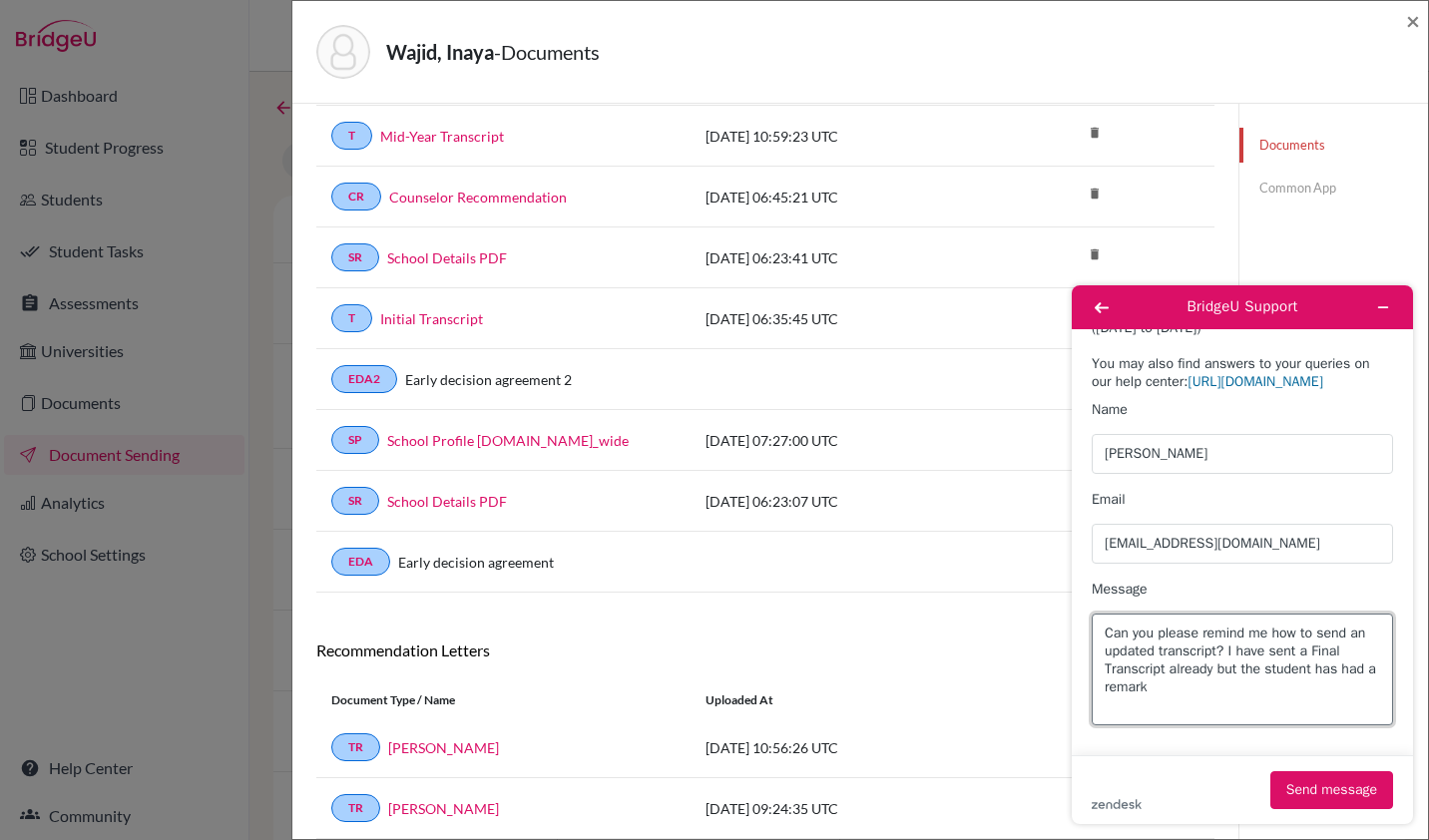 click on "Can you please remind me how to send an updated transcript? I have sent a Final Transcript already but the student has had a remark" at bounding box center (1242, 669) 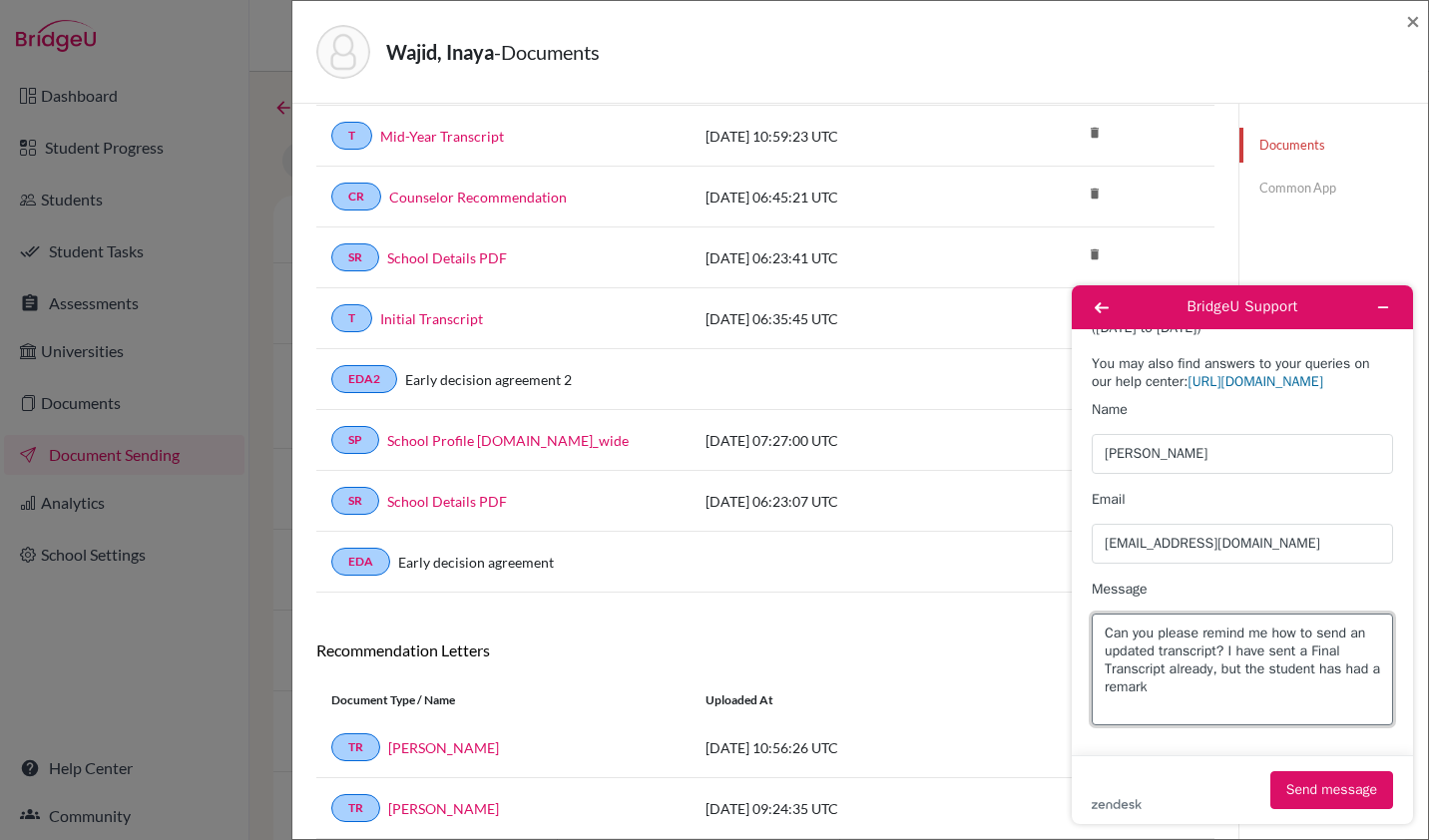 click on "Can you please remind me how to send an updated transcript? I have sent a Final Transcript already, but the student has had a remark" at bounding box center (1242, 669) 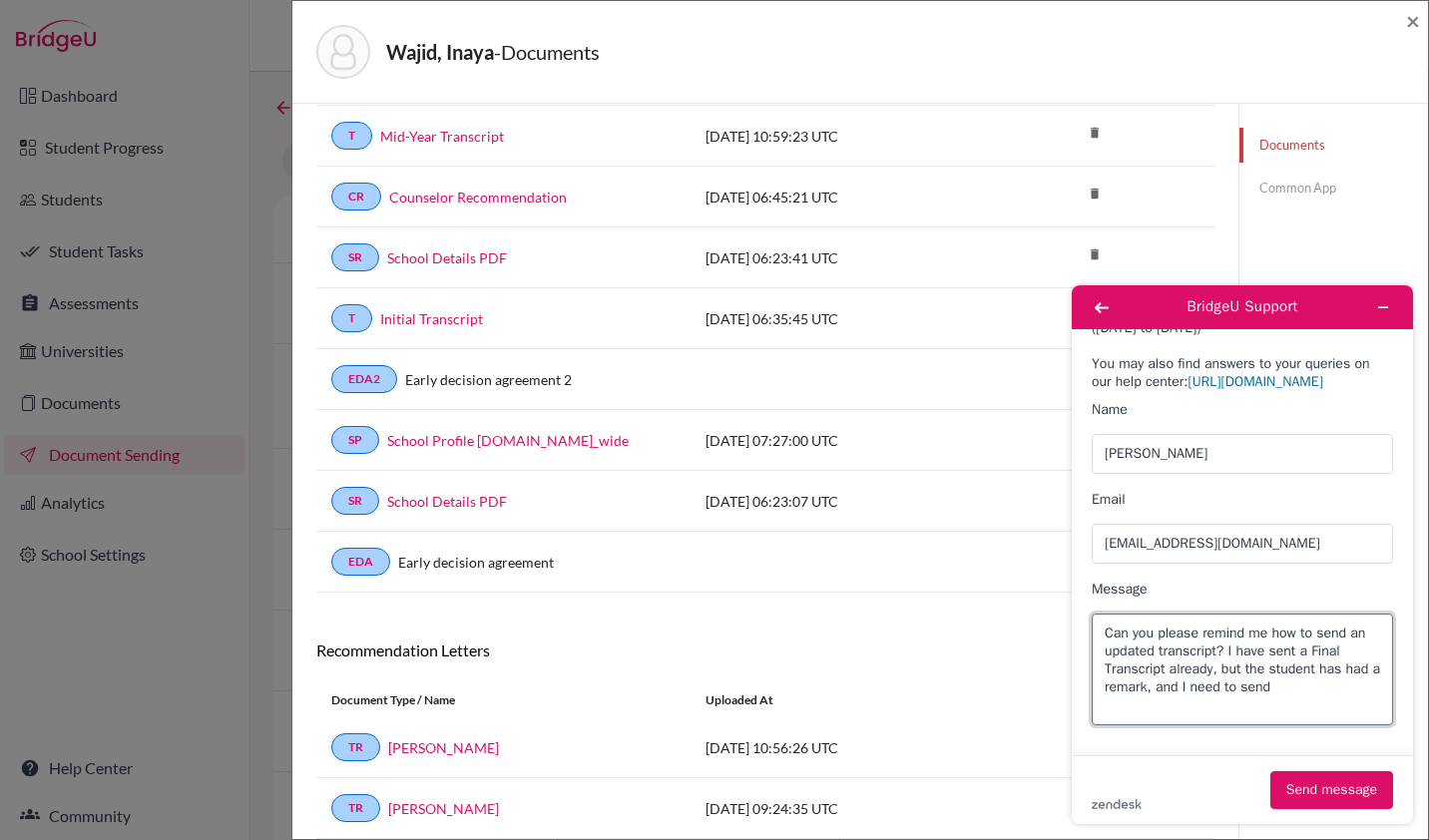 click on "Can you please remind me how to send an updated transcript? I have sent a Final Transcript already, but the student has had a remark, and I need to send" at bounding box center [1242, 669] 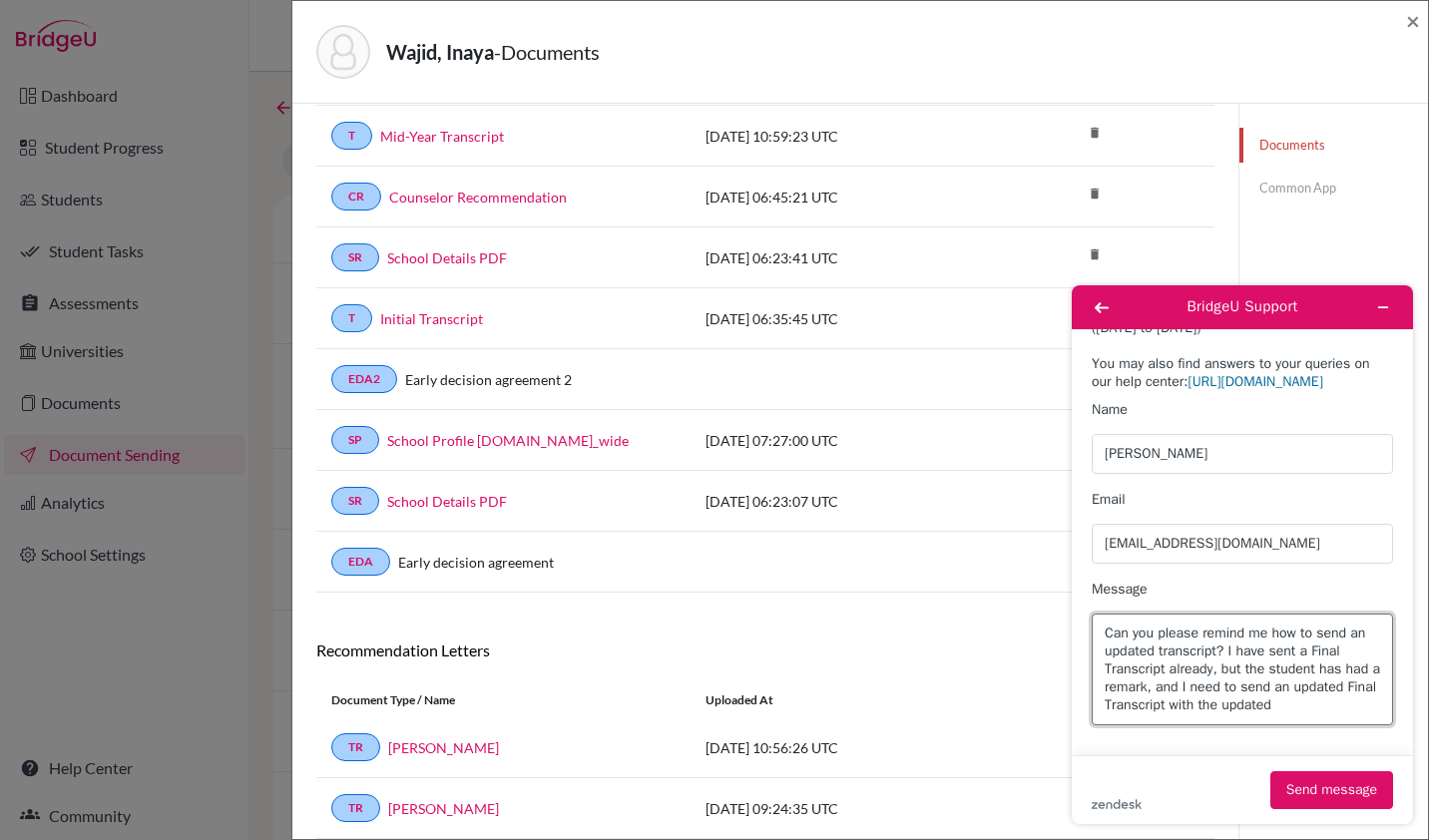 scroll, scrollTop: 8, scrollLeft: 0, axis: vertical 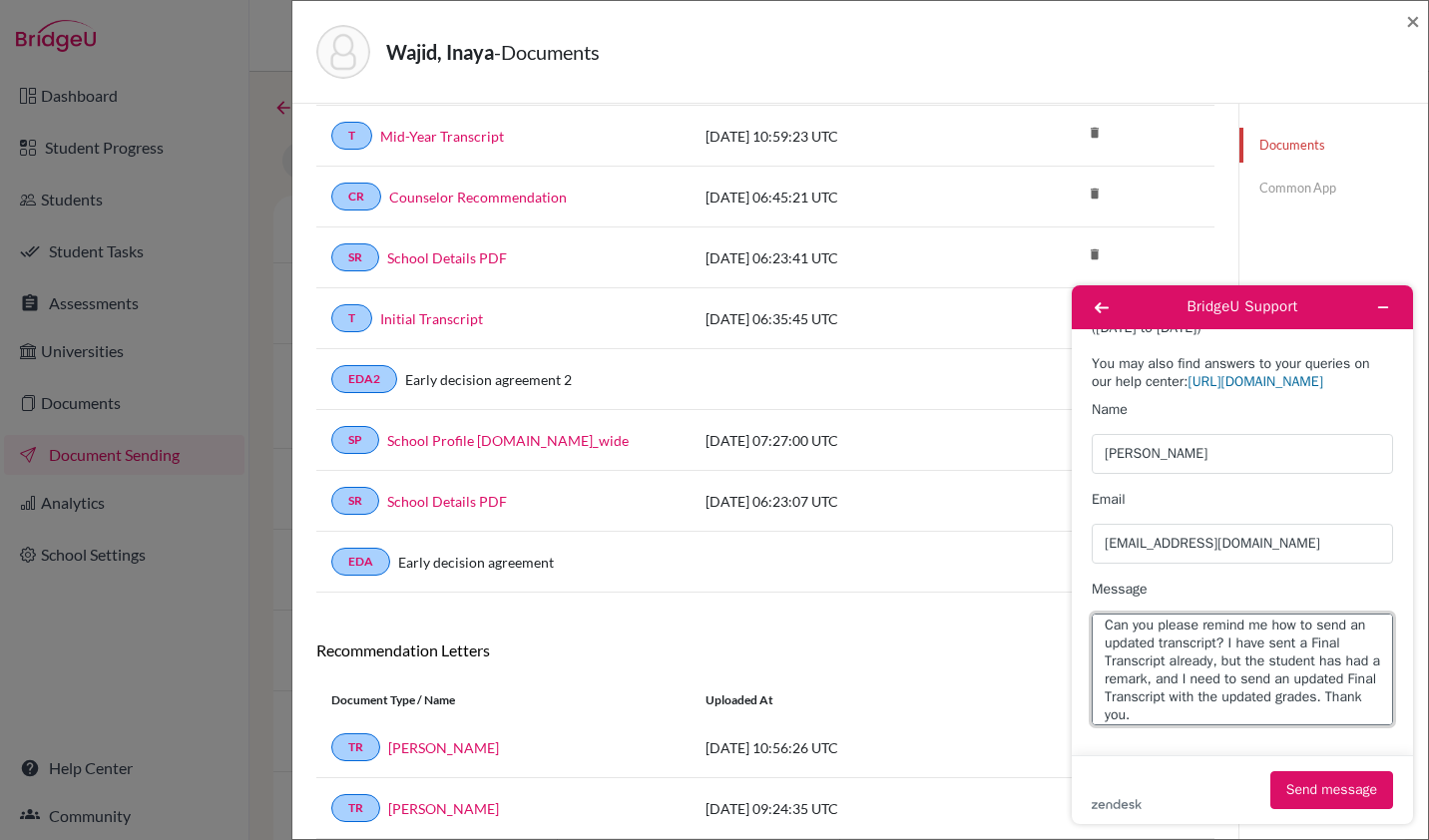 type on "Can you please remind me how to send an updated transcript? I have sent a Final Transcript already, but the student has had a remark, and I need to send an updated Final Transcript with the updated grades. Thank you." 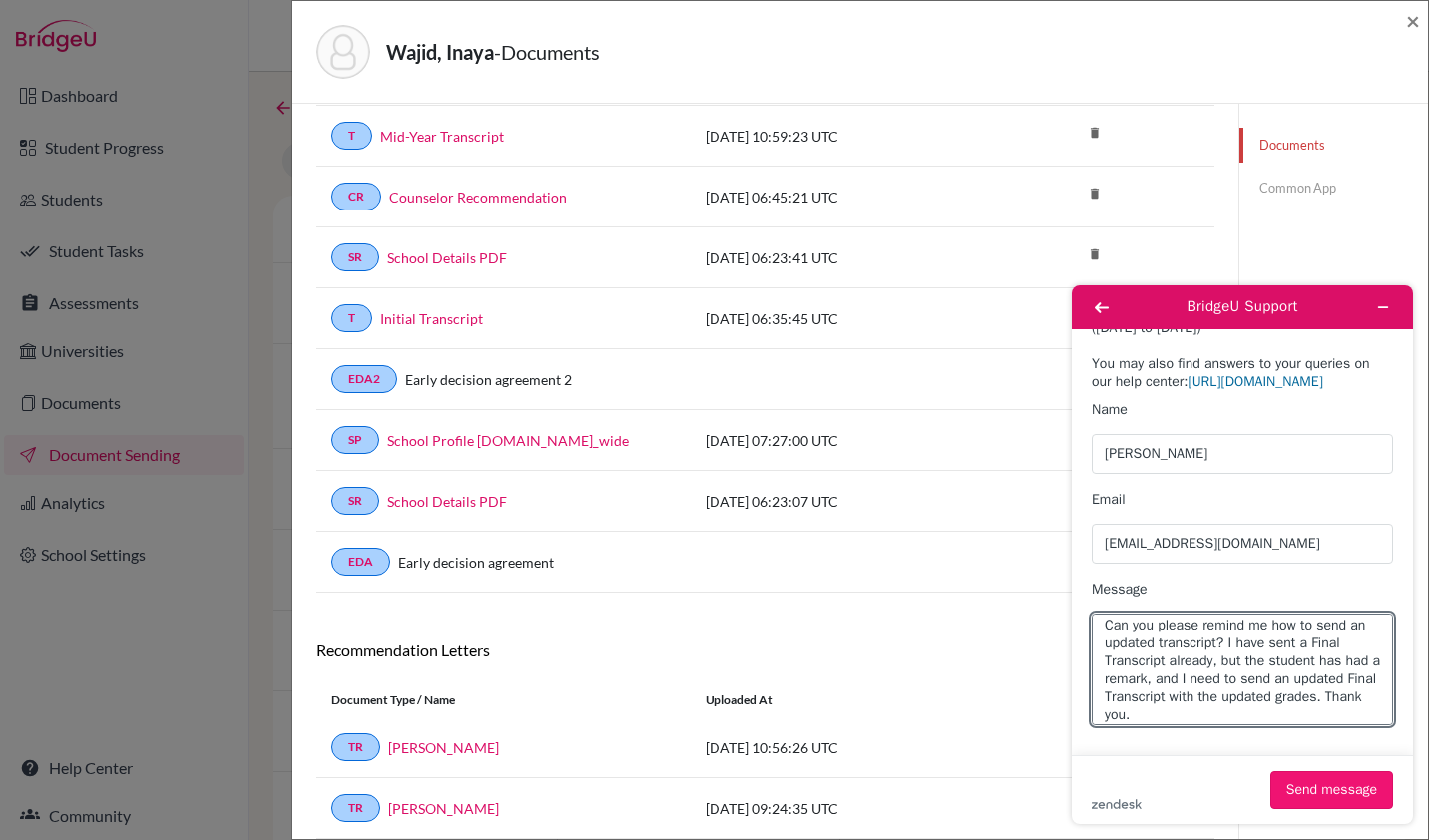 click on "Send message" at bounding box center (1331, 790) 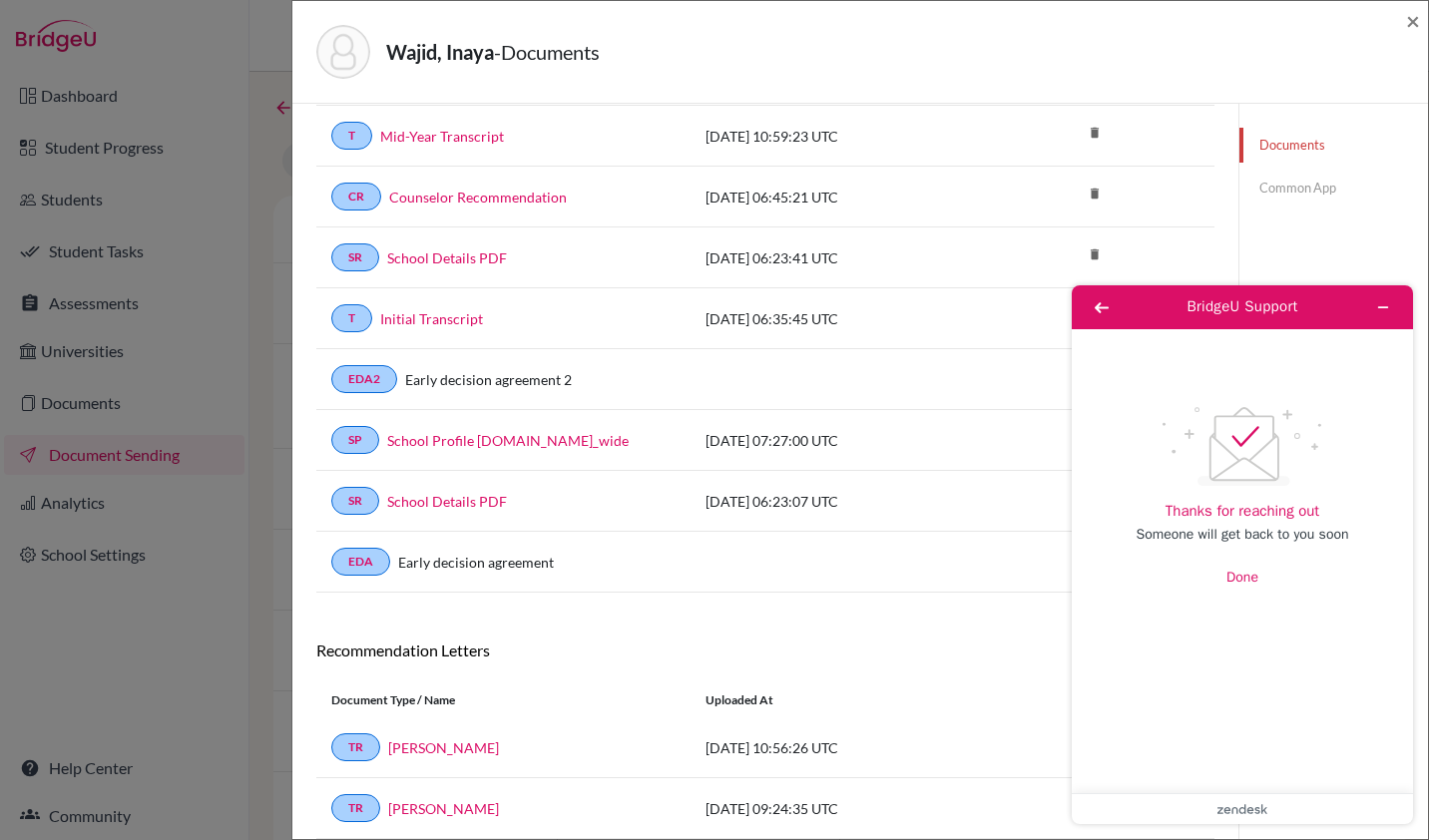 click on "Common App" 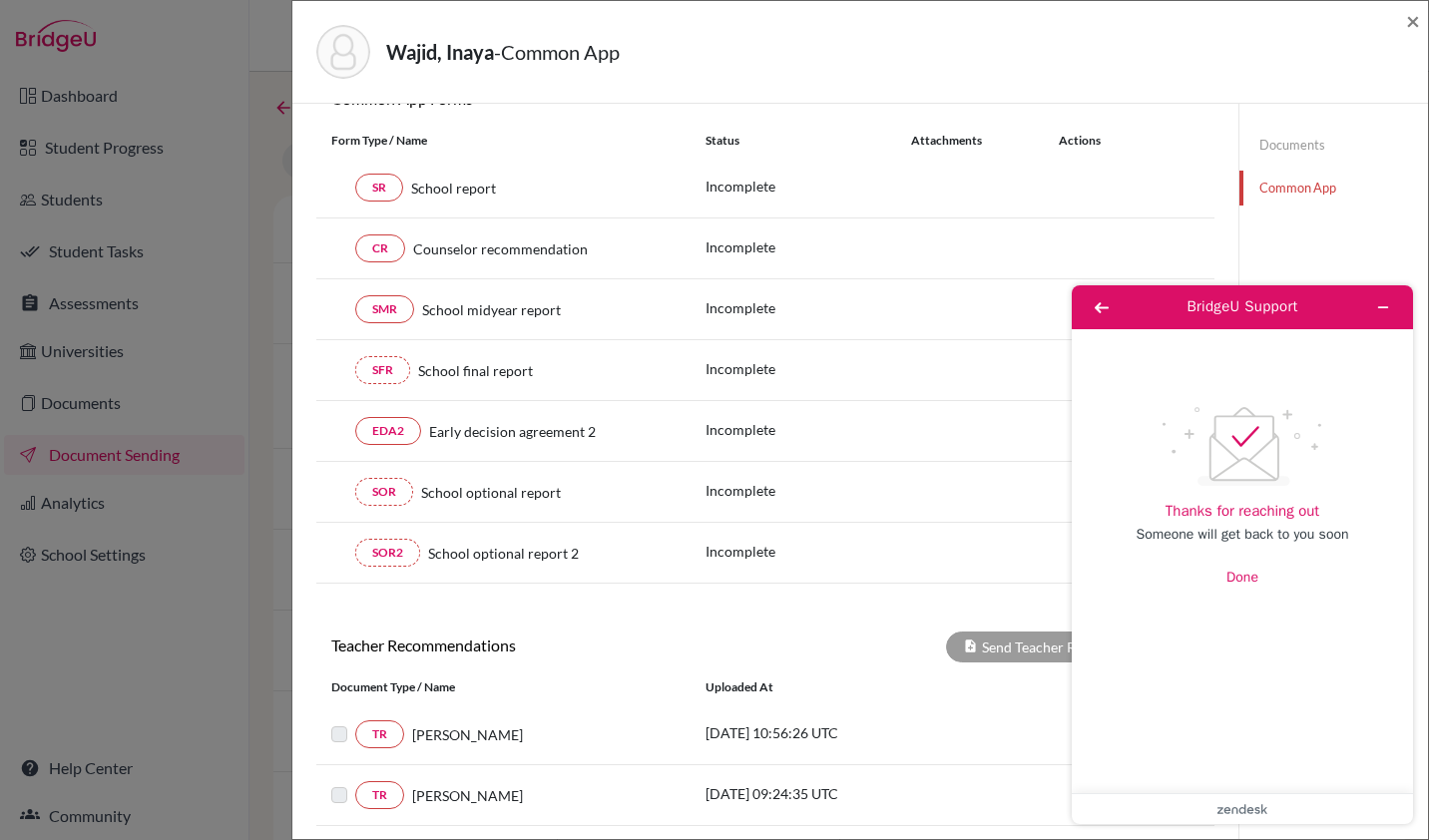 scroll, scrollTop: 164, scrollLeft: 0, axis: vertical 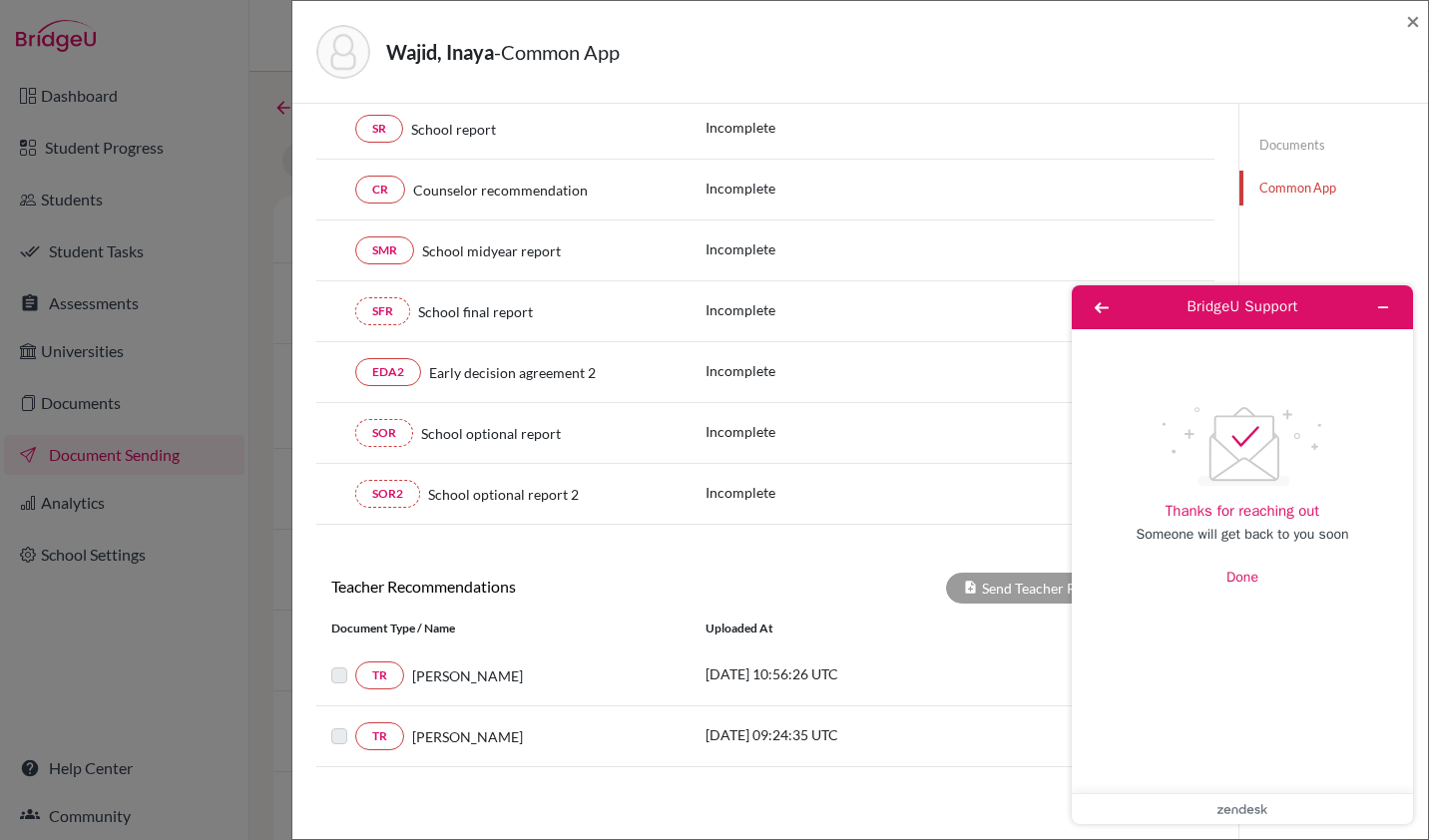 click on "Wajid, Inaya  -  Common App ×" at bounding box center (860, 52) 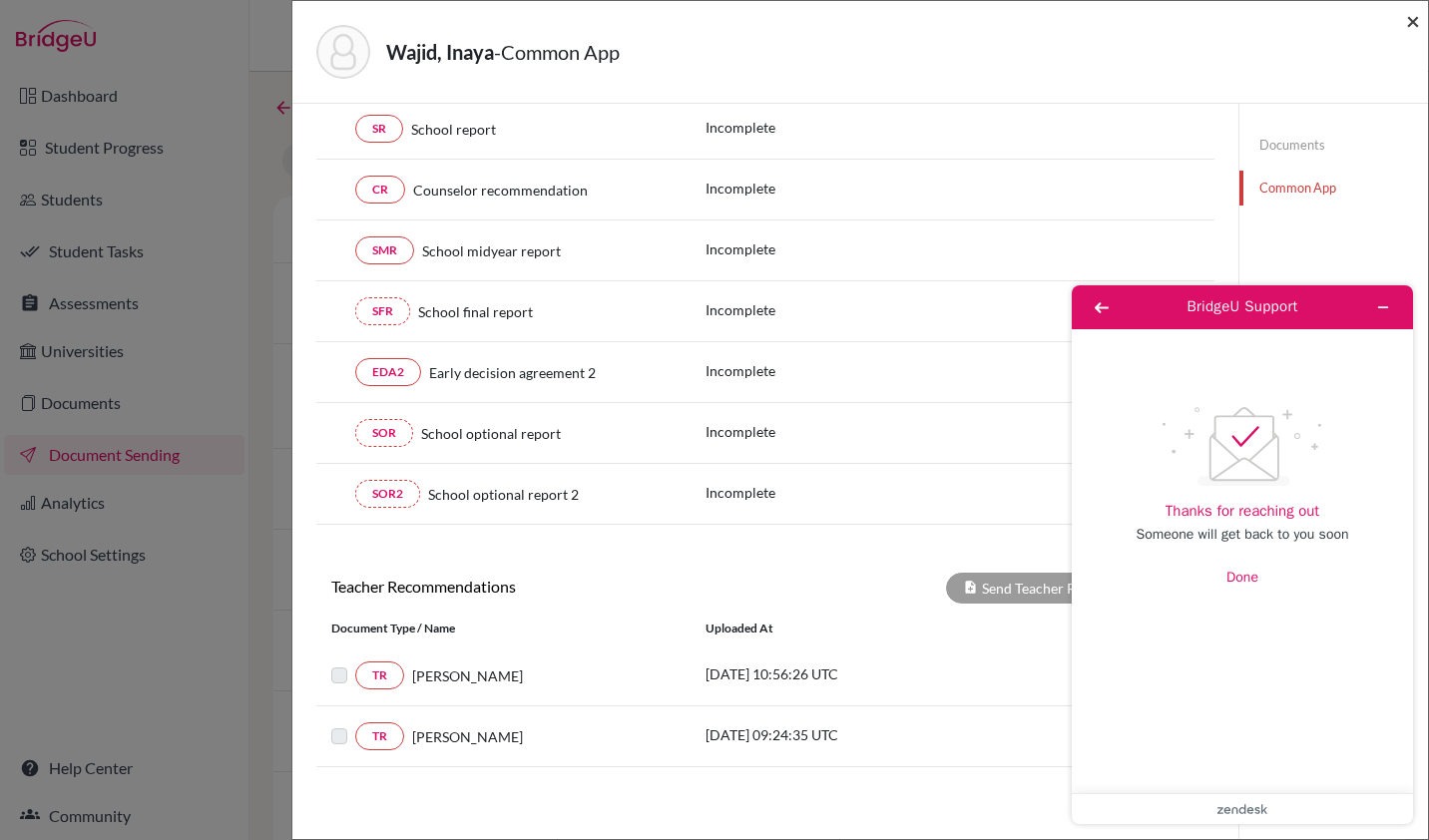 click on "×" at bounding box center [1413, 20] 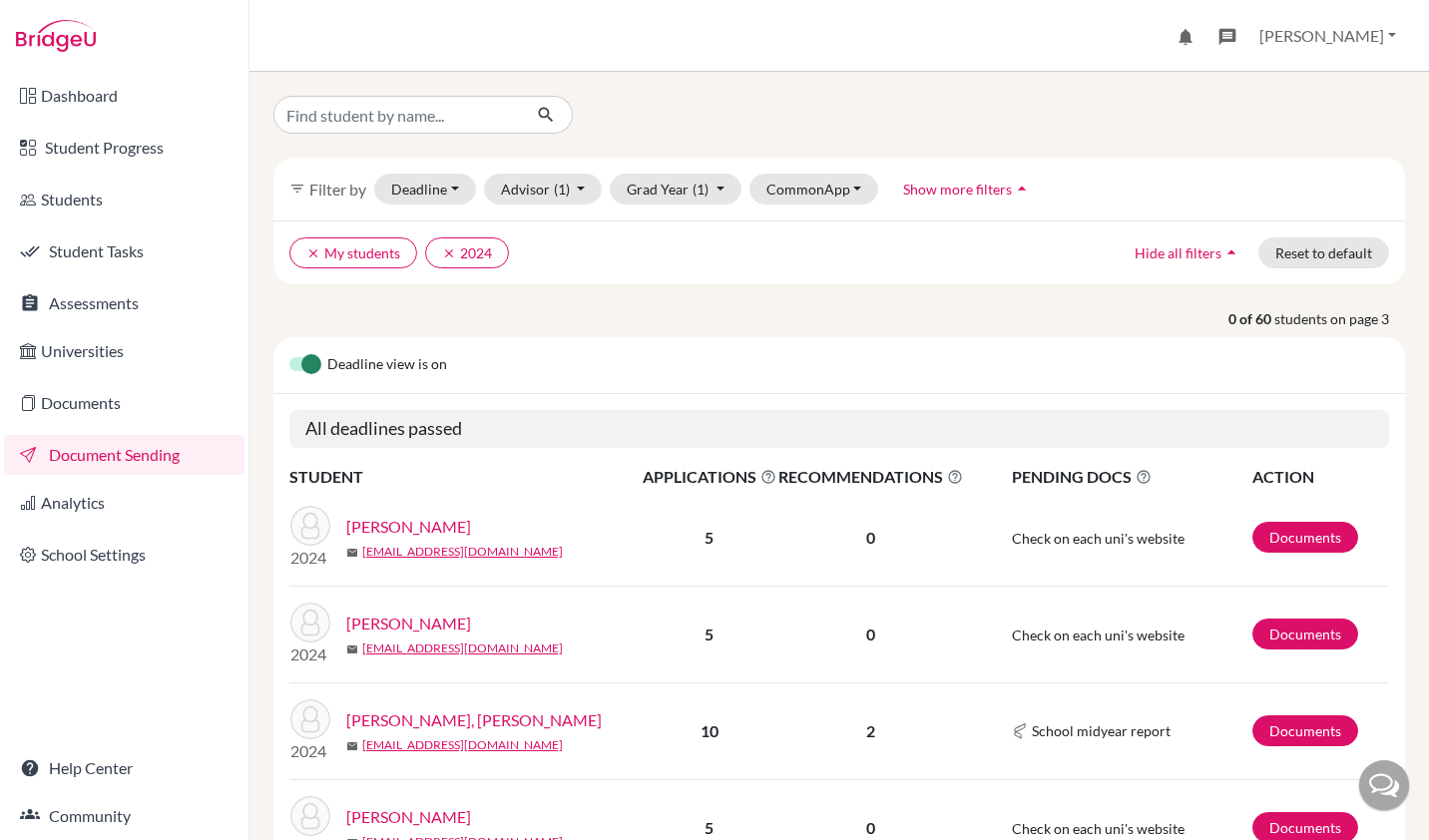 scroll, scrollTop: 0, scrollLeft: 0, axis: both 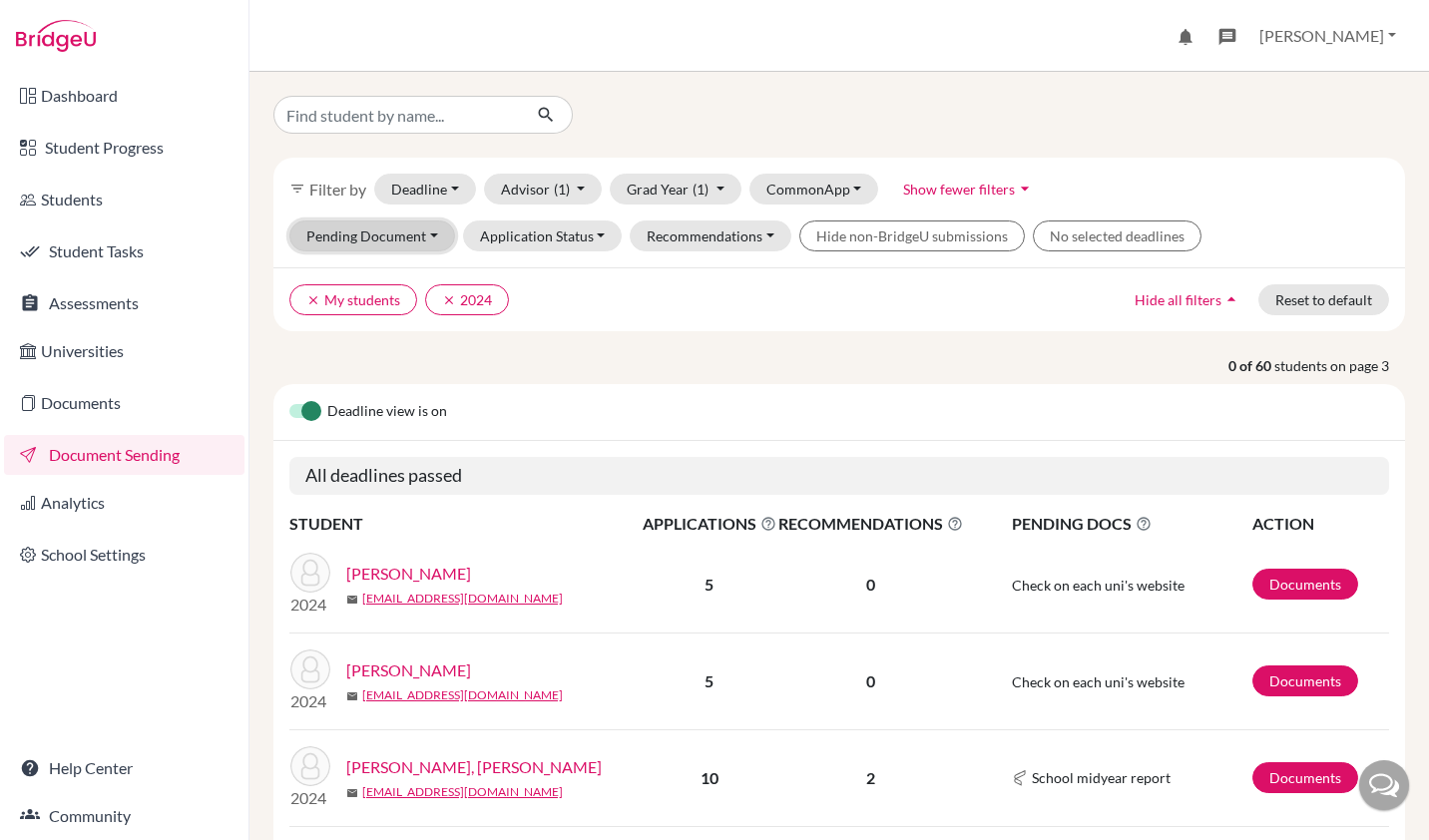 click on "Pending Document" at bounding box center (372, 235) 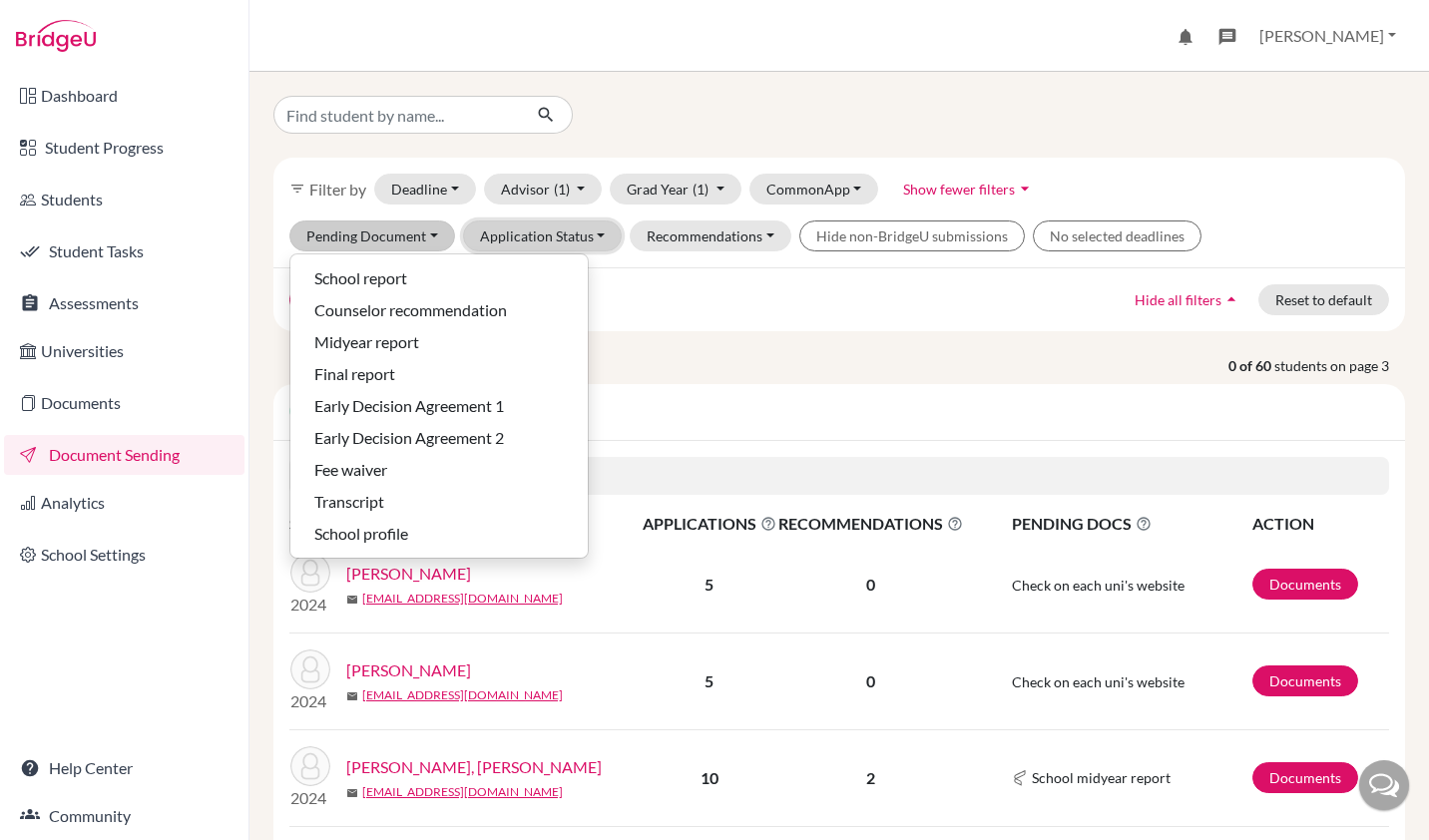 click on "Application Status" at bounding box center [543, 235] 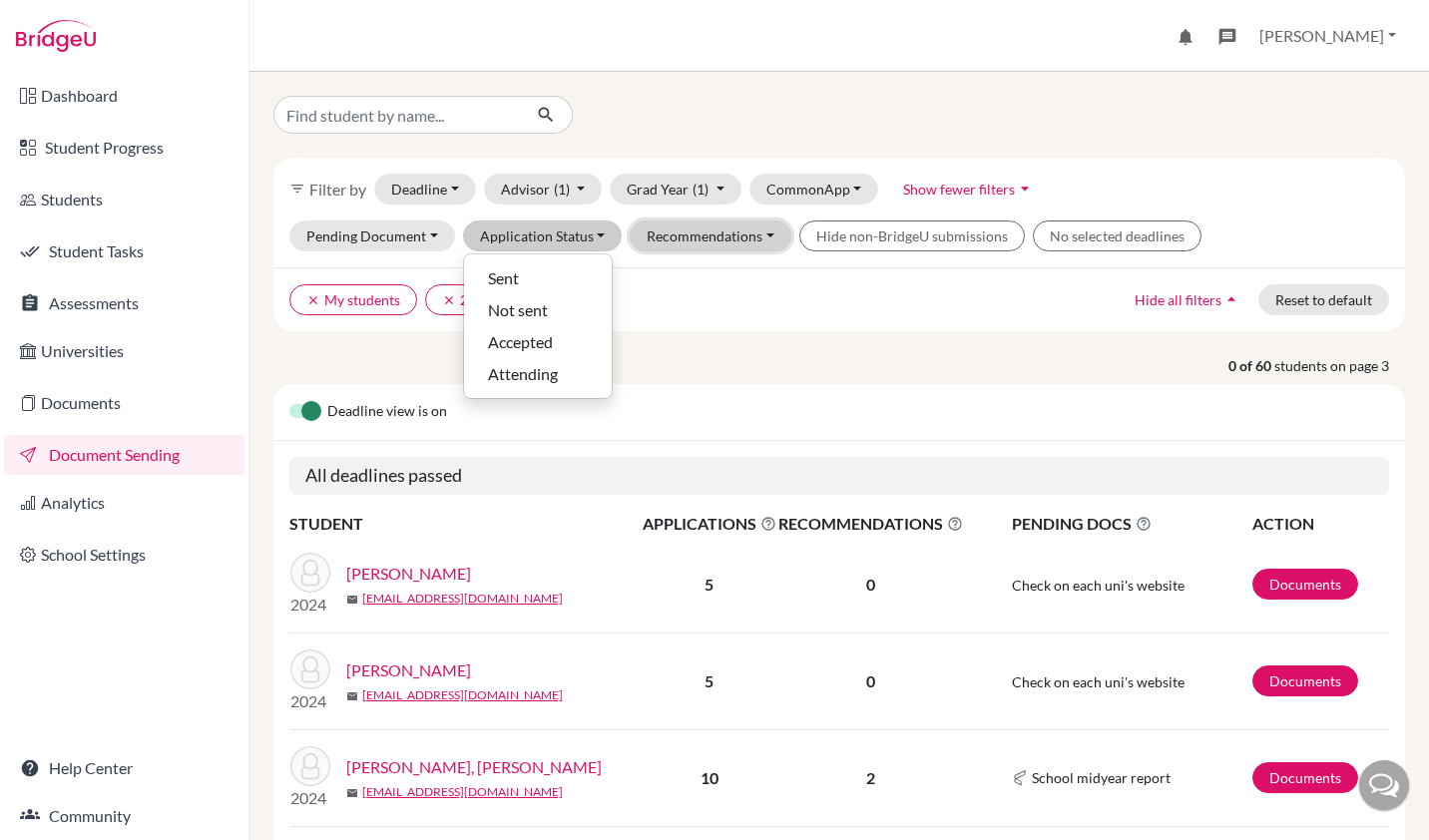 click on "Recommendations" at bounding box center [711, 235] 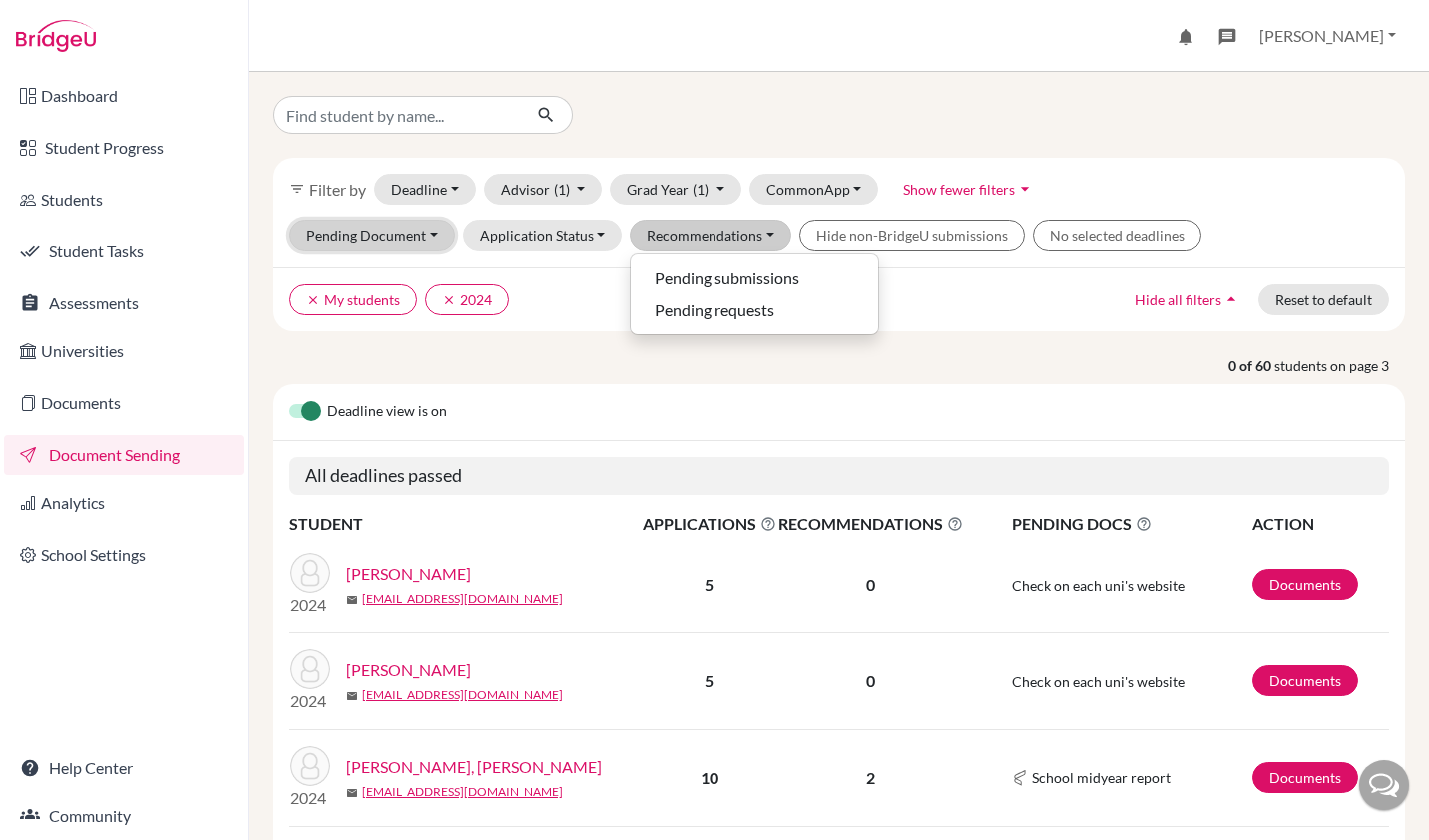 click on "Pending Document" at bounding box center (372, 235) 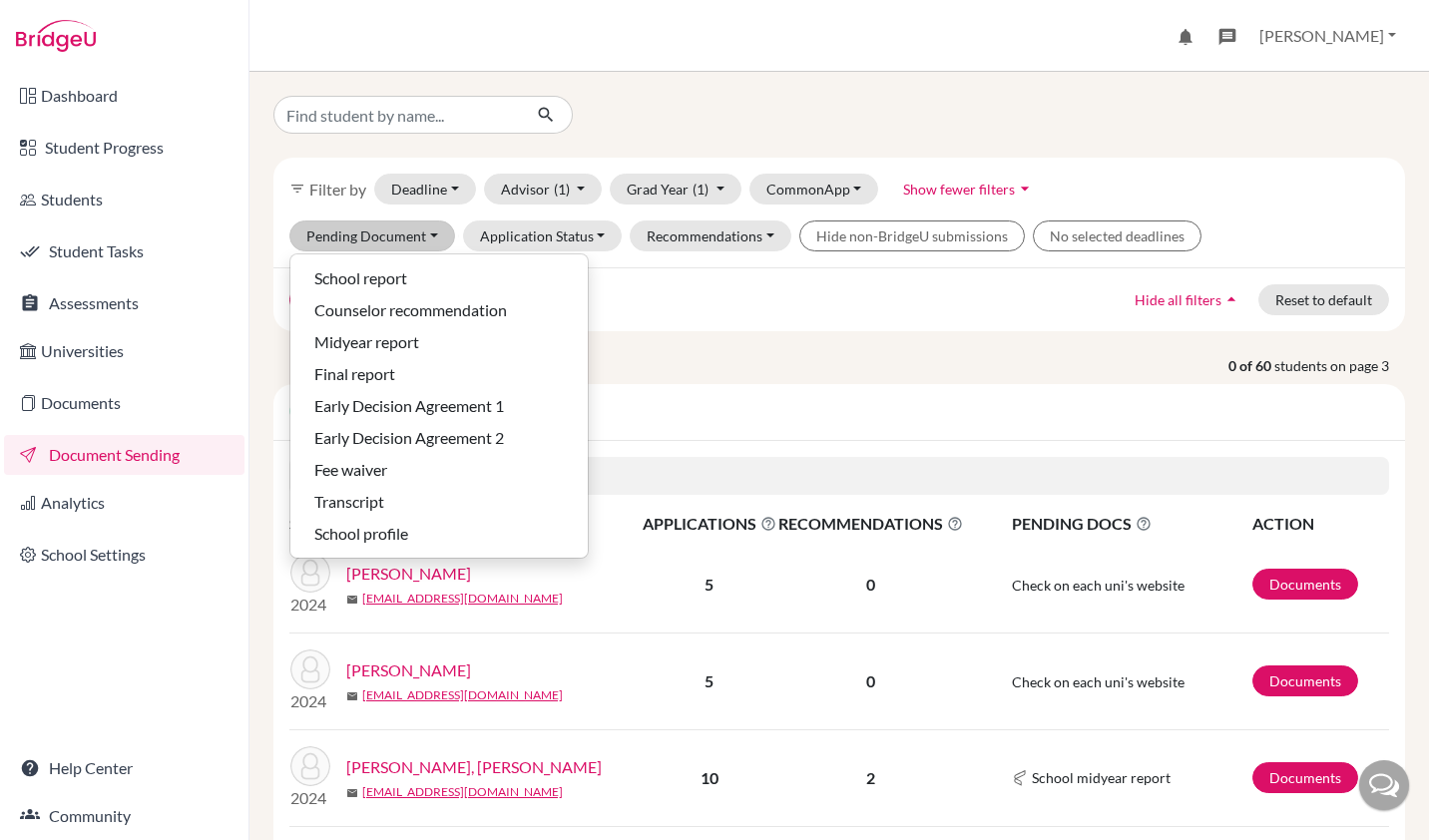 click on "clear My students clear 2024 Hide all filters arrow_drop_up Reset to default" at bounding box center (839, 299) 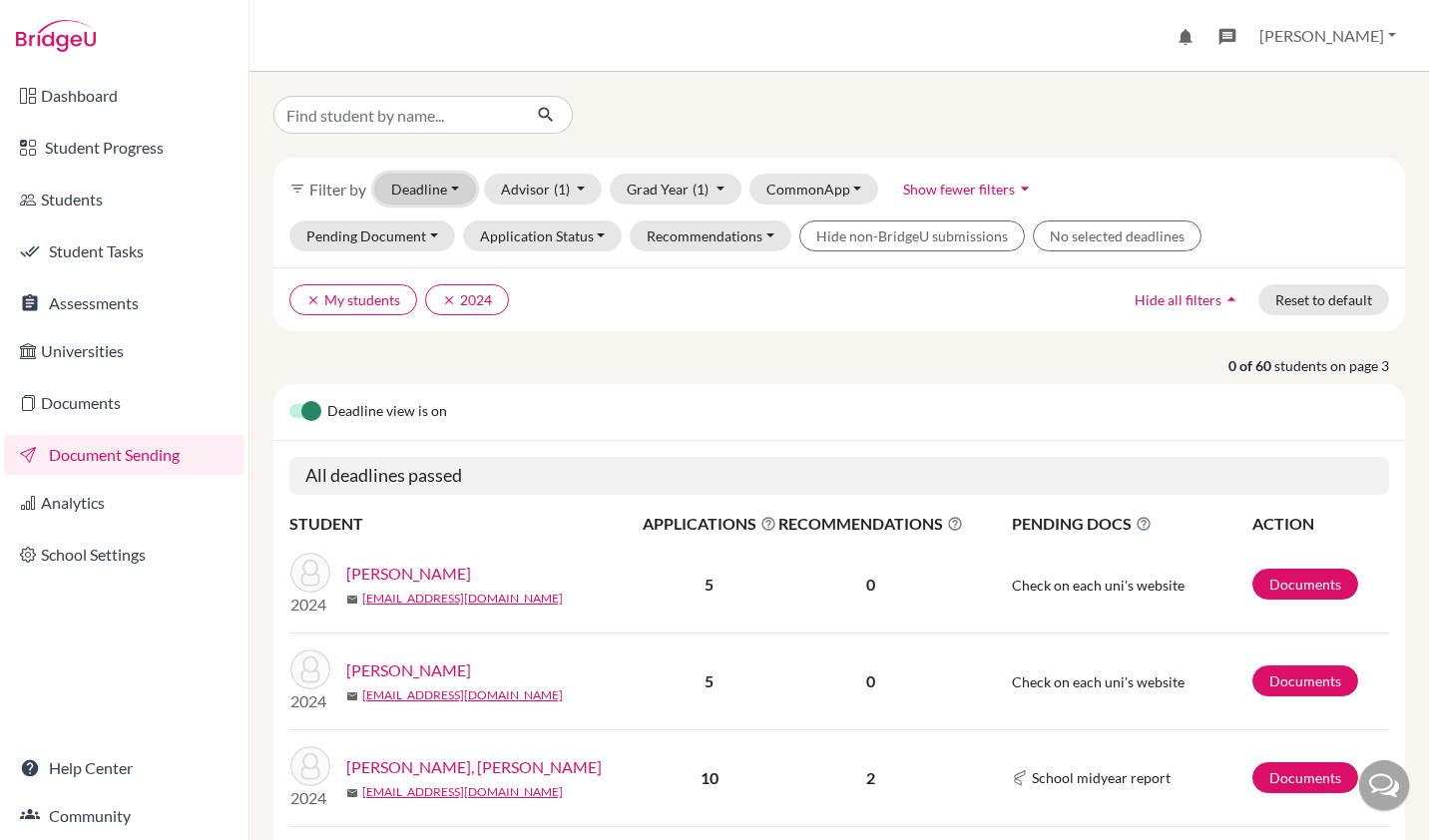 click on "Deadline     -  Select a date range Or double click for a single date selection [DATE] Next deadline [DATE] [DATE] This cycle January February March April May June July August September October November [DATE] M T W T F S S 30 1 2 3 4 5 6 7 8 9 10 11 12 13 14 15 16 17 18 19 20 21 22 23 24 25 26 27 28 29 30 31 1 2 3 4 5 6 7 8 9 [DATE] February March April May June July August September October November [DATE] M T W T F S S 28 29 30 31 1 2 3 4 5 6 7 8 9 10 11 12 13 14 15 16 17 18 19 20 21 22 23 24 25 26 27 28 29 30 31 1 2 3 4 5 6 7" at bounding box center [425, 189] 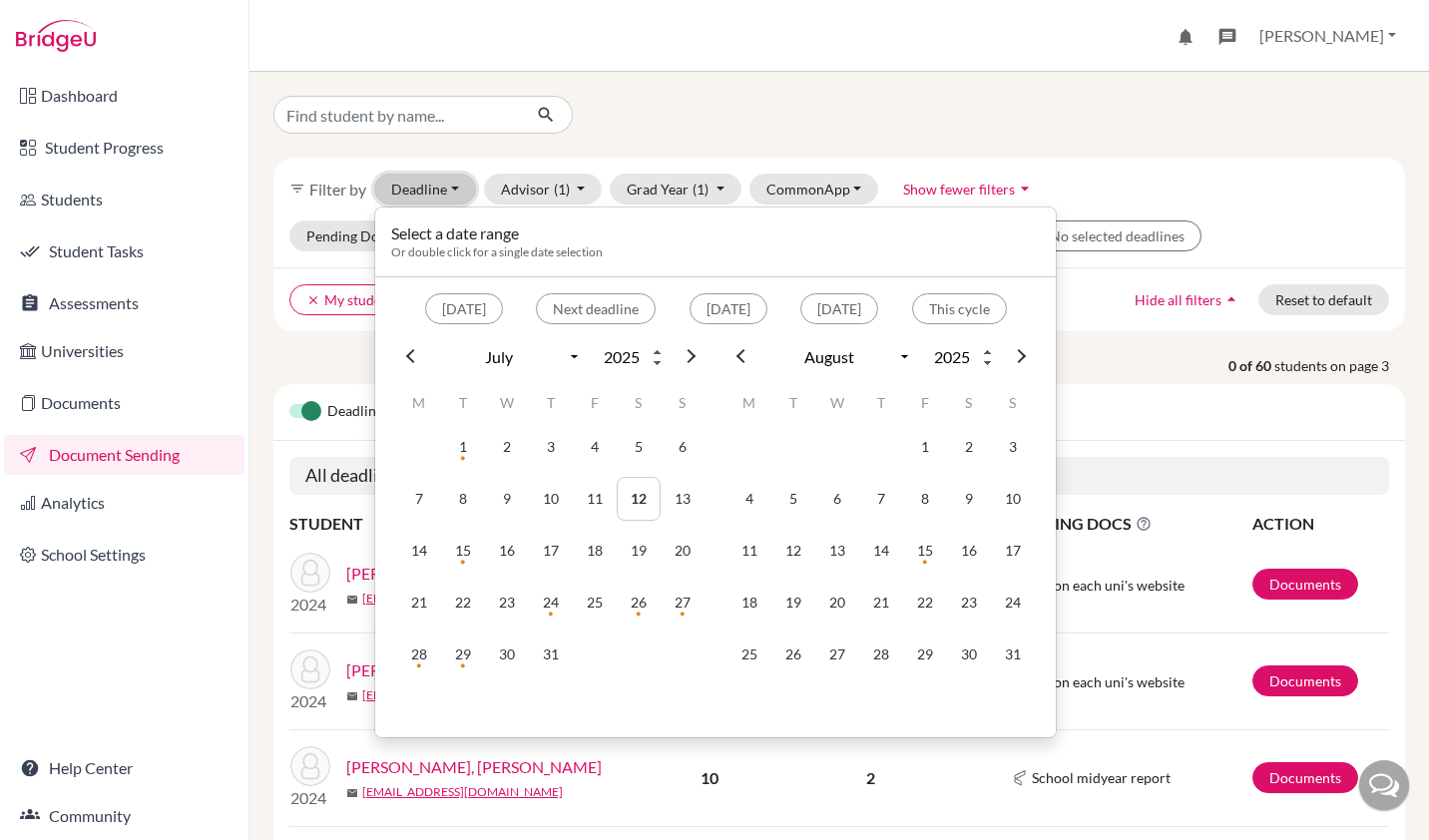 click on "Deadline     -  Select a date range Or double click for a single date selection Today Next deadline Within 2 weeks Within 1 month This cycle January February March April May June July August September October November December 2025 M T W T F S S 30 1 2 3 4 5 6 7 8 9 10 11 12 13 14 15 16 17 18 19 20 21 22 23 24 25 26 27 28 29 30 31 1 2 3 4 5 6 7 8 9 10 January February March April May June July August September October November December 2025 M T W T F S S 28 29 30 31 1 2 3 4 5 6 7 8 9 10 11 12 13 14 15 16 17 18 19 20 21 22 23 24 25 26 27 28 29 30 31 1 2 3 4 5 6 7" at bounding box center (425, 189) 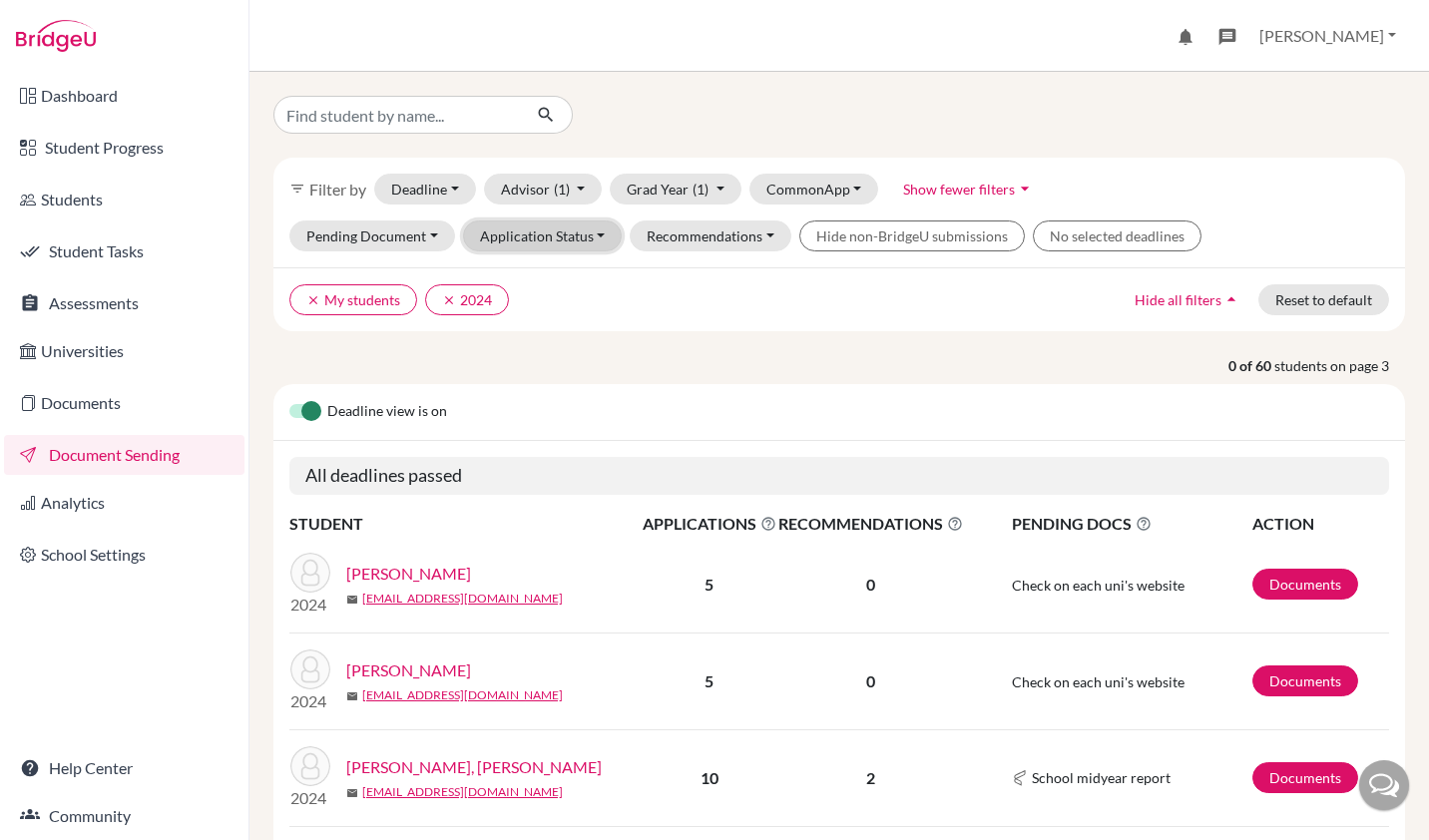 click on "Application Status" at bounding box center [543, 235] 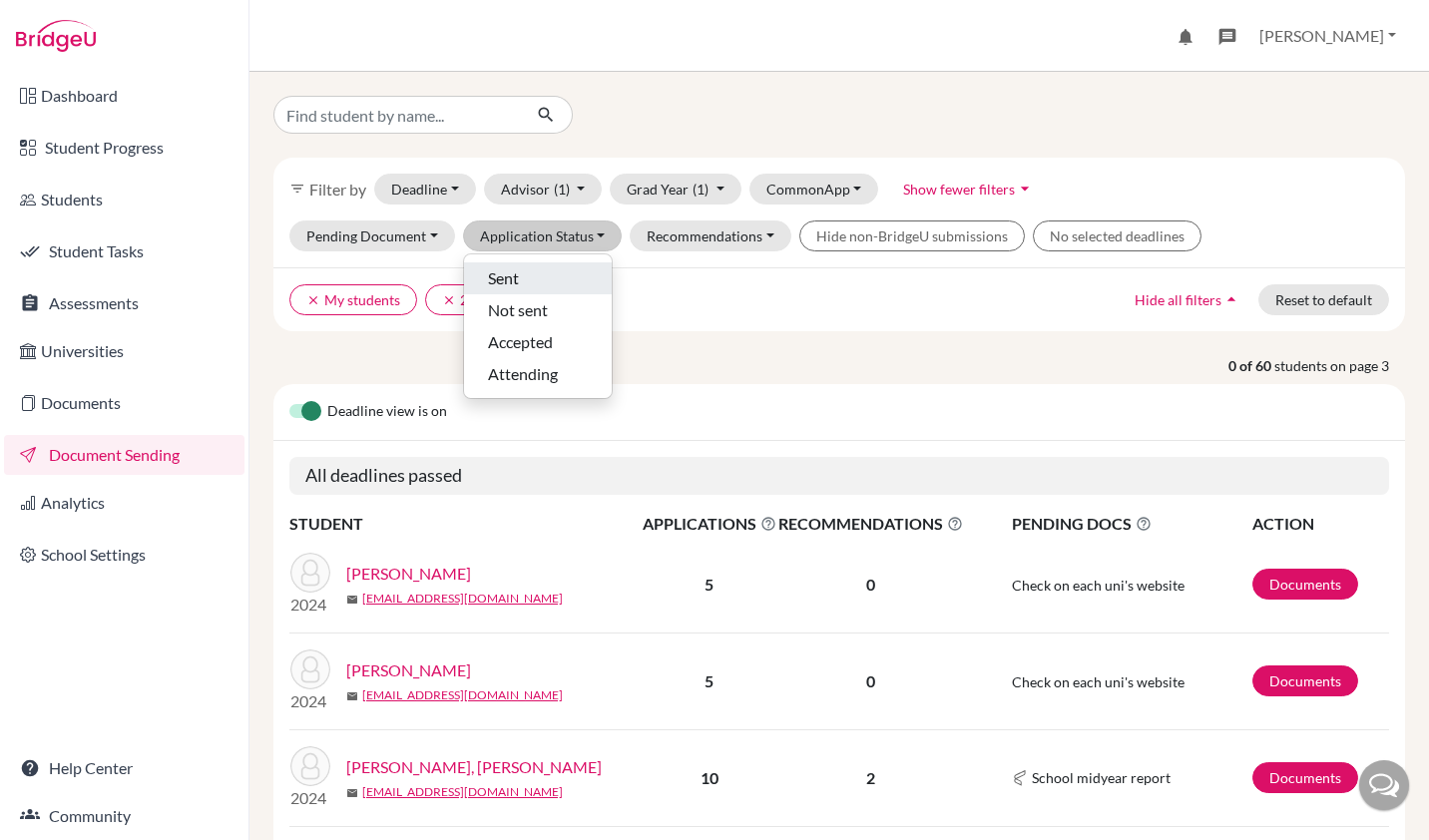 click on "Sent" at bounding box center [503, 278] 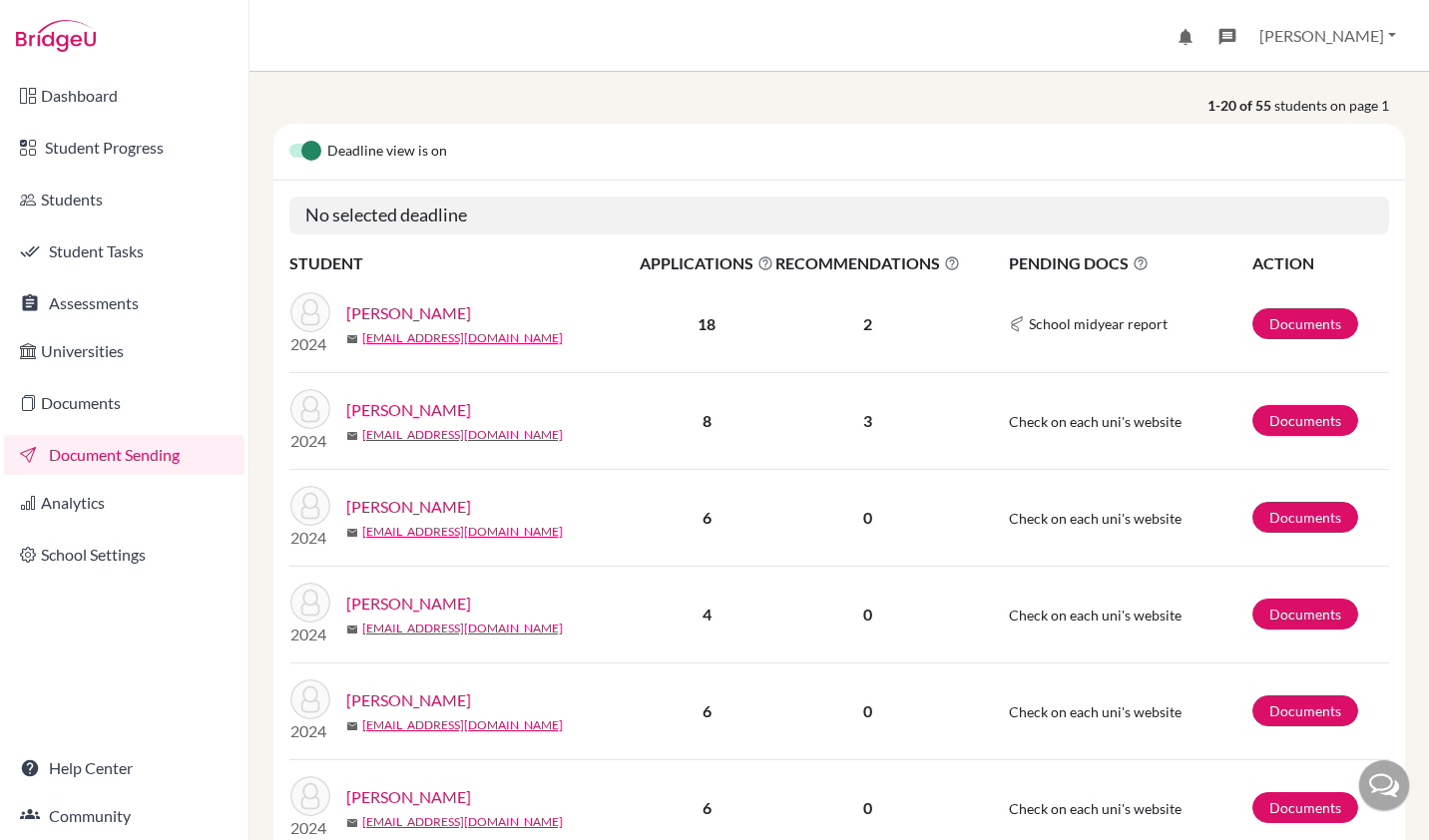 scroll, scrollTop: 212, scrollLeft: 0, axis: vertical 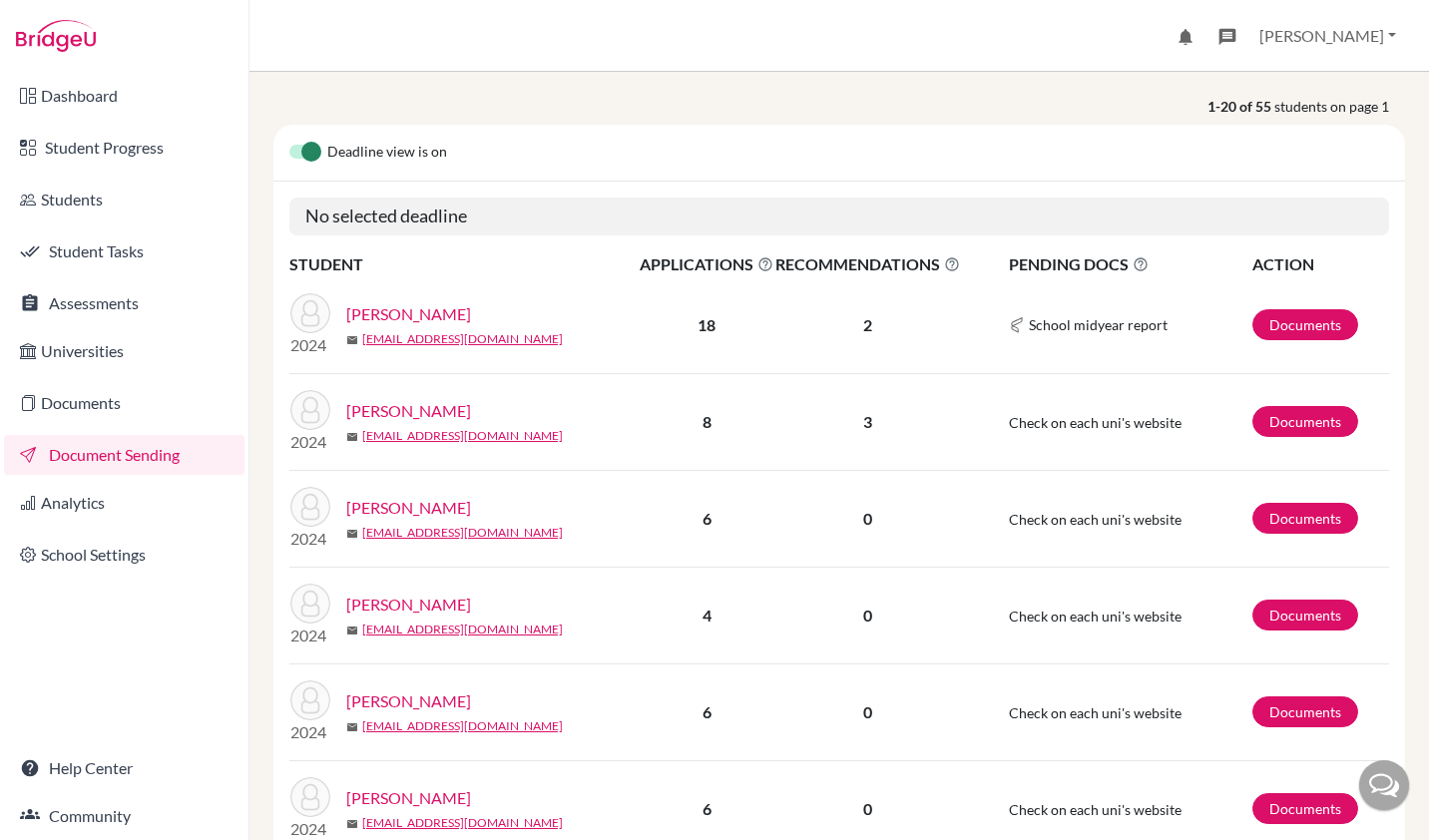 click on "[PERSON_NAME]" at bounding box center [408, 314] 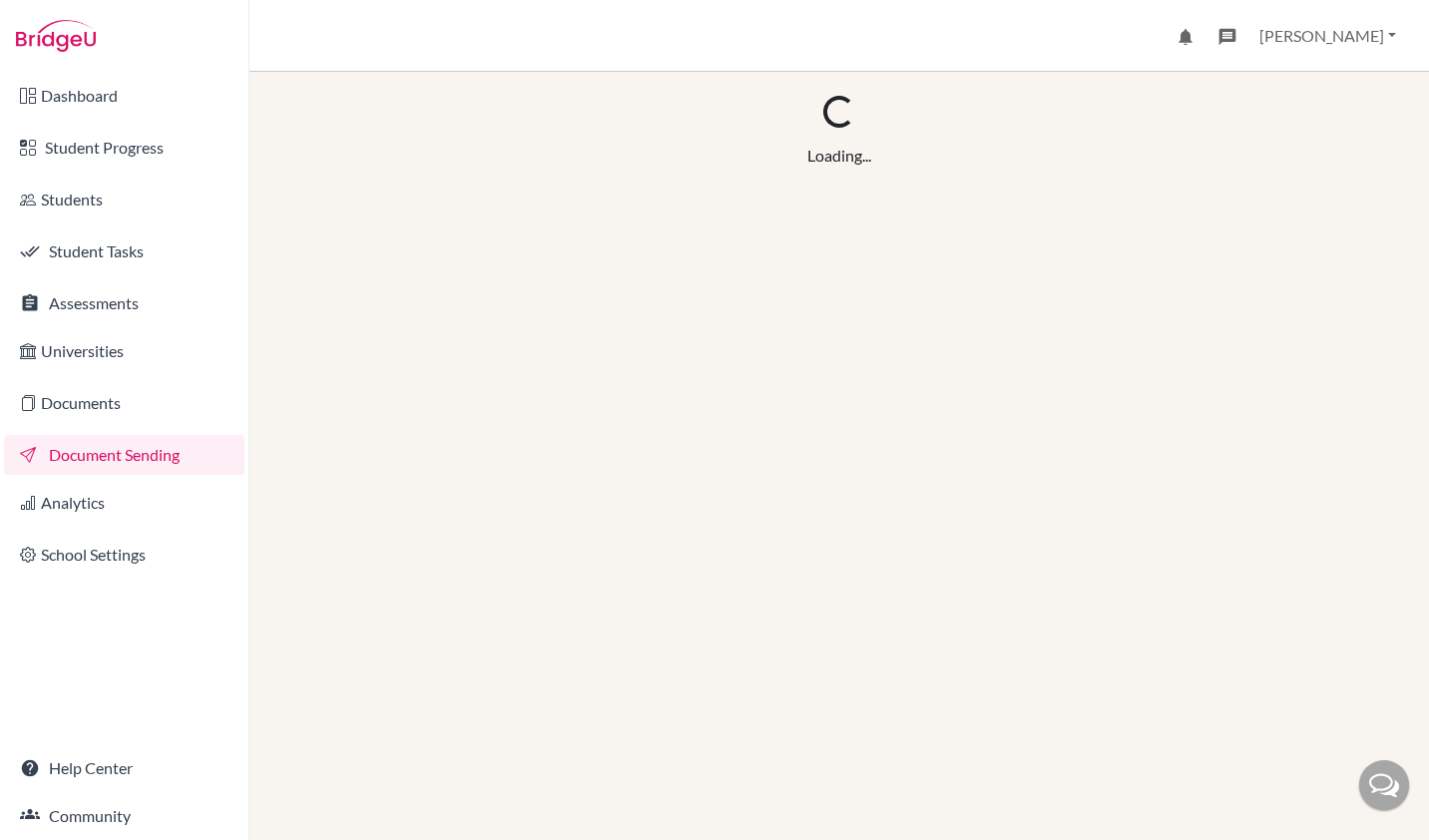 scroll, scrollTop: 0, scrollLeft: 0, axis: both 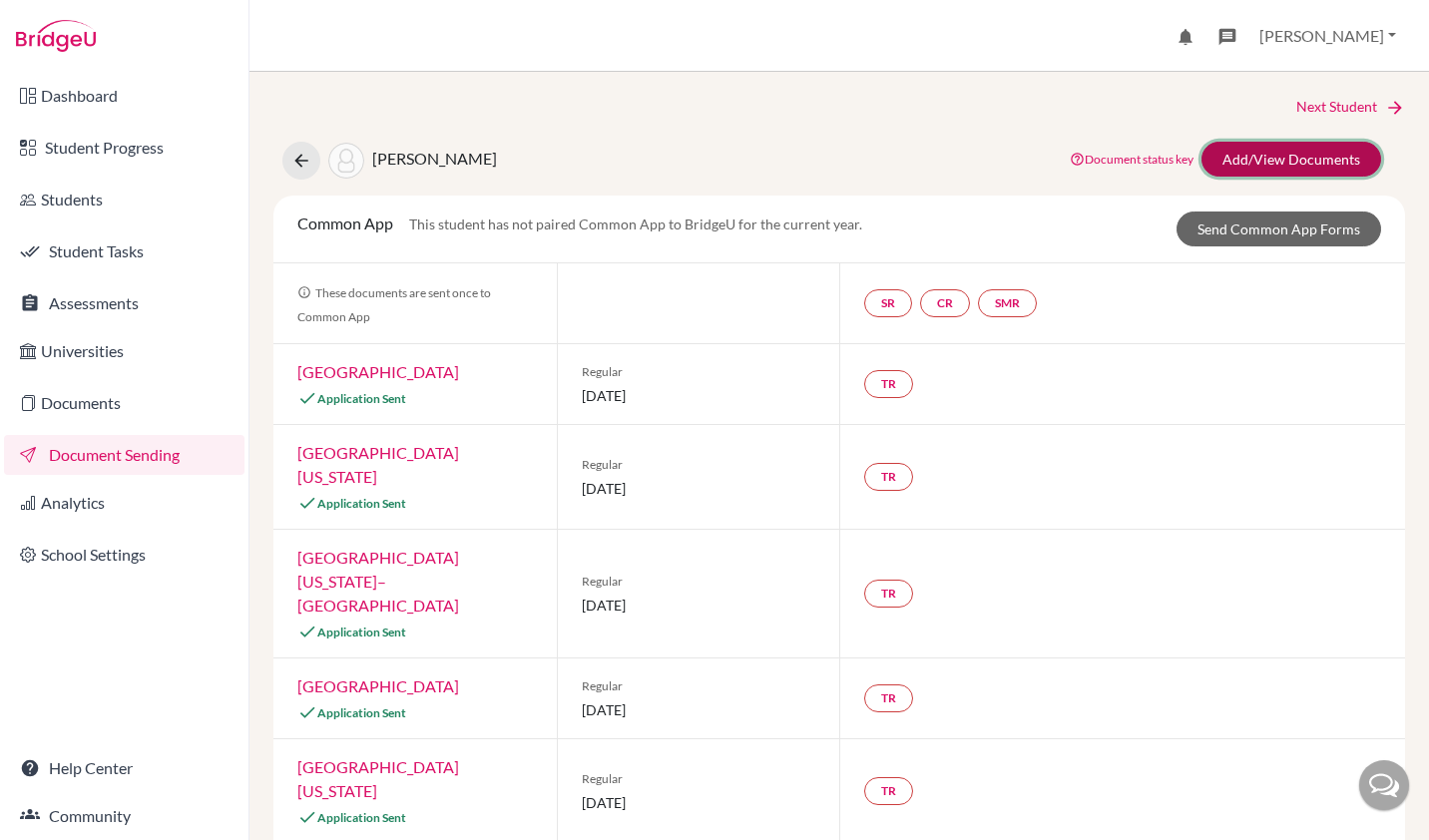 click on "Add/View Documents" at bounding box center [1291, 159] 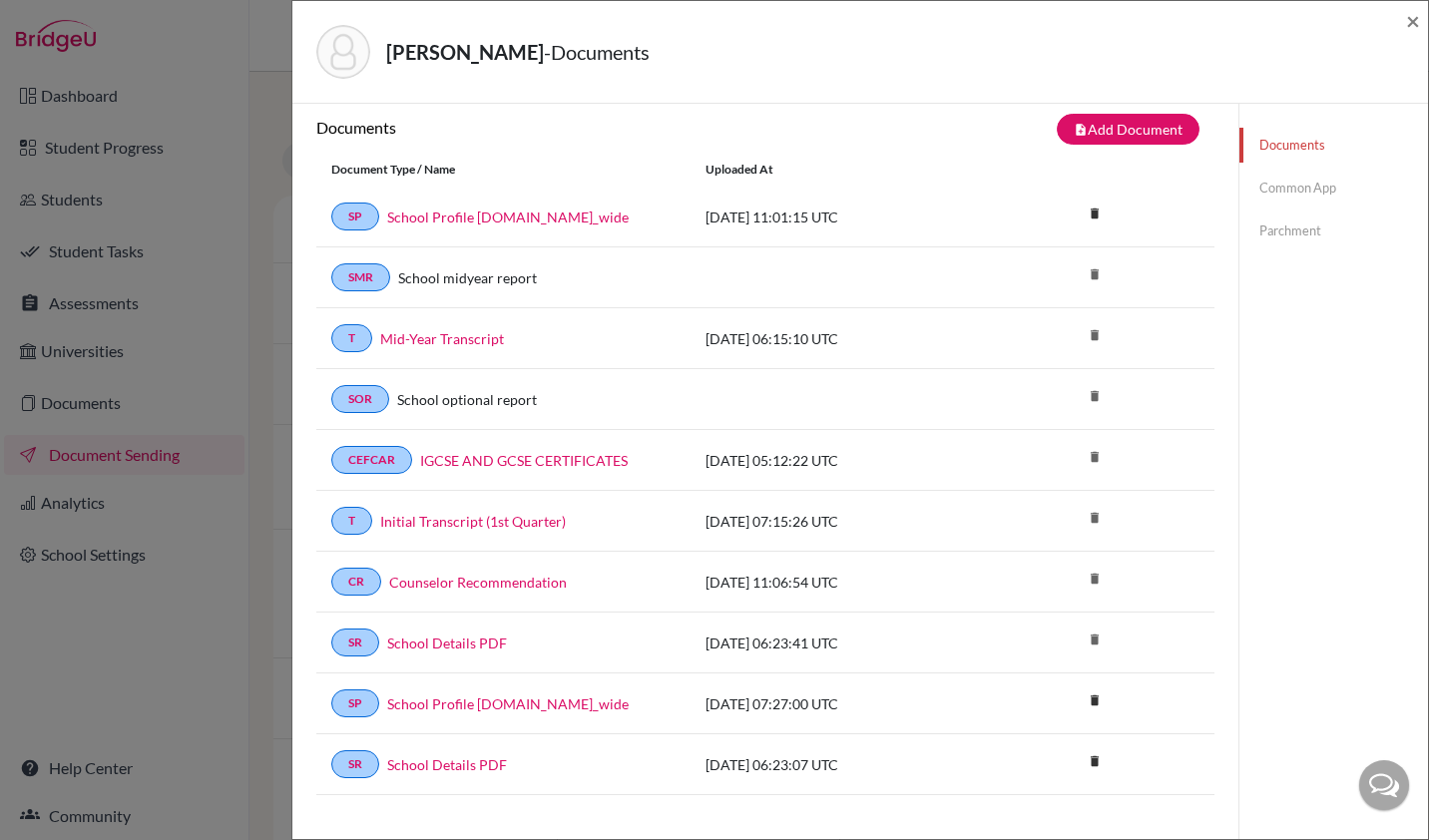 scroll, scrollTop: 11, scrollLeft: 0, axis: vertical 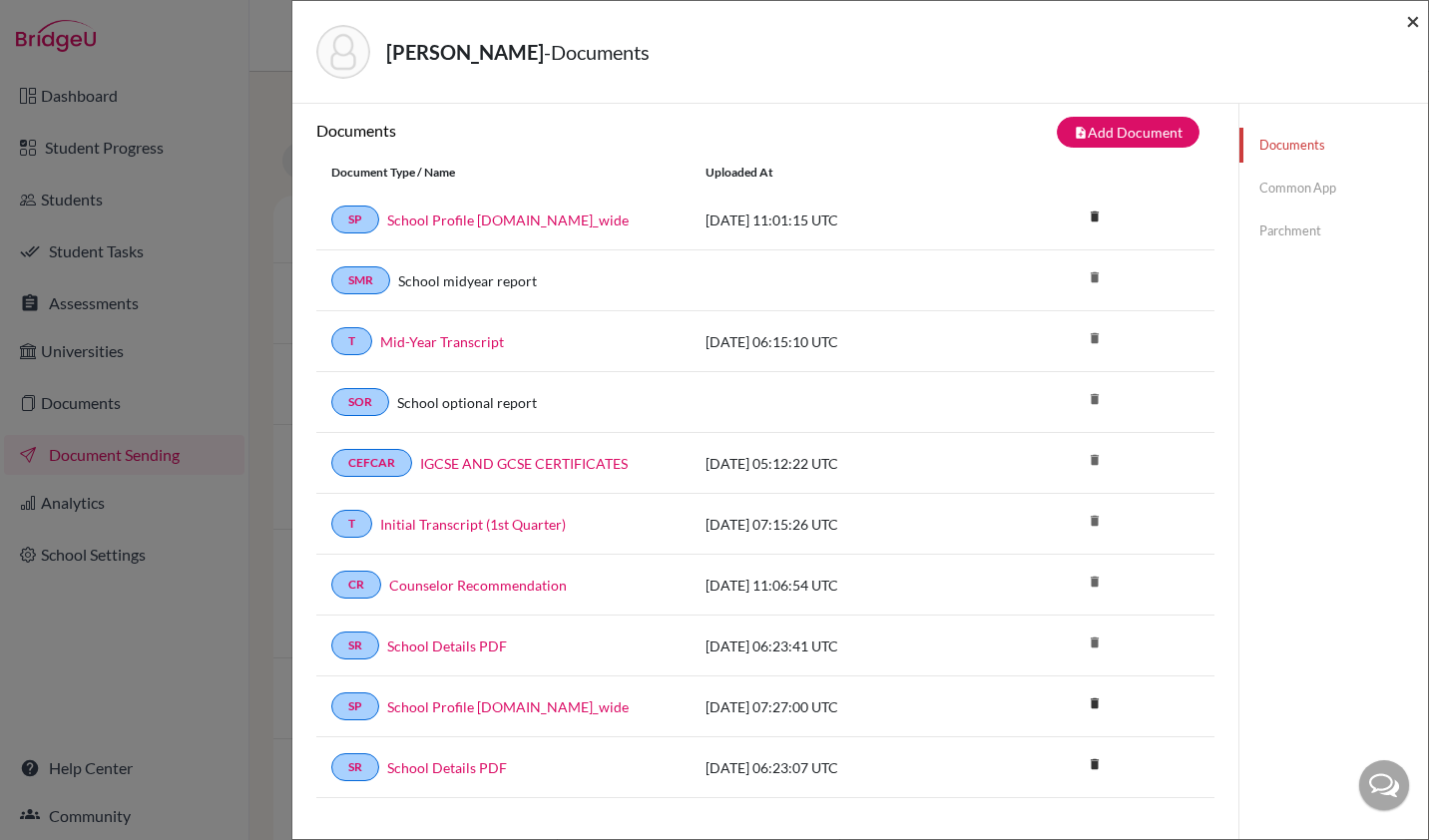 click on "×" at bounding box center (1413, 20) 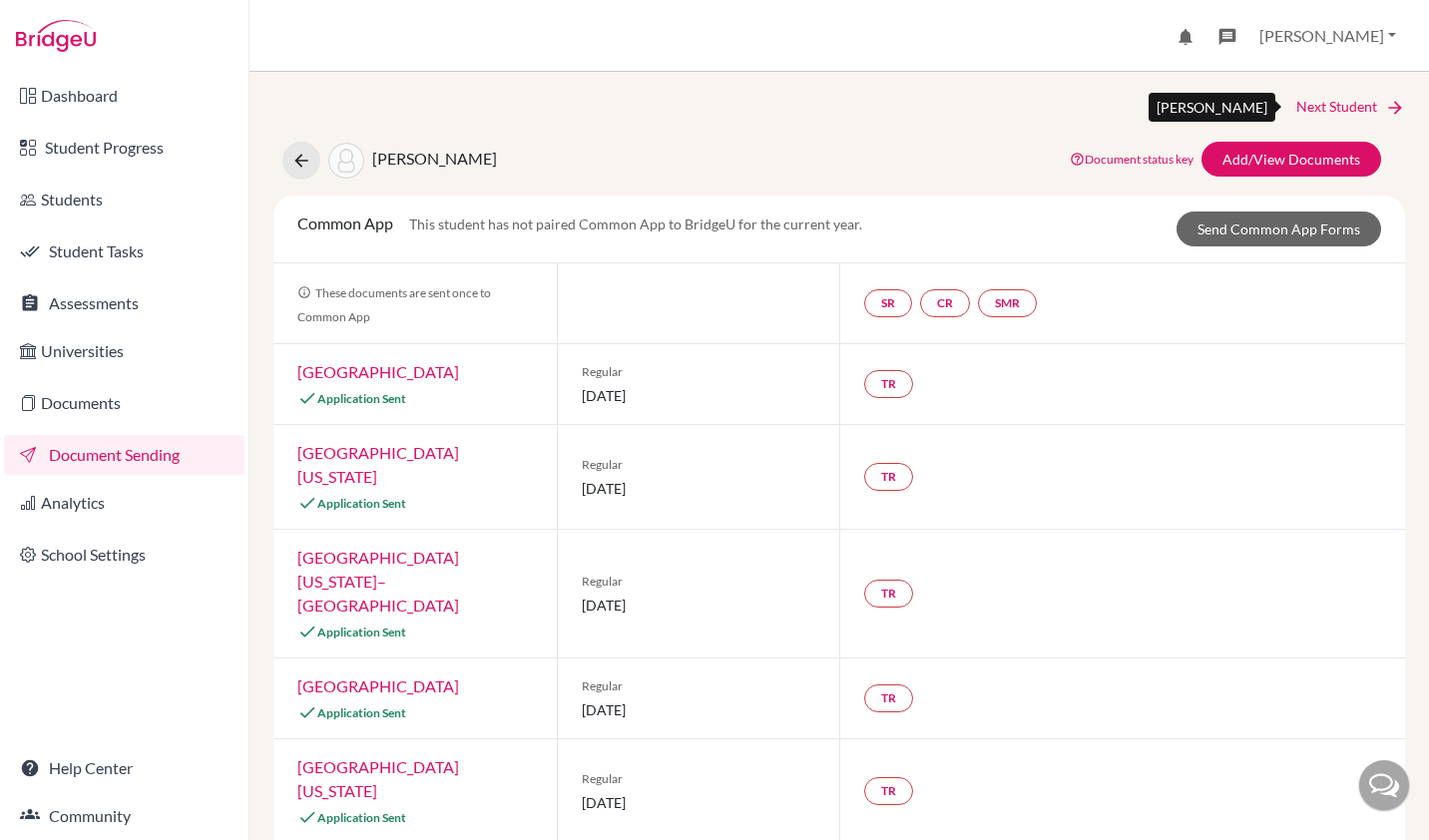 click on "Next Student" at bounding box center [1350, 107] 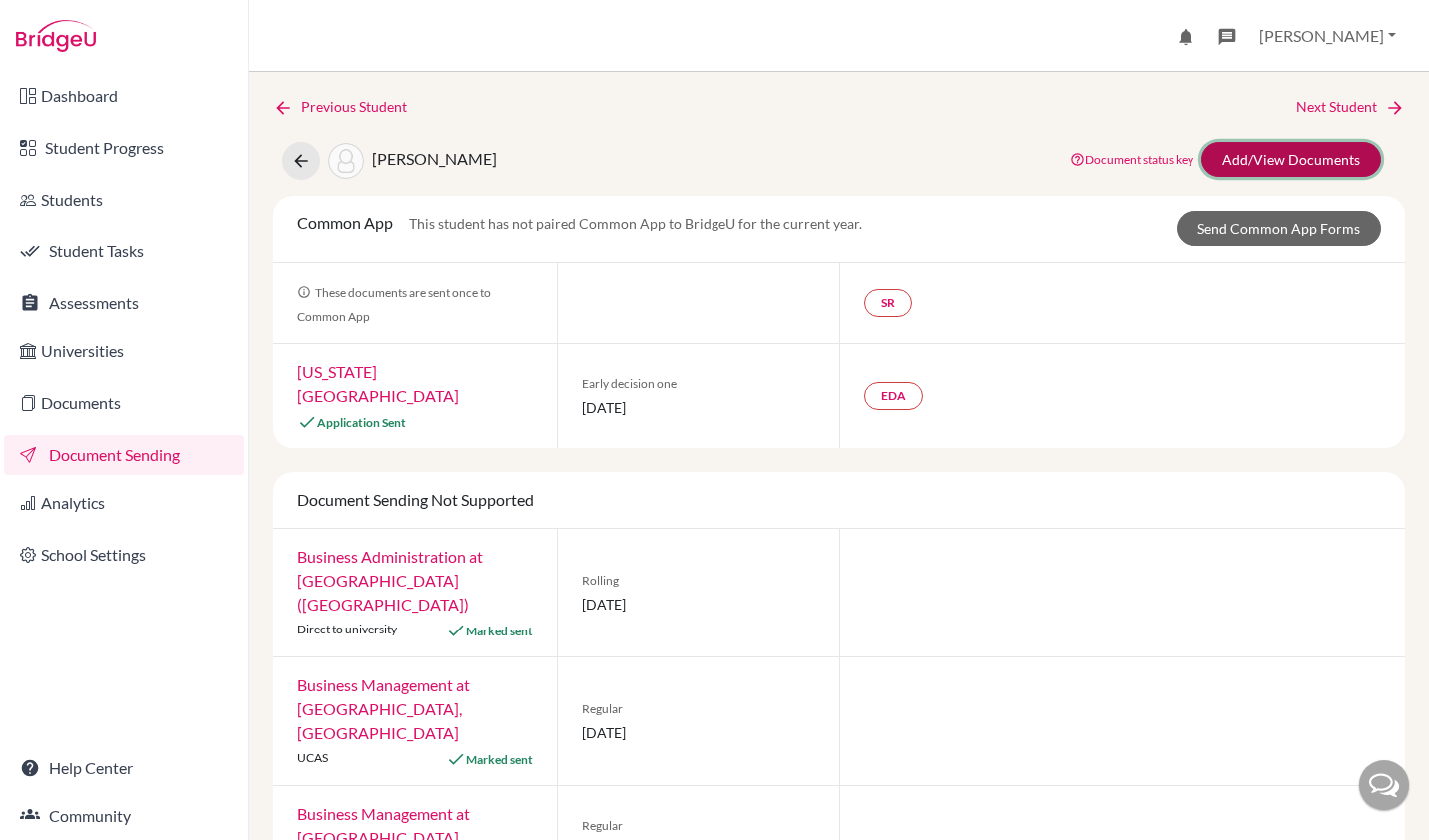click on "Add/View Documents" at bounding box center (1291, 159) 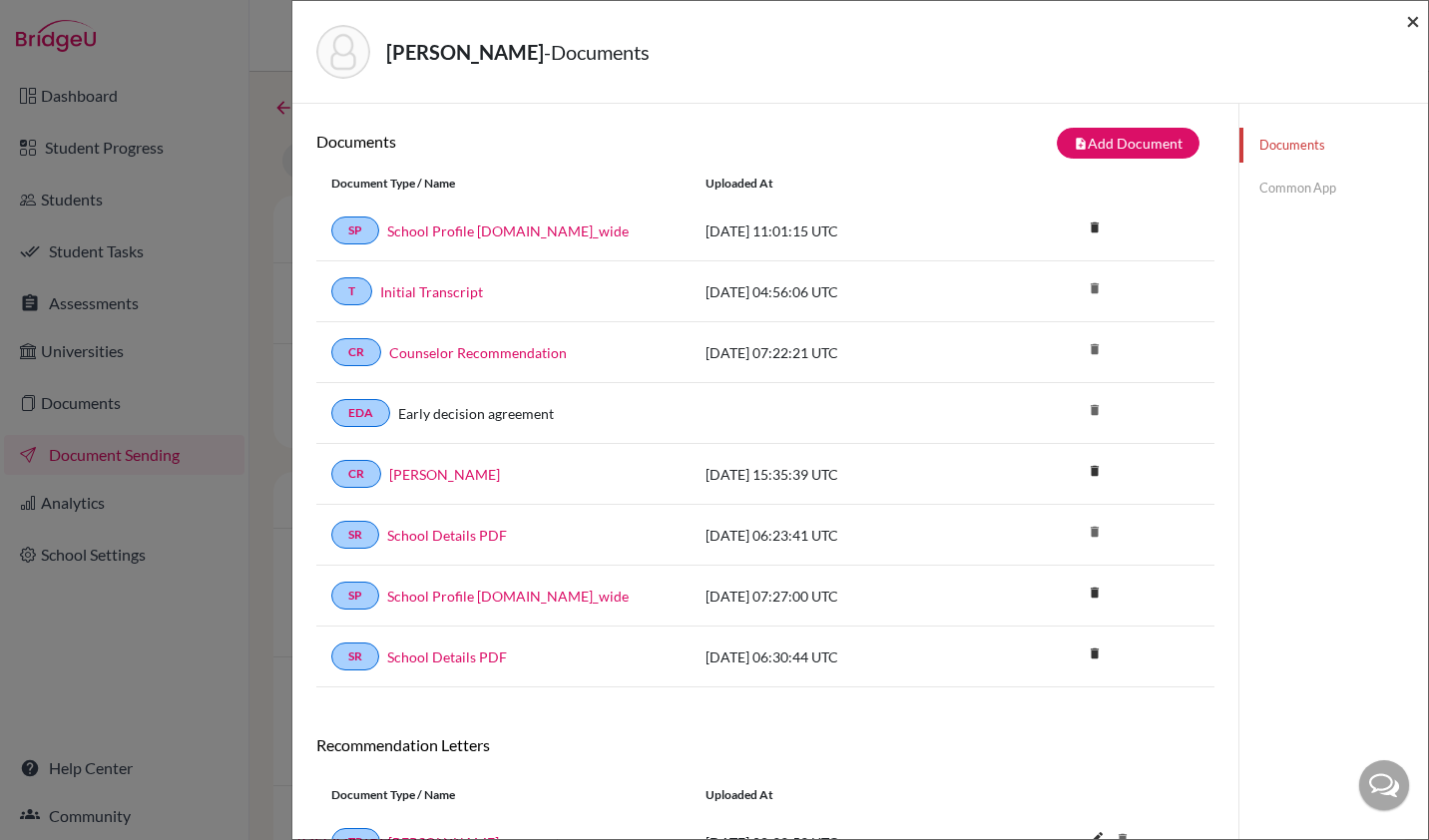 click on "×" at bounding box center (1413, 20) 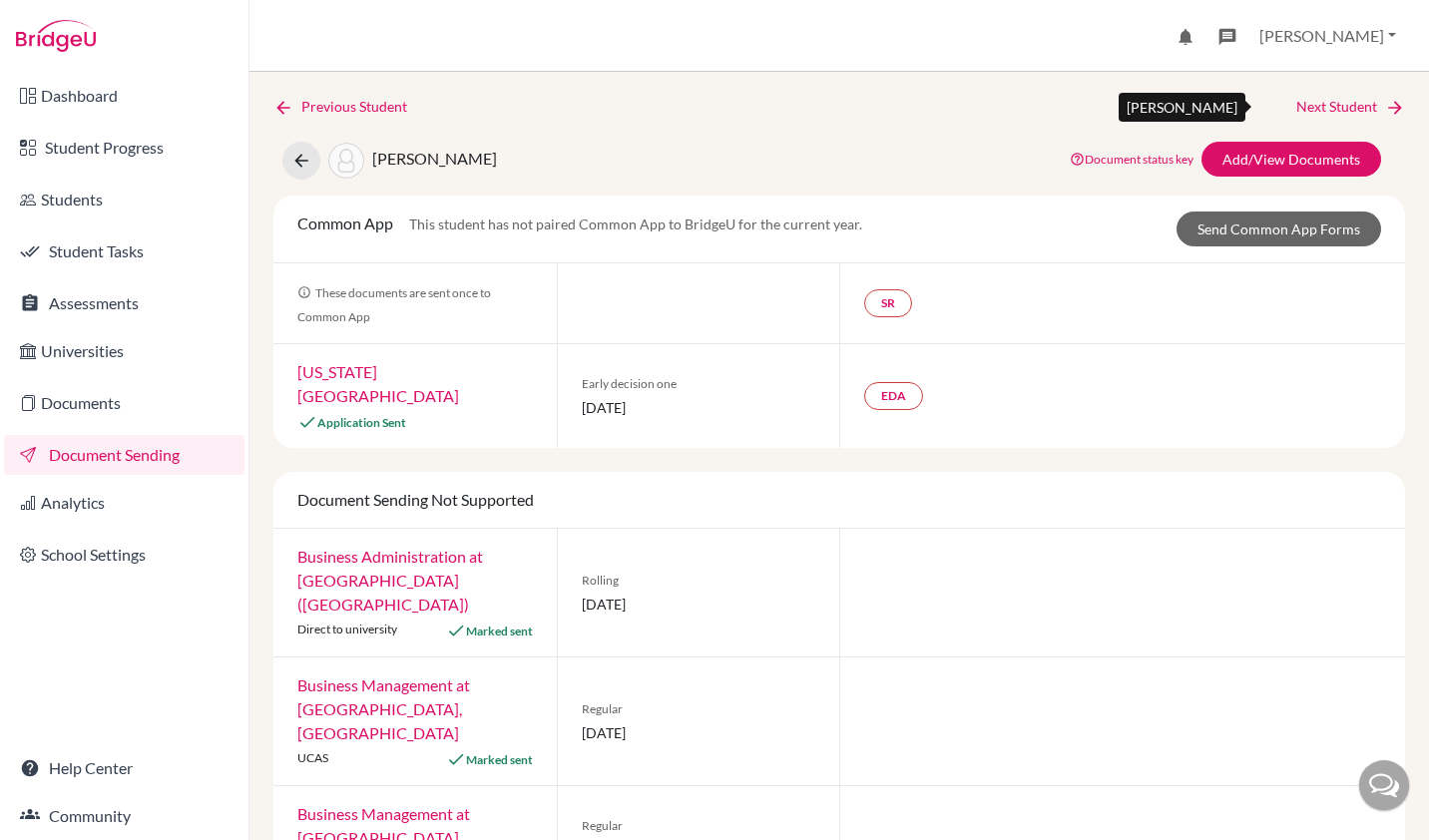 click on "Next Student" at bounding box center [1350, 107] 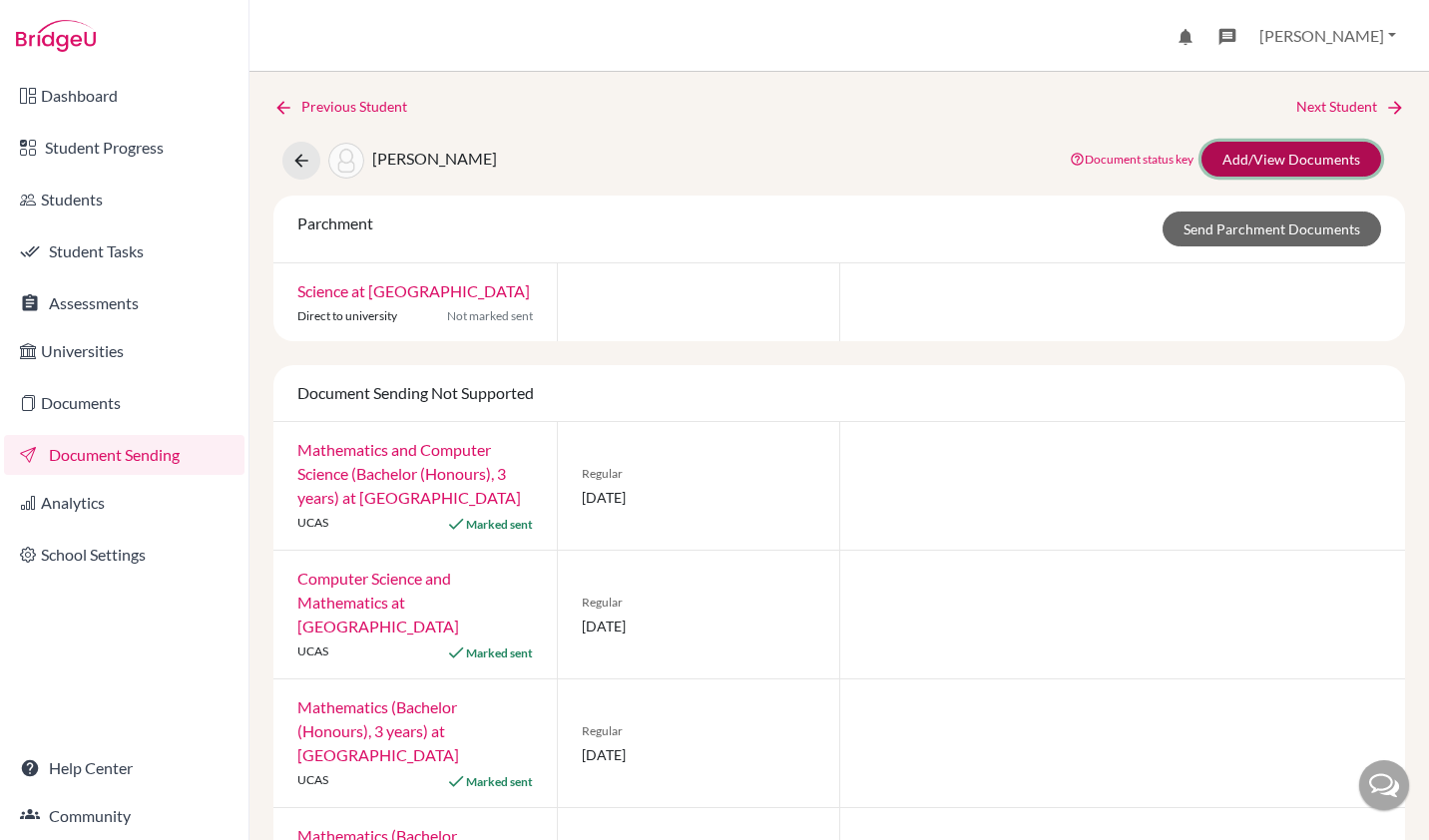click on "Add/View Documents" at bounding box center [1291, 159] 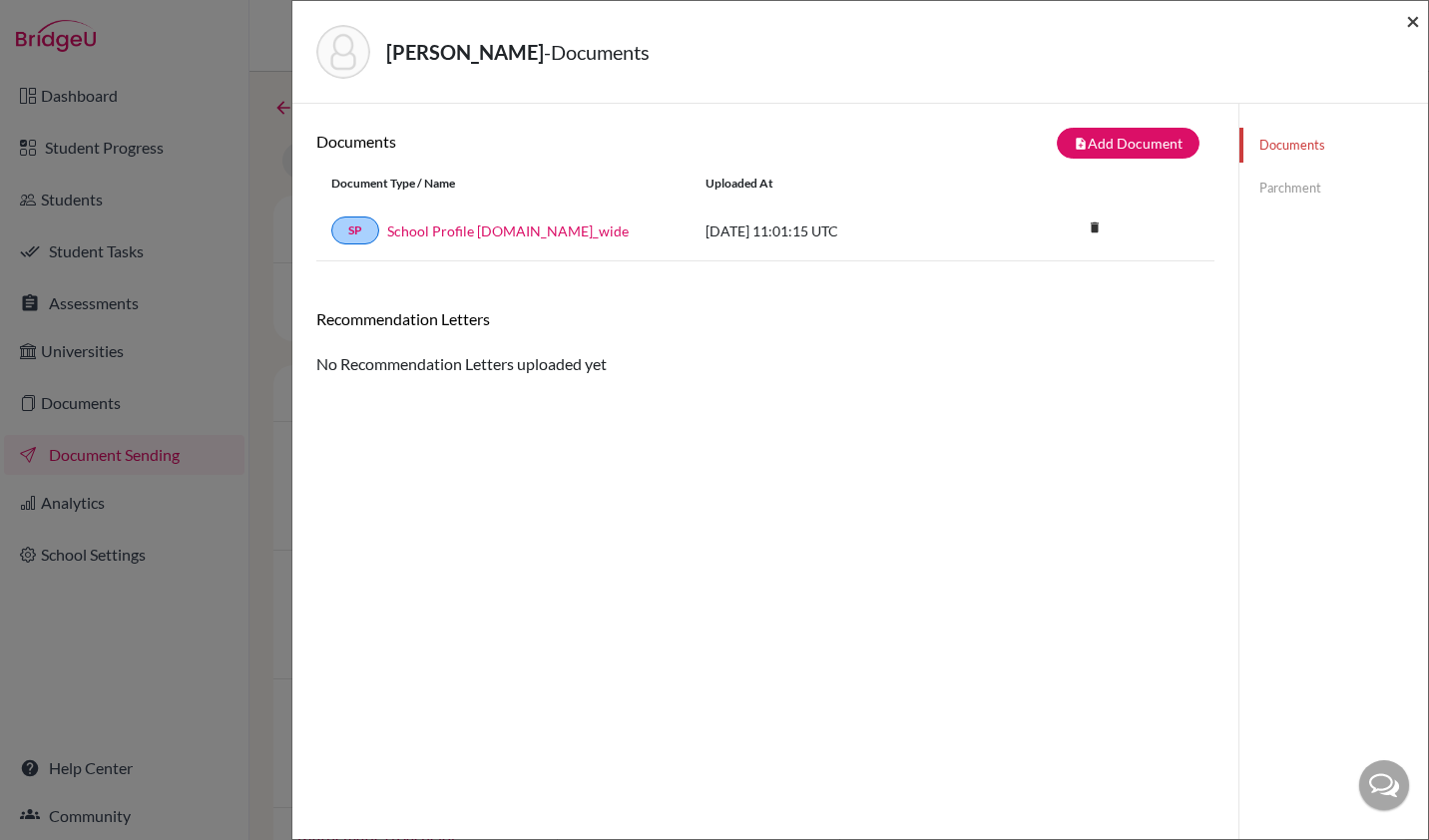 click on "×" at bounding box center (1413, 20) 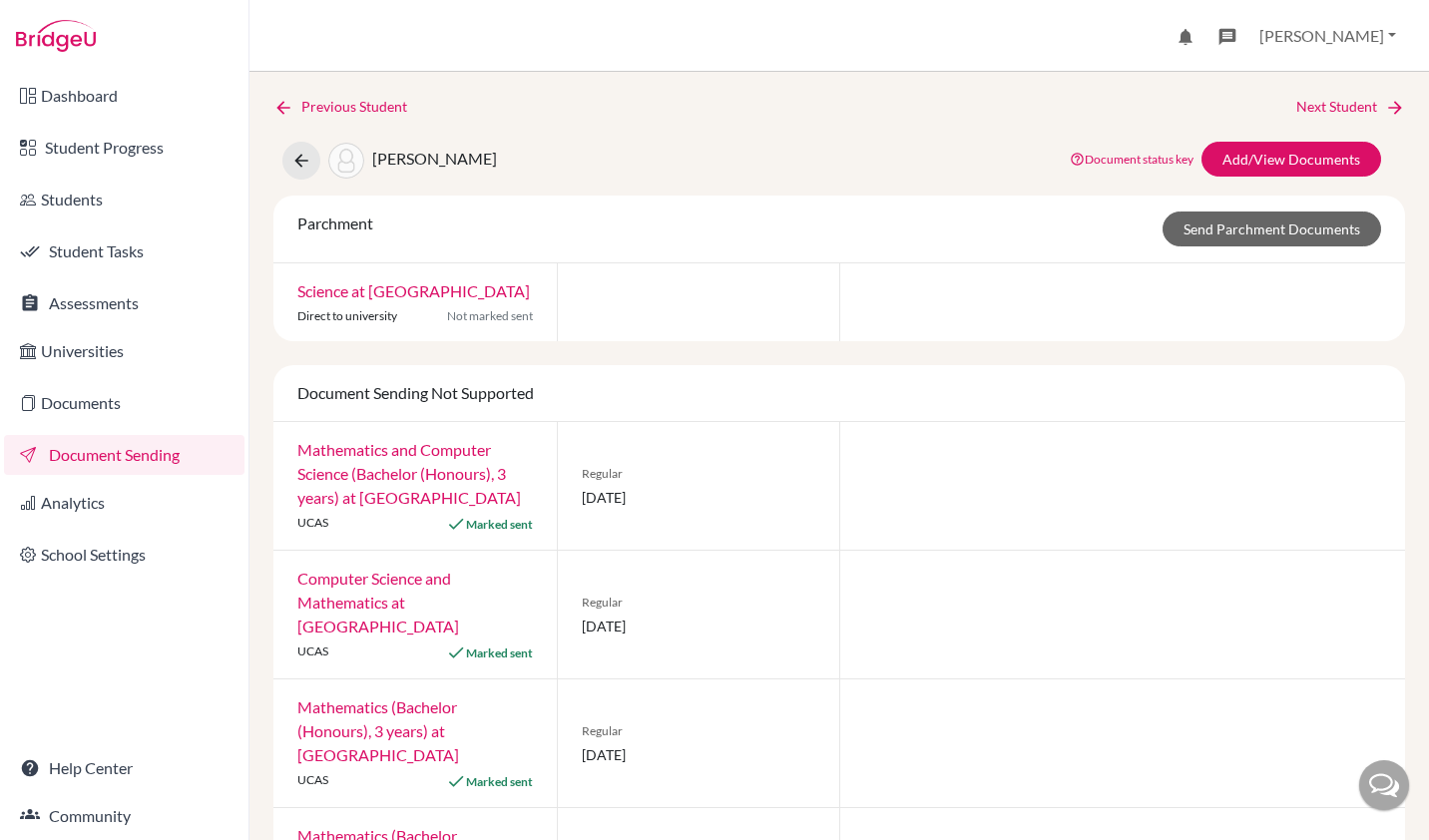 click on "Previous Student Next Student [PERSON_NAME]  Document status key TR Requirement. Document not uploaded yet. TR Document uploaded / form saved. Ready to send to universities. TR Document is "sending". TR Document has been sent. TR Document has failed to send. Contact our team via live chat or [EMAIL_ADDRESS][DOMAIN_NAME] Add/View Documents Parchment  Send Parchment Documents Science at [GEOGRAPHIC_DATA] Direct to university Not marked sent Document Sending Not Supported Mathematics and Computer Science (Bachelor (Honours), 3 years) at [GEOGRAPHIC_DATA] UCAS Marked sent Regular [DATE] Computer Science and Mathematics at [GEOGRAPHIC_DATA] UCAS Marked sent Regular [DATE] Mathematics (Bachelor (Honours), 3 years) at [GEOGRAPHIC_DATA] UCAS Marked sent Regular [DATE] Mathematics (Bachelor (Honours), 3 years) at [GEOGRAPHIC_DATA] UCAS Marked sent Regular [DATE] Computer Science (Bachelor (Honours), 3 years) at [GEOGRAPHIC_DATA] UCAS Marked sent" at bounding box center [839, 456] 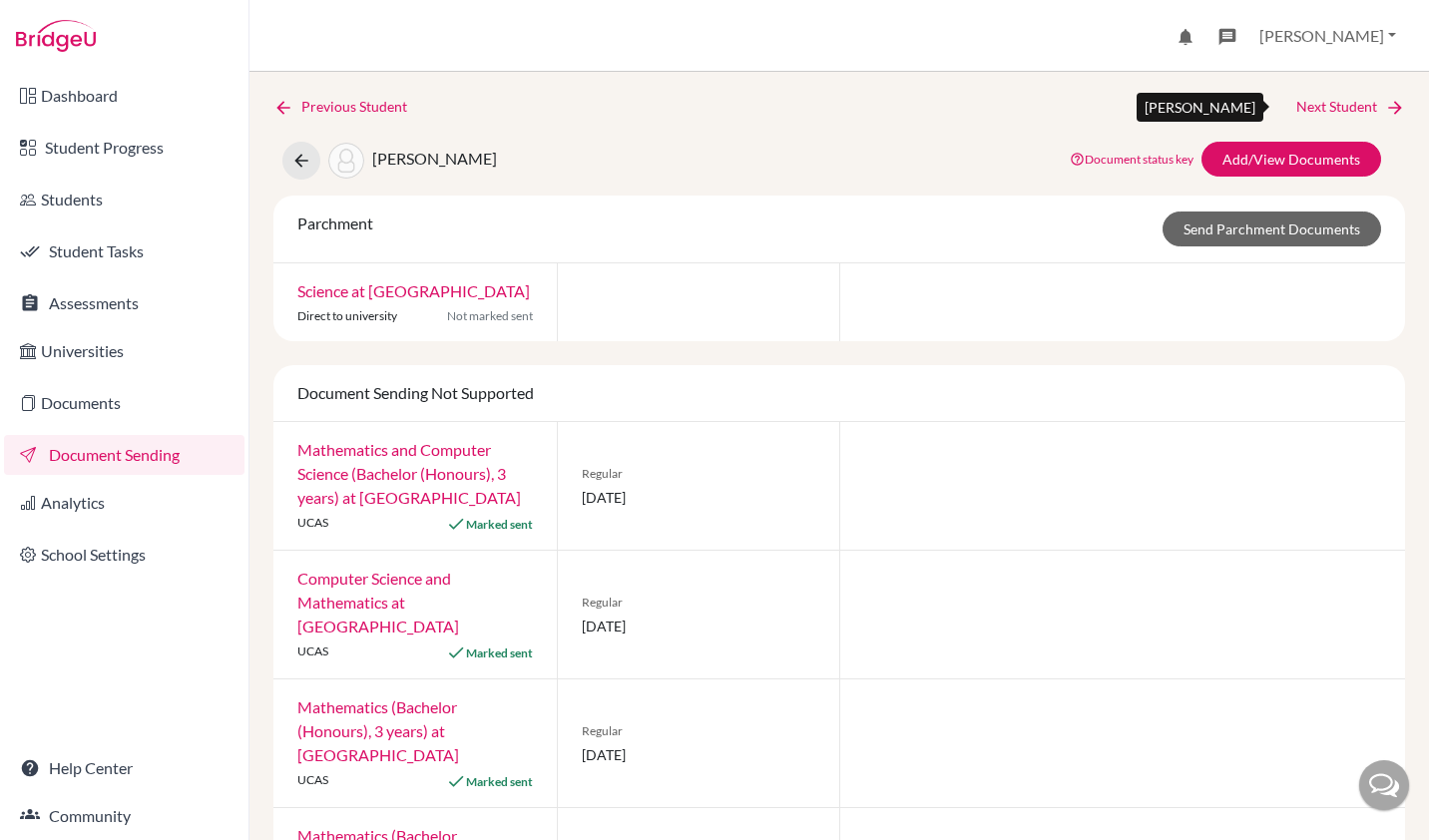 click on "Next Student" at bounding box center (1350, 107) 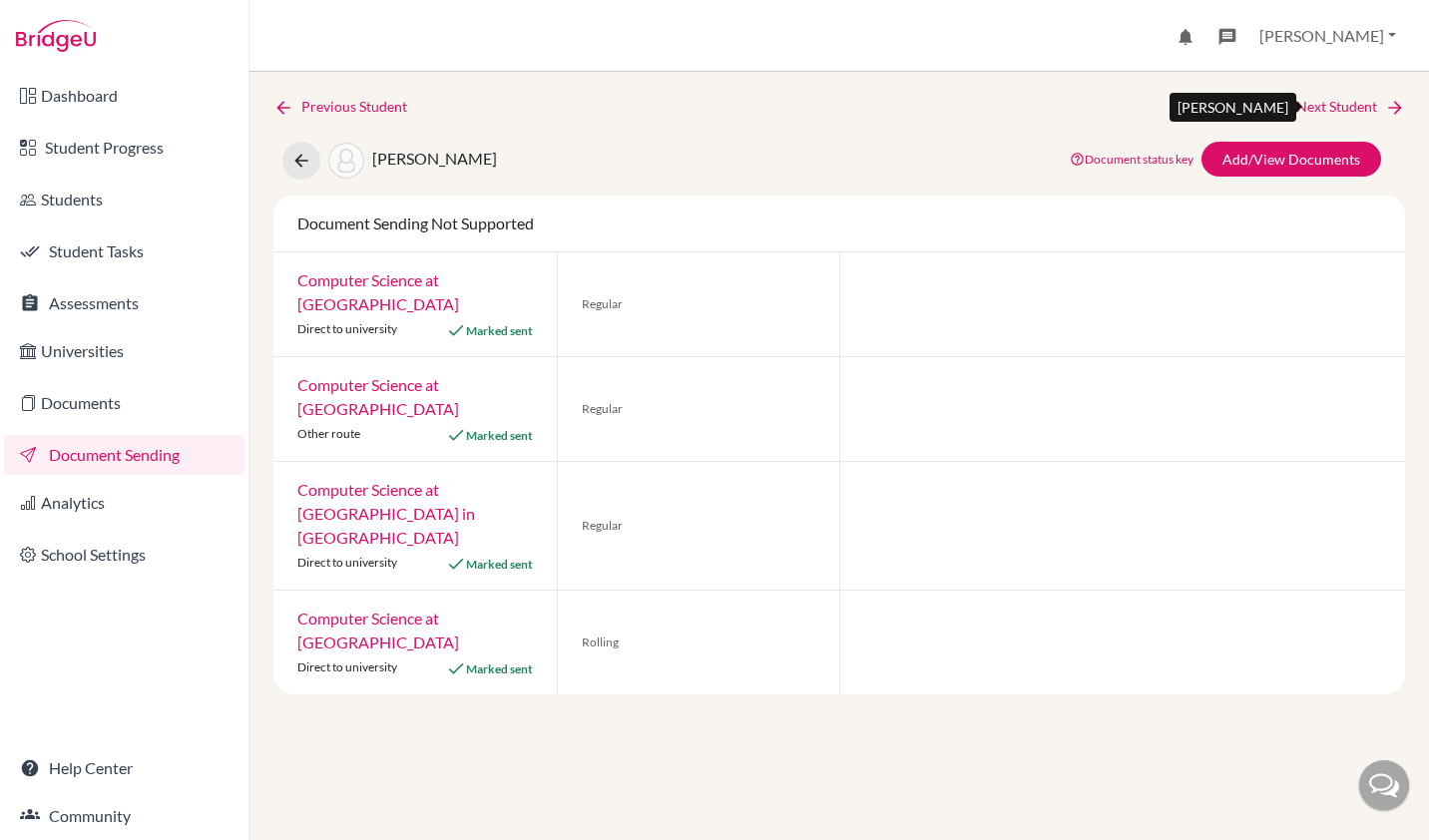 click on "Next Student" at bounding box center [1350, 107] 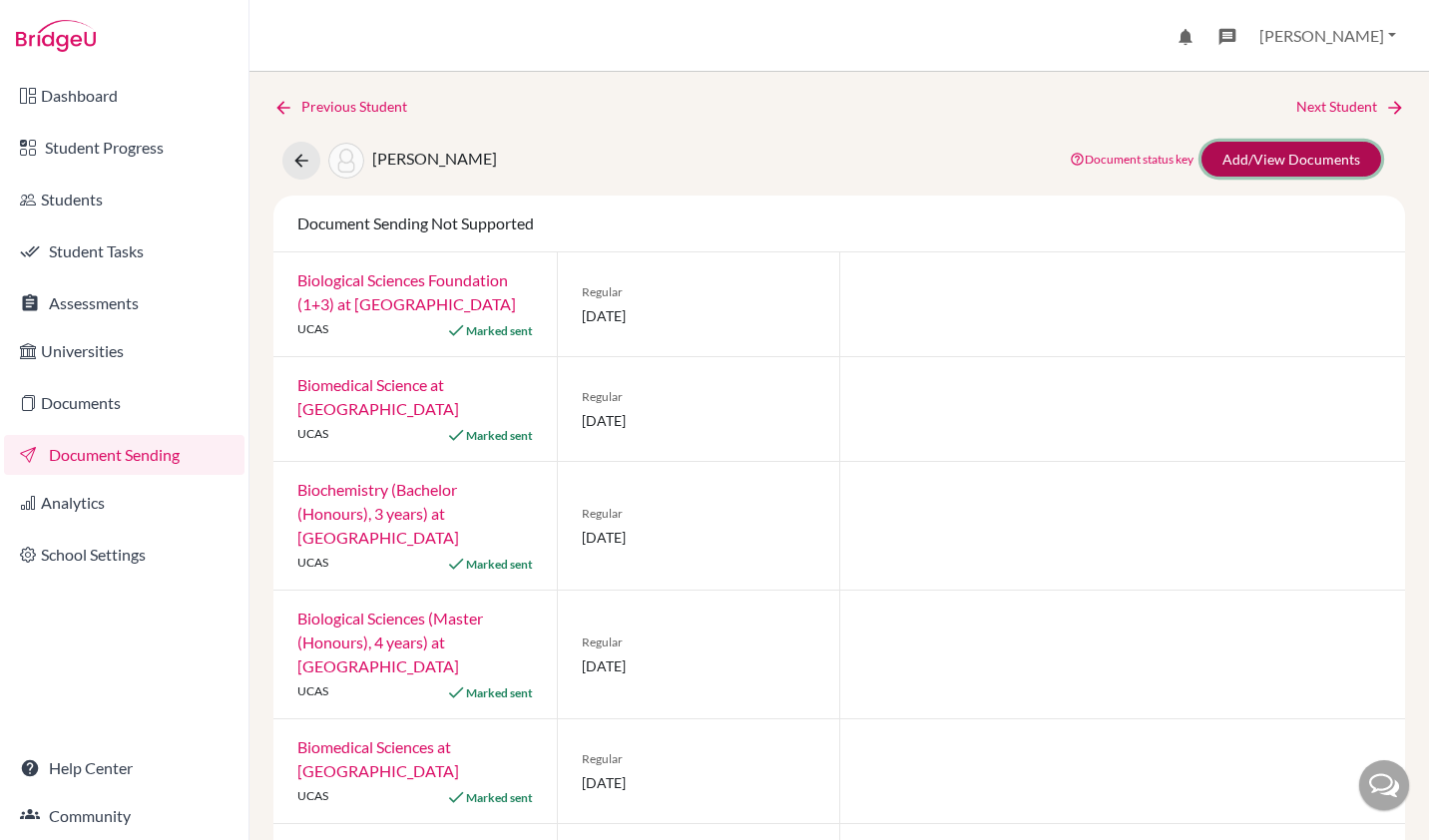 click on "Add/View Documents" at bounding box center (1291, 159) 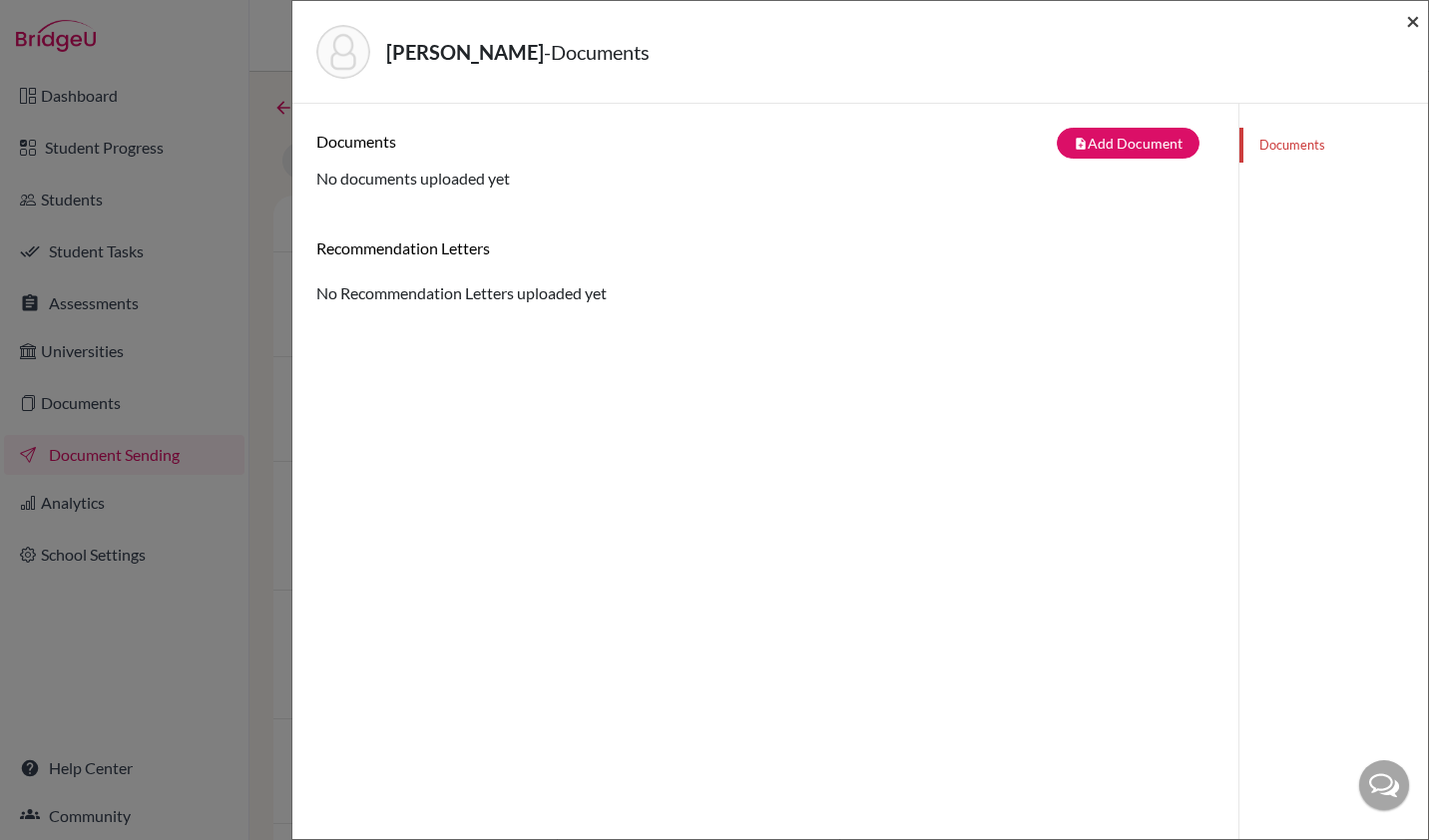 click on "×" at bounding box center [1413, 20] 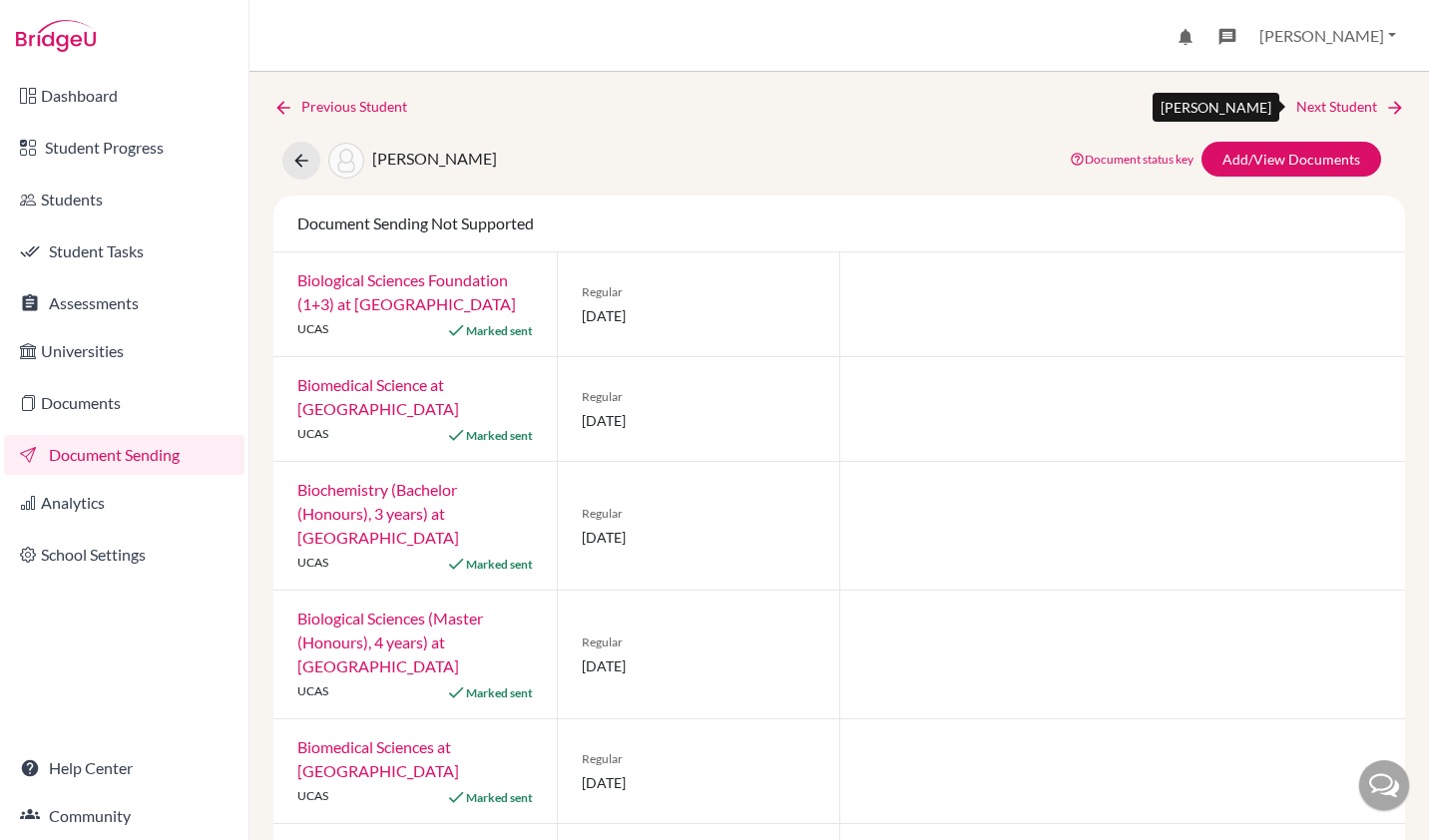 click on "Next Student" at bounding box center (1350, 107) 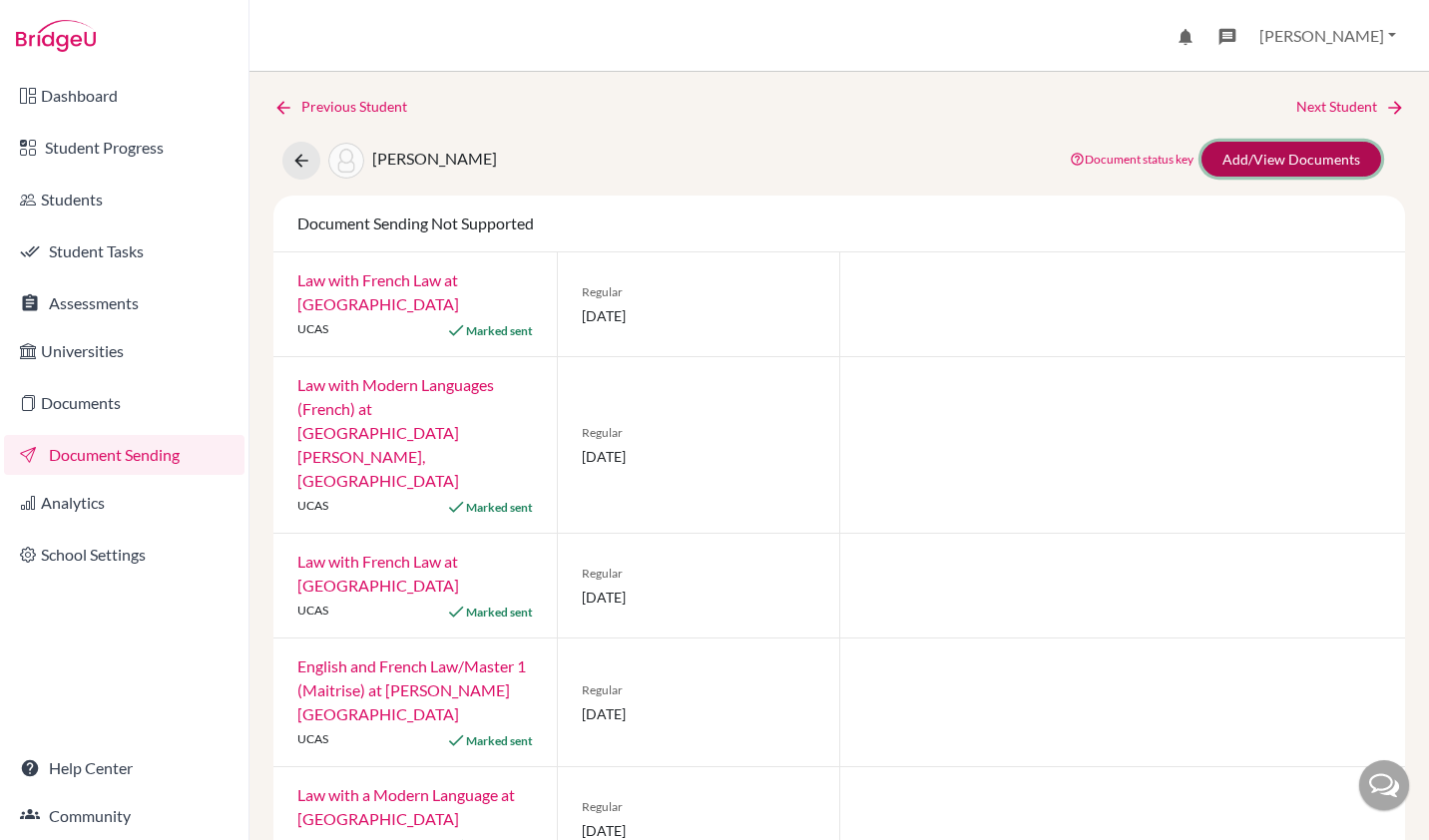 click on "Add/View Documents" at bounding box center (1291, 159) 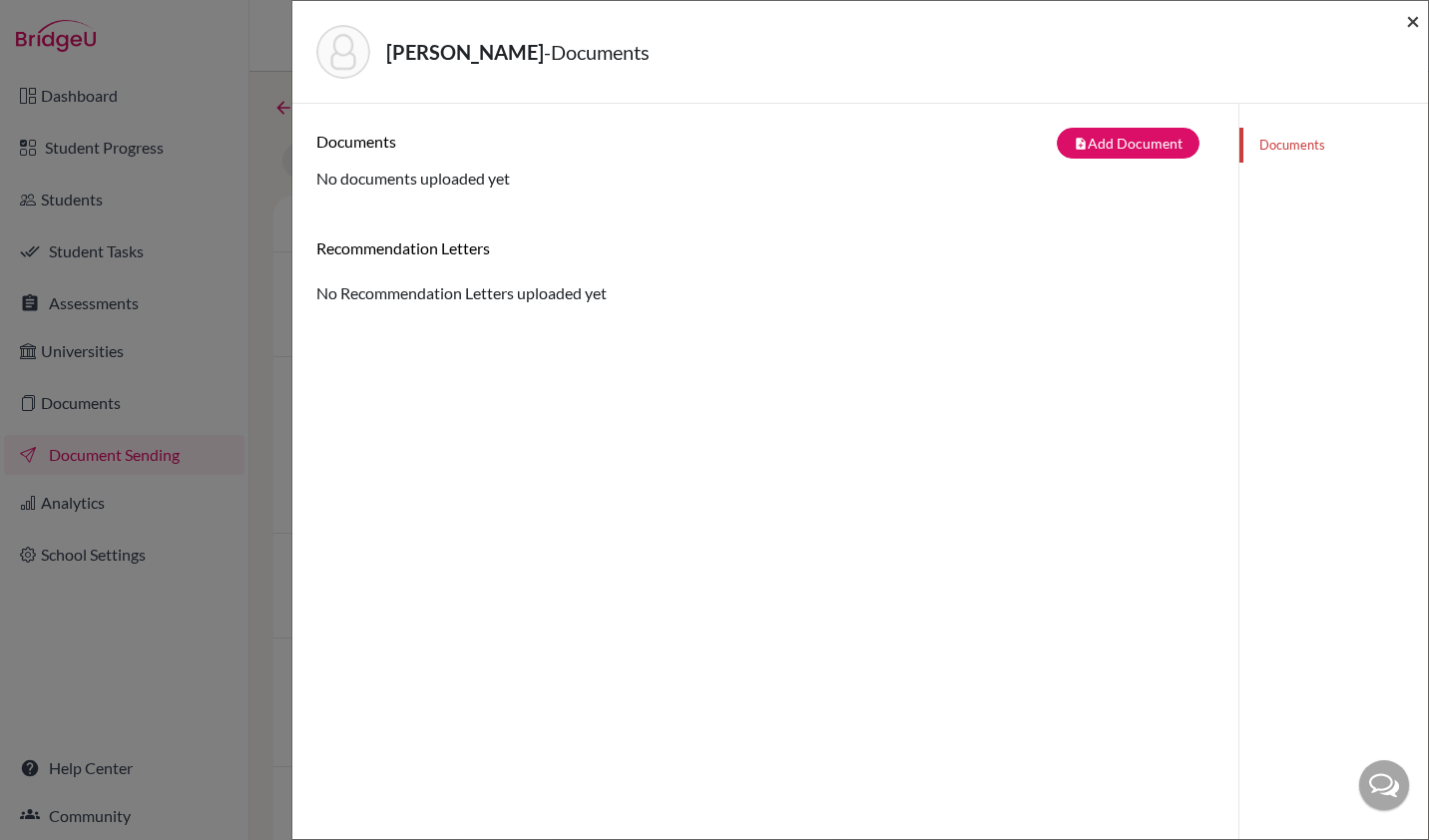 click on "×" at bounding box center (1413, 20) 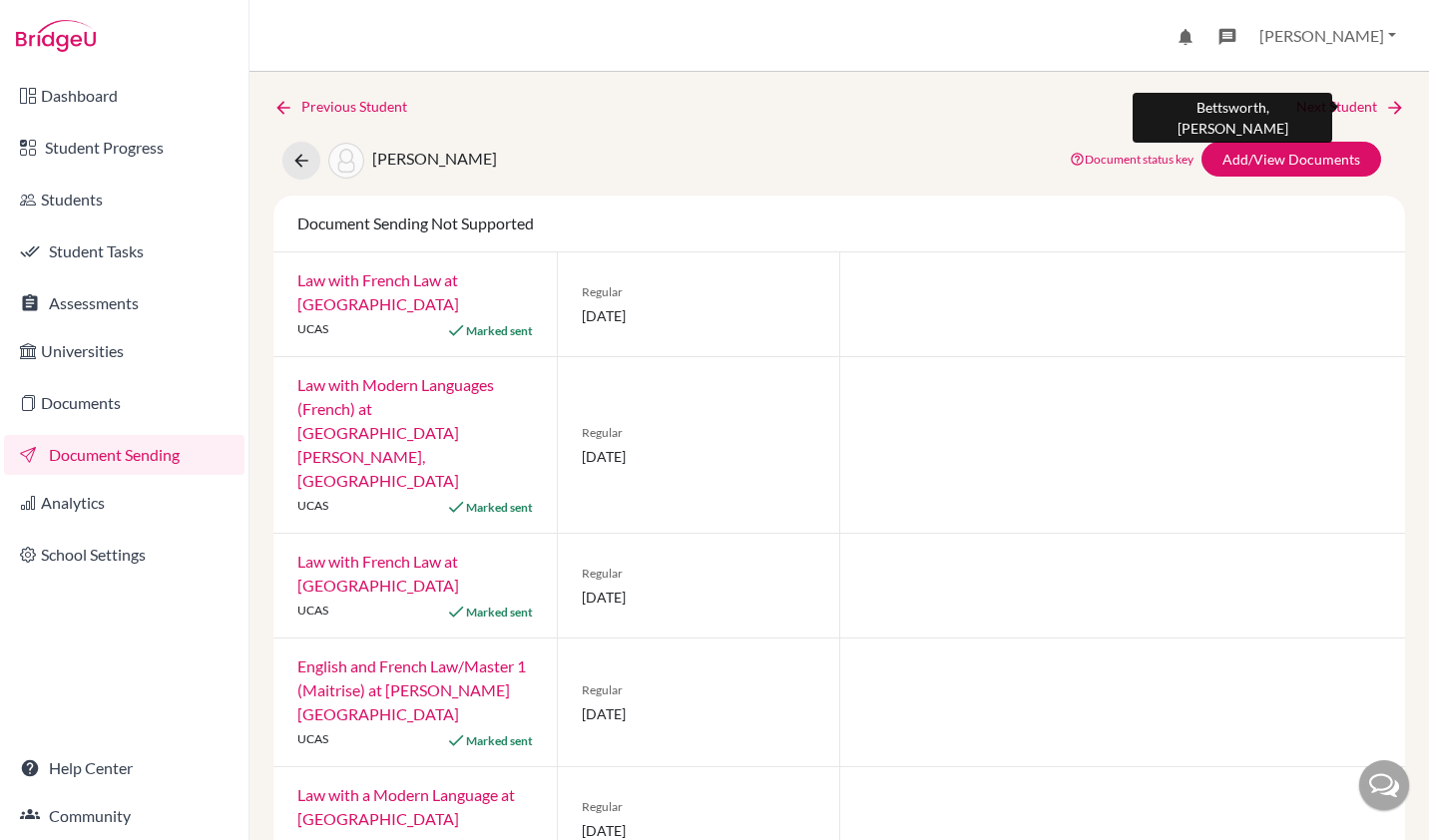 click on "Next Student" at bounding box center (1350, 107) 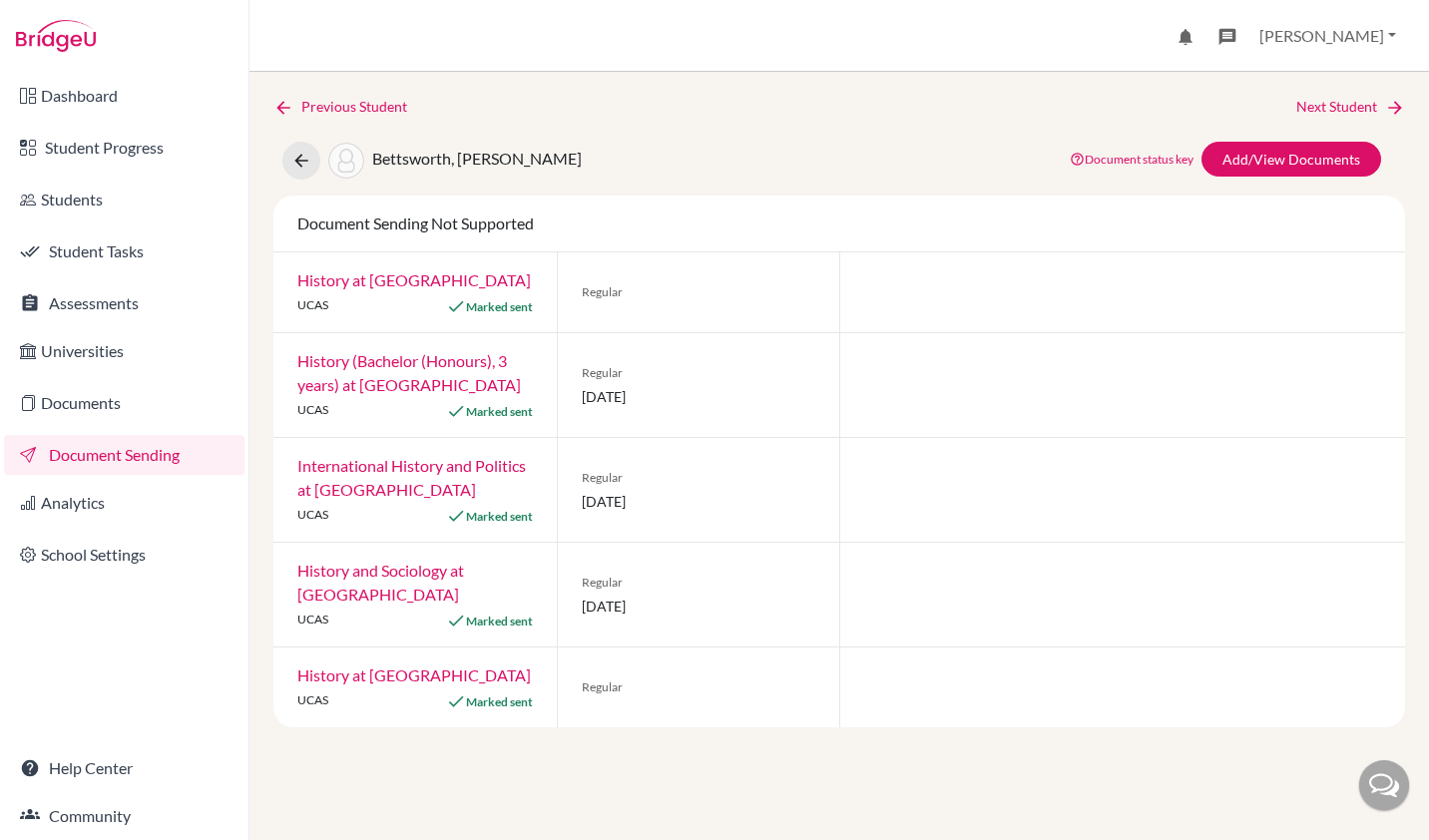 click on "Previous Student Next Student [PERSON_NAME], [PERSON_NAME]  Document status key TR Requirement. Document not uploaded yet. TR Document uploaded / form saved. Ready to send to universities. TR Document is "sending". TR Document has been sent. TR Document has failed to send. Contact our team via live chat or [EMAIL_ADDRESS][DOMAIN_NAME] Add/View Documents Document Sending Not Supported History at [GEOGRAPHIC_DATA] UCAS Marked sent Regular History (Bachelor (Honours), 3 years) at [GEOGRAPHIC_DATA] UCAS Marked sent Regular [DATE] International History and Politics at [GEOGRAPHIC_DATA] UCAS Marked sent Regular [DATE] History and Sociology at [GEOGRAPHIC_DATA] UCAS Marked sent Regular [DATE] History at [GEOGRAPHIC_DATA] UCAS Marked sent Regular" at bounding box center (839, 411) 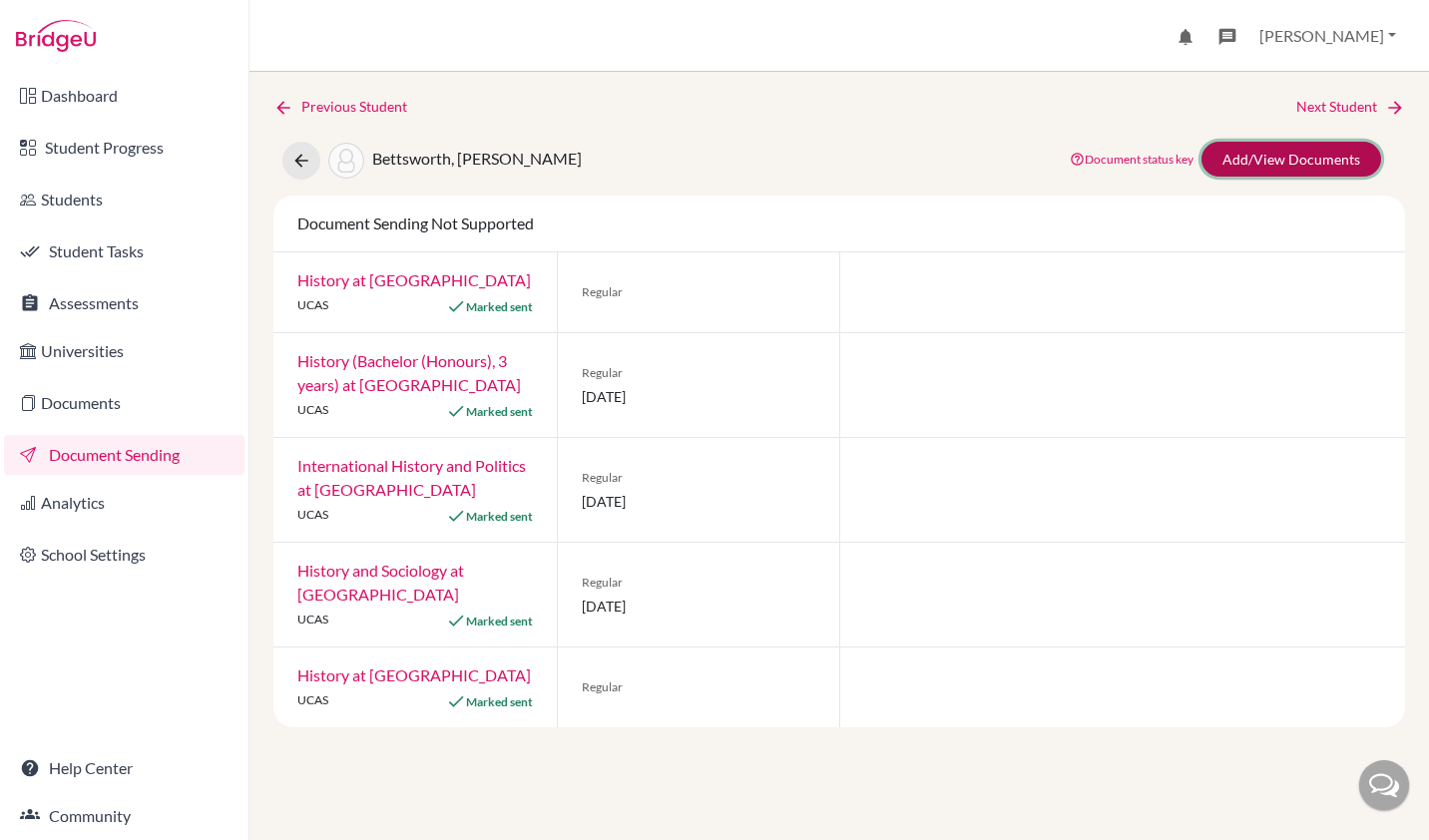 click on "Add/View Documents" at bounding box center [1291, 159] 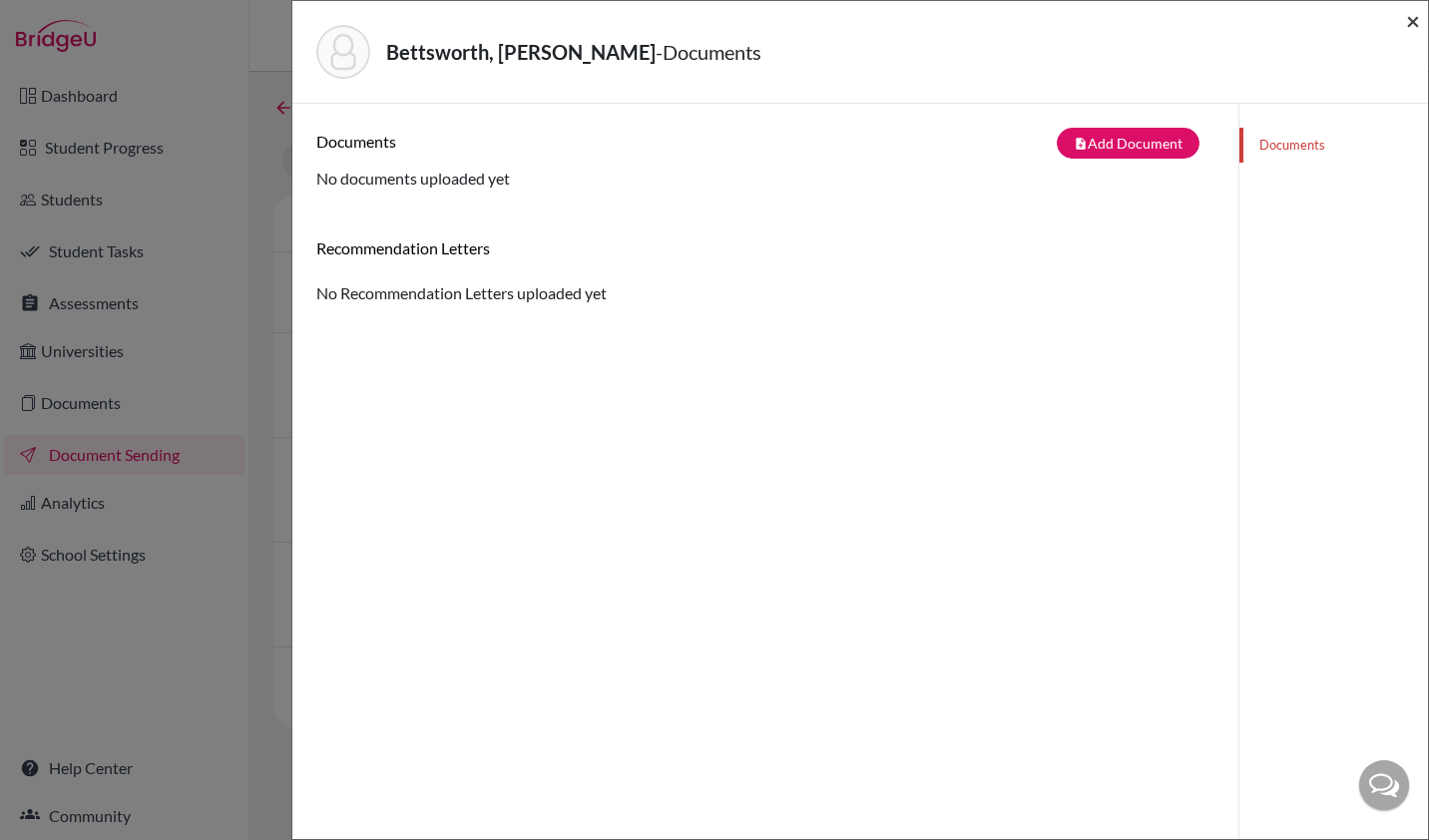 click on "×" at bounding box center (1413, 20) 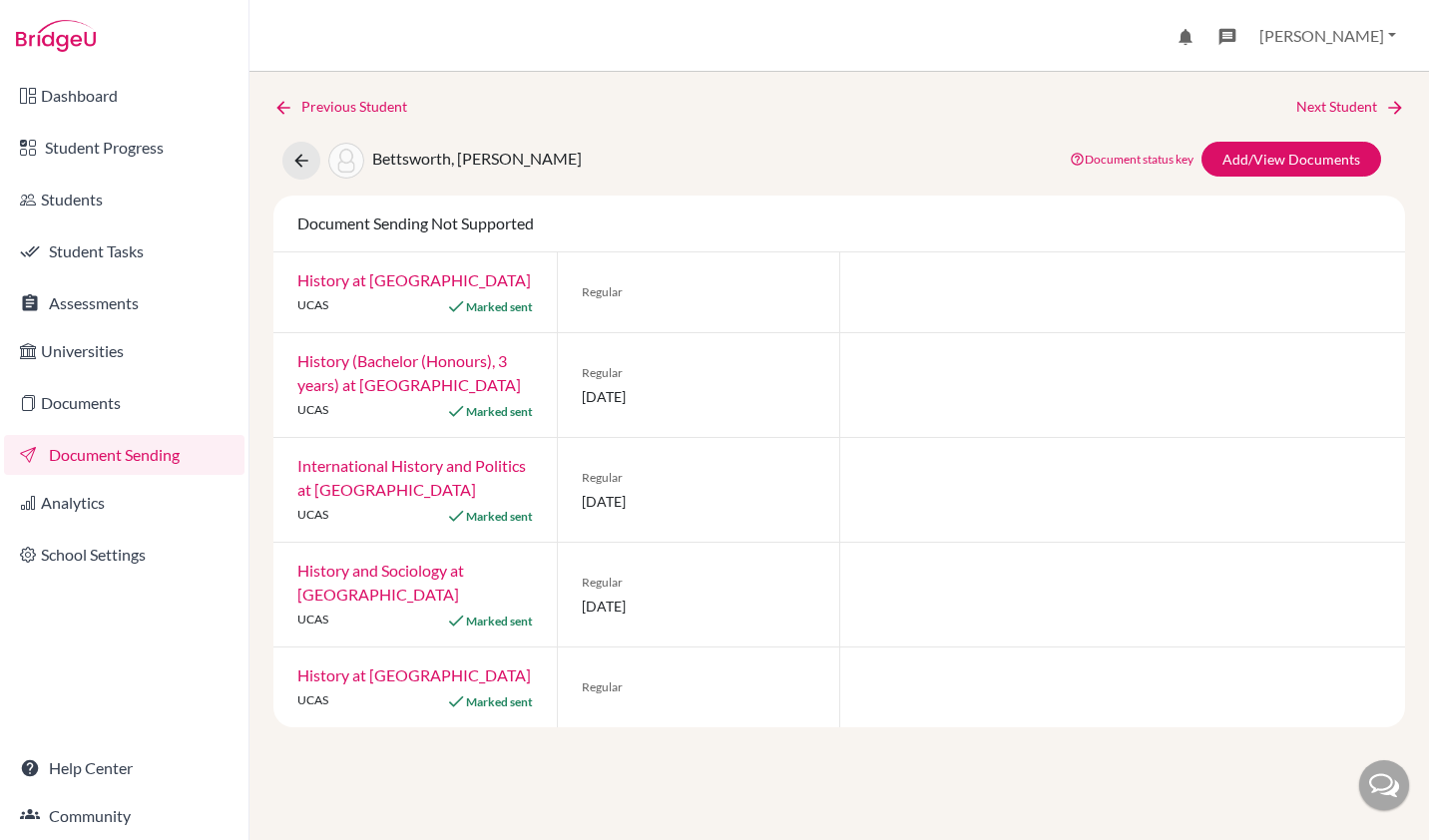 click on "Previous Student Next Student [PERSON_NAME], [PERSON_NAME]  Document status key TR Requirement. Document not uploaded yet. TR Document uploaded / form saved. Ready to send to universities. TR Document is "sending". TR Document has been sent. TR Document has failed to send. Contact our team via live chat or [EMAIL_ADDRESS][DOMAIN_NAME] Add/View Documents Document Sending Not Supported History at [GEOGRAPHIC_DATA] UCAS Marked sent Regular History (Bachelor (Honours), 3 years) at [GEOGRAPHIC_DATA] UCAS Marked sent Regular [DATE] International History and Politics at [GEOGRAPHIC_DATA] UCAS Marked sent Regular [DATE] History and Sociology at [GEOGRAPHIC_DATA] UCAS Marked sent Regular [DATE] History at [GEOGRAPHIC_DATA] UCAS Marked sent Regular" at bounding box center (839, 411) 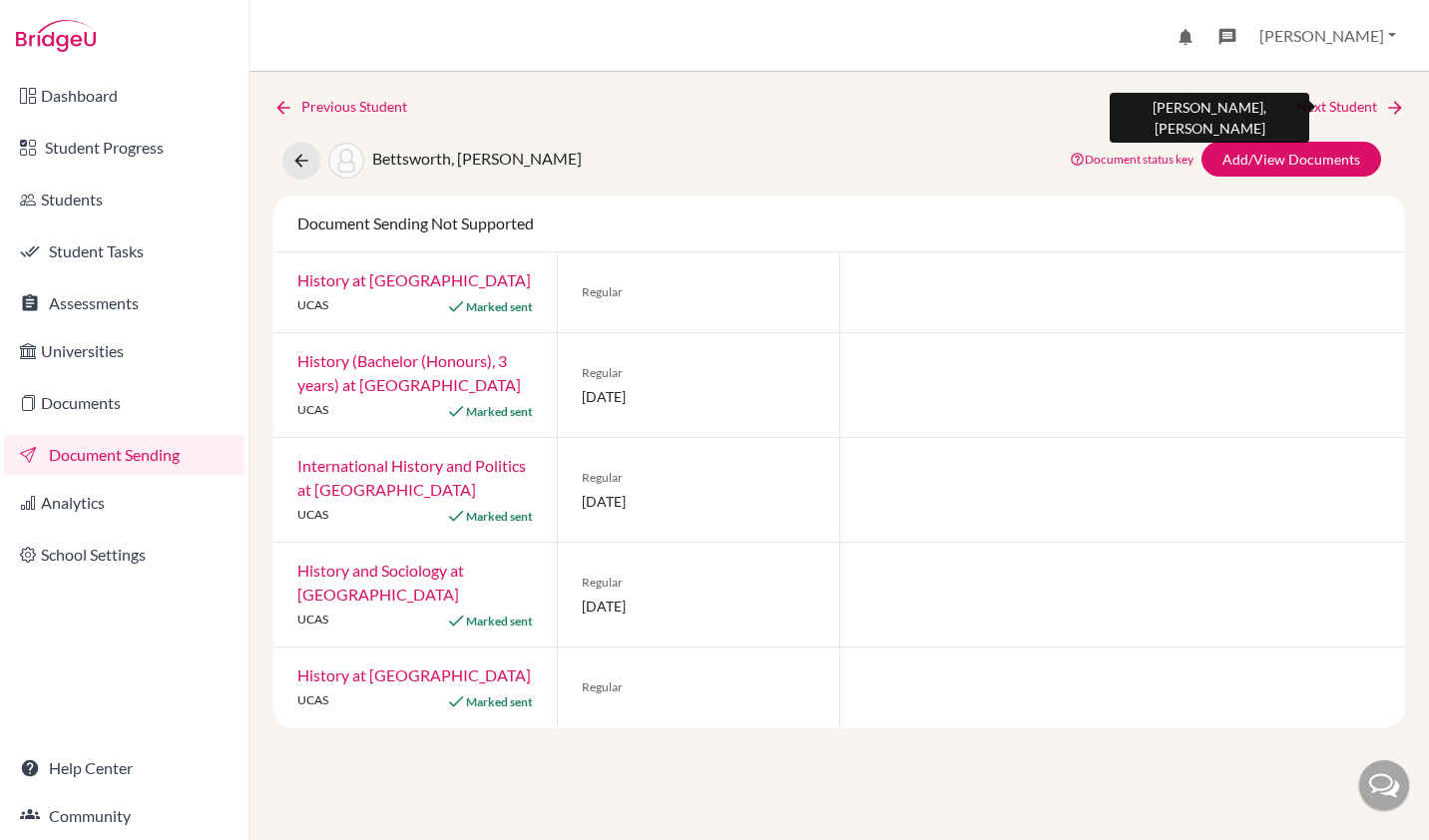 click on "Next Student" at bounding box center [1350, 107] 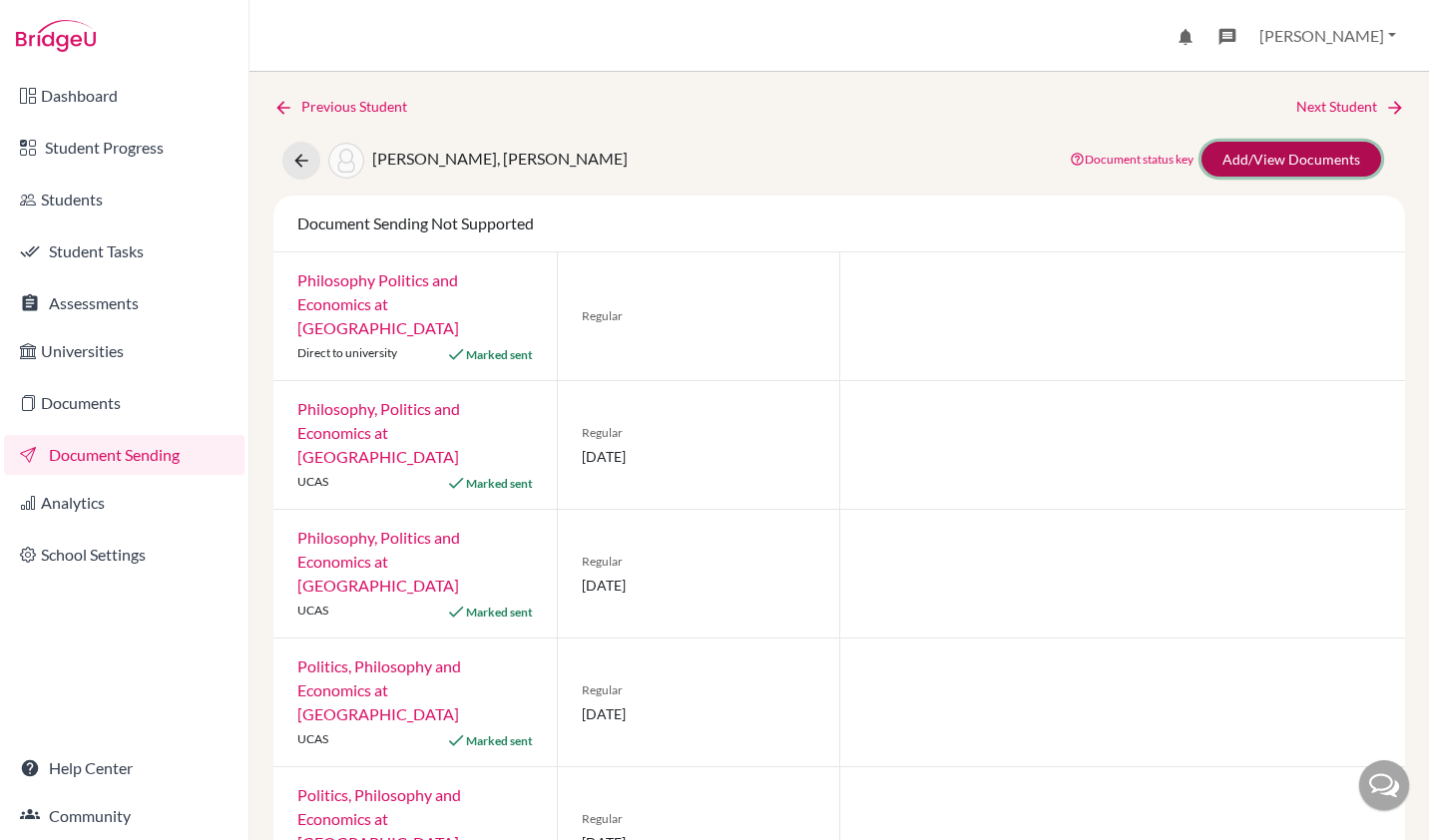 click on "Add/View Documents" at bounding box center (1291, 159) 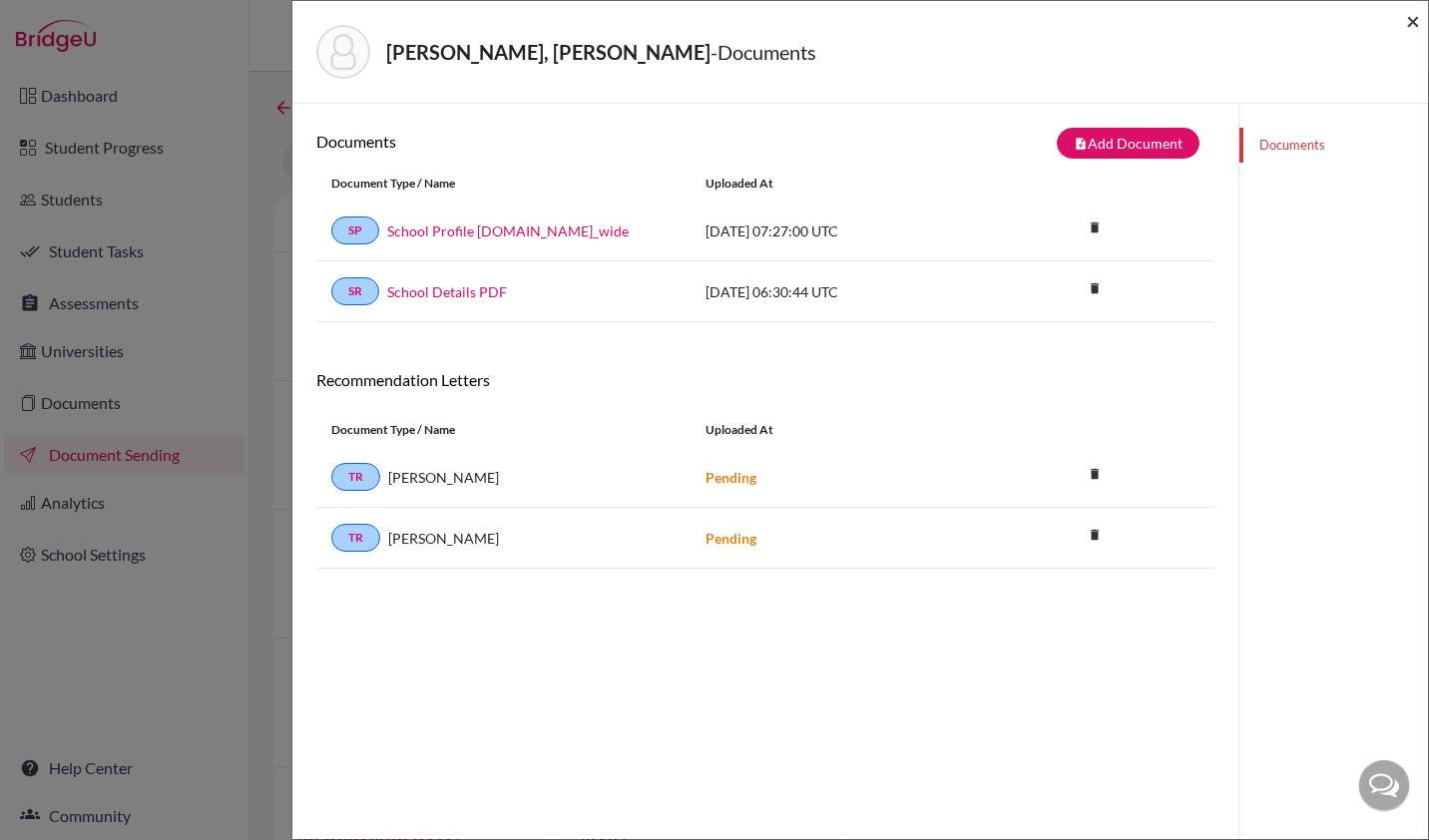 click on "×" at bounding box center [1413, 20] 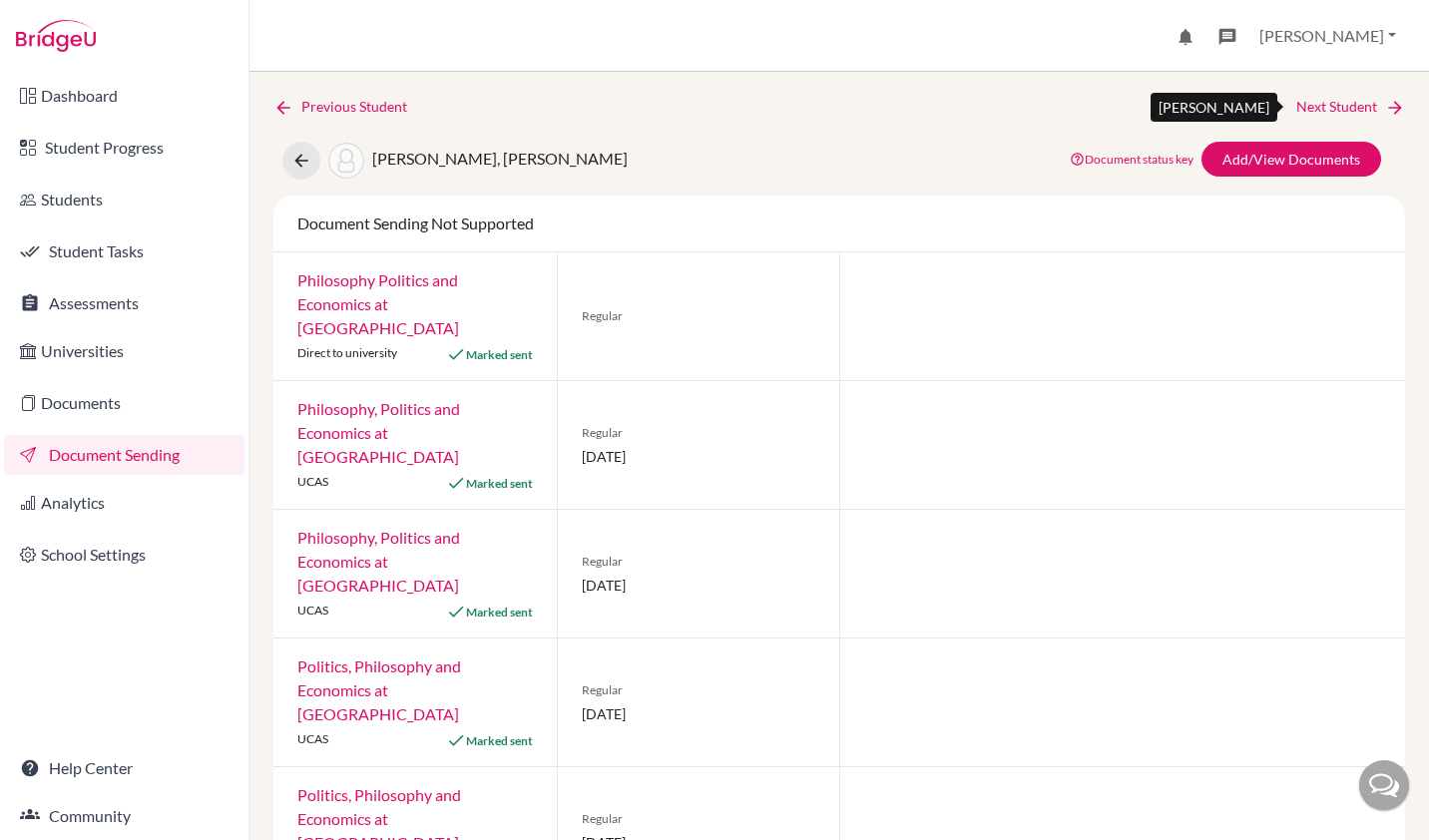 click on "Next Student" at bounding box center [1350, 107] 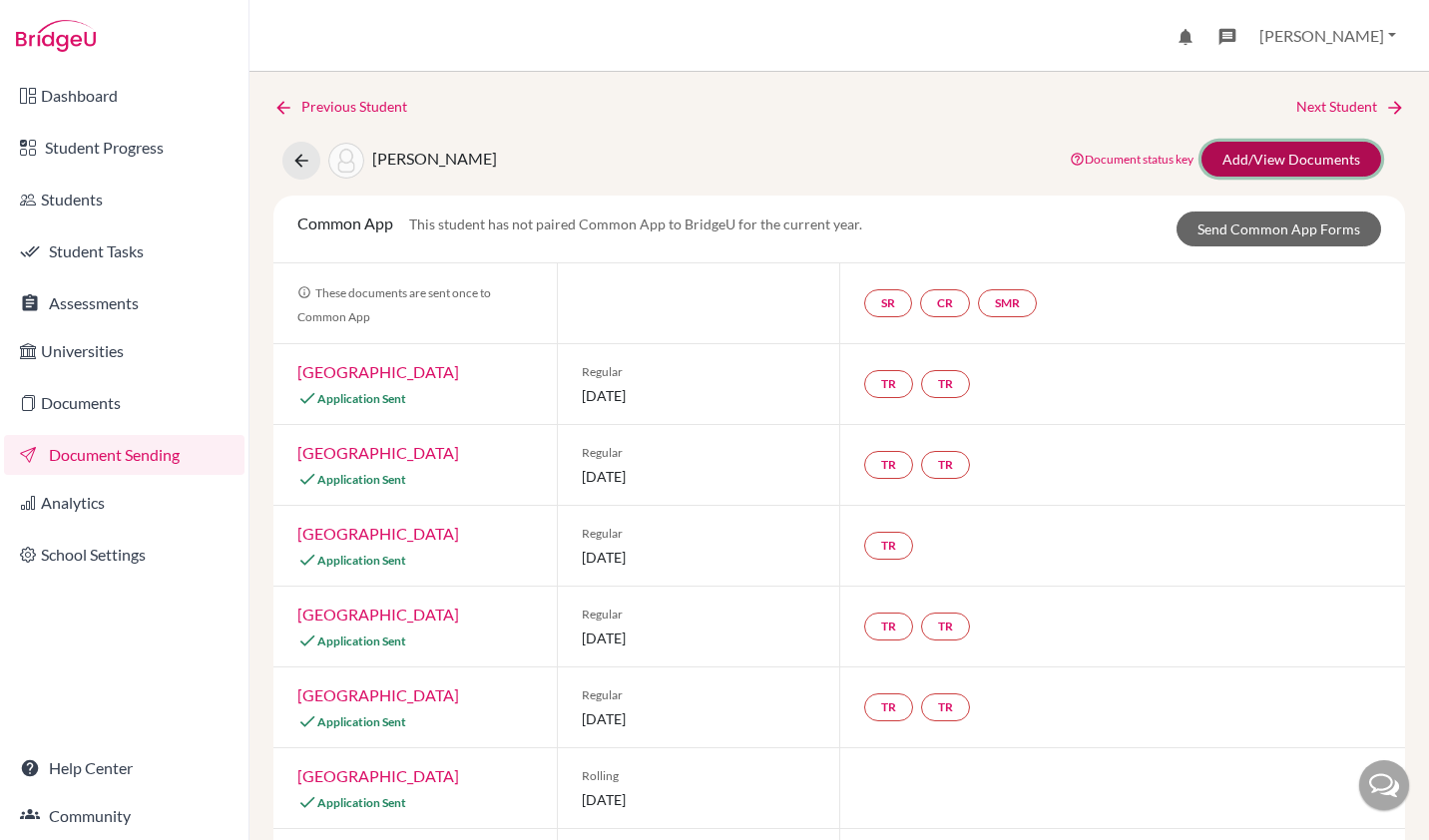 click on "Add/View Documents" at bounding box center [1291, 159] 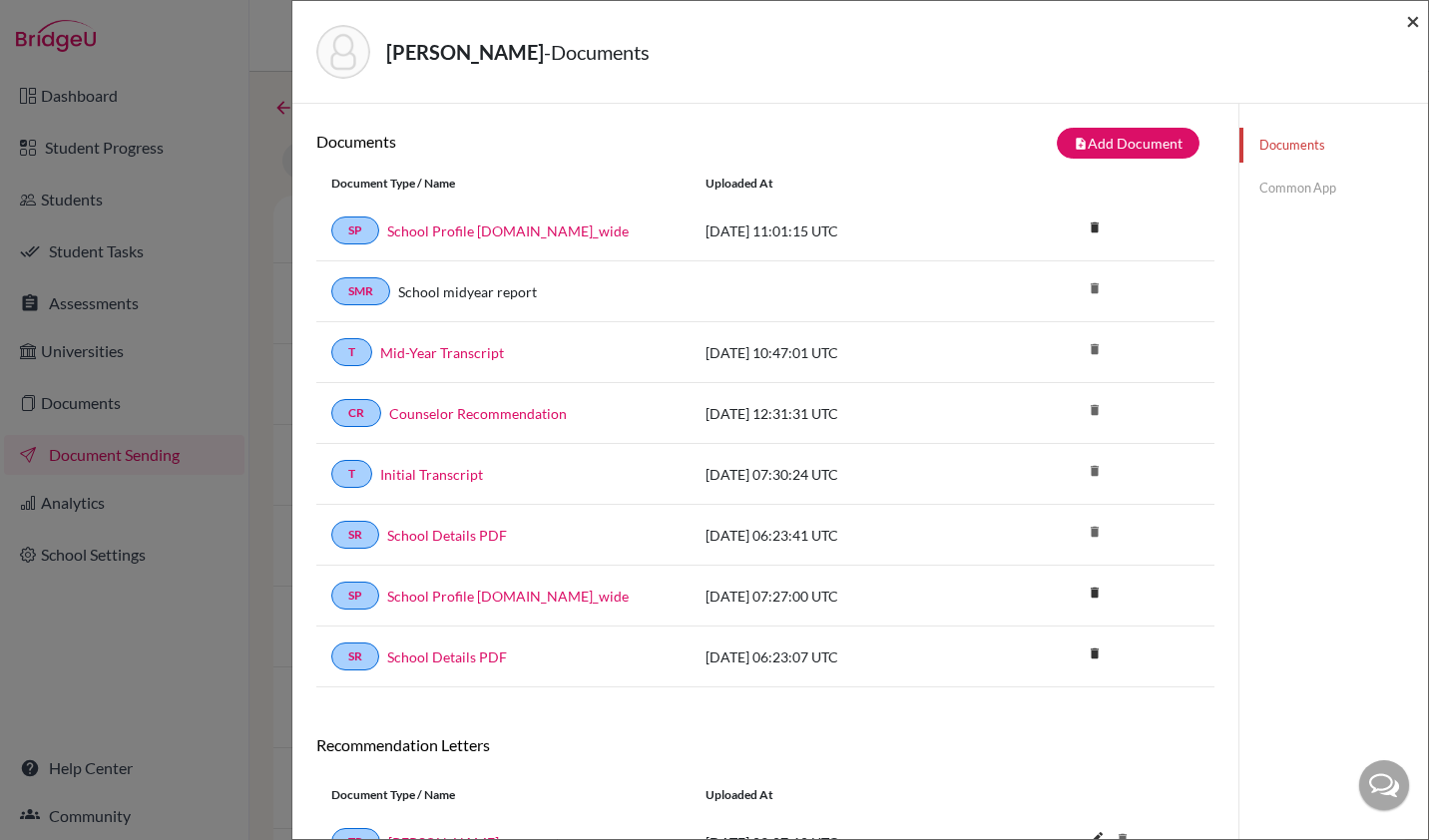 click on "×" at bounding box center (1413, 20) 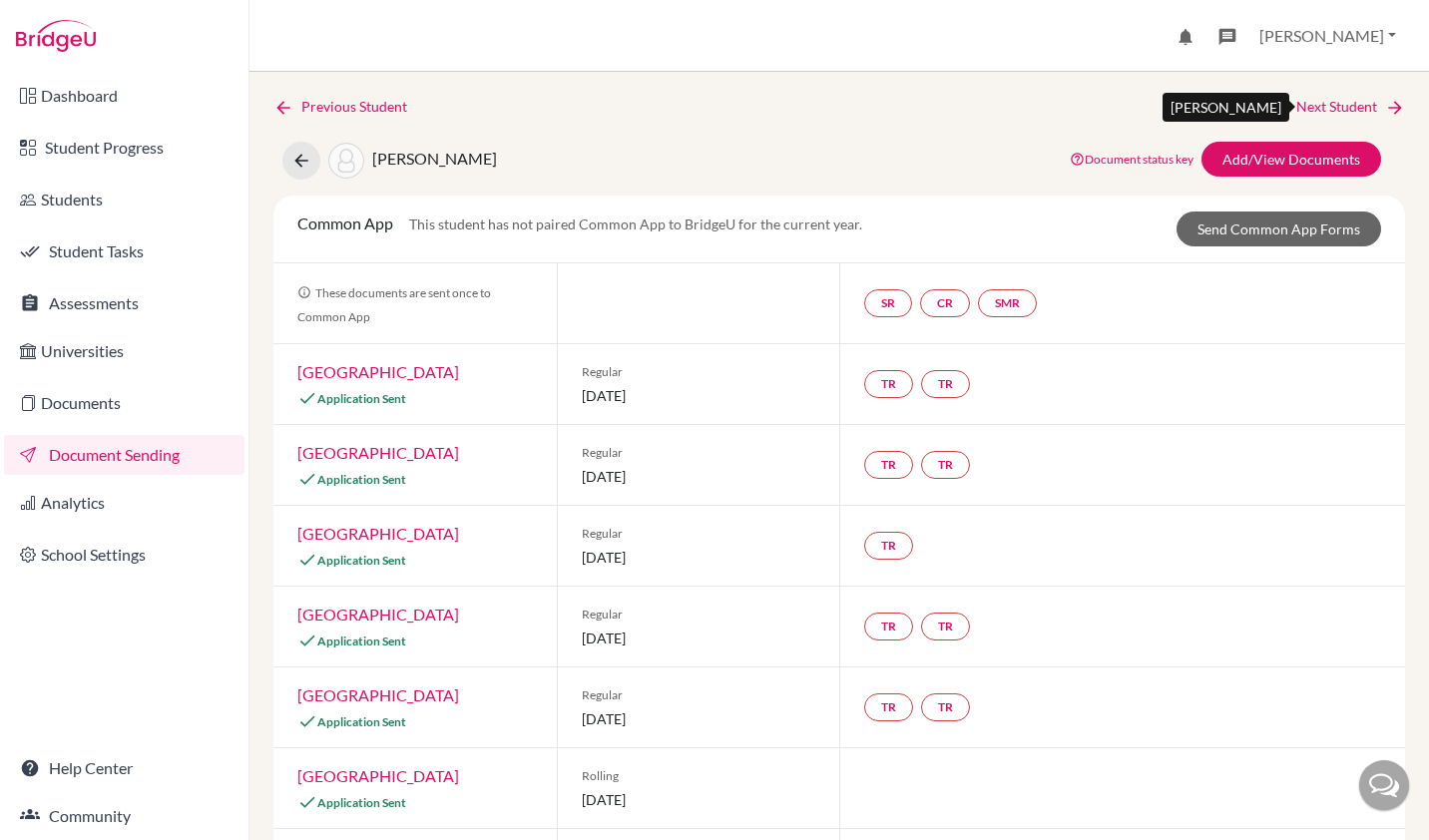 click on "Next Student" at bounding box center (1350, 107) 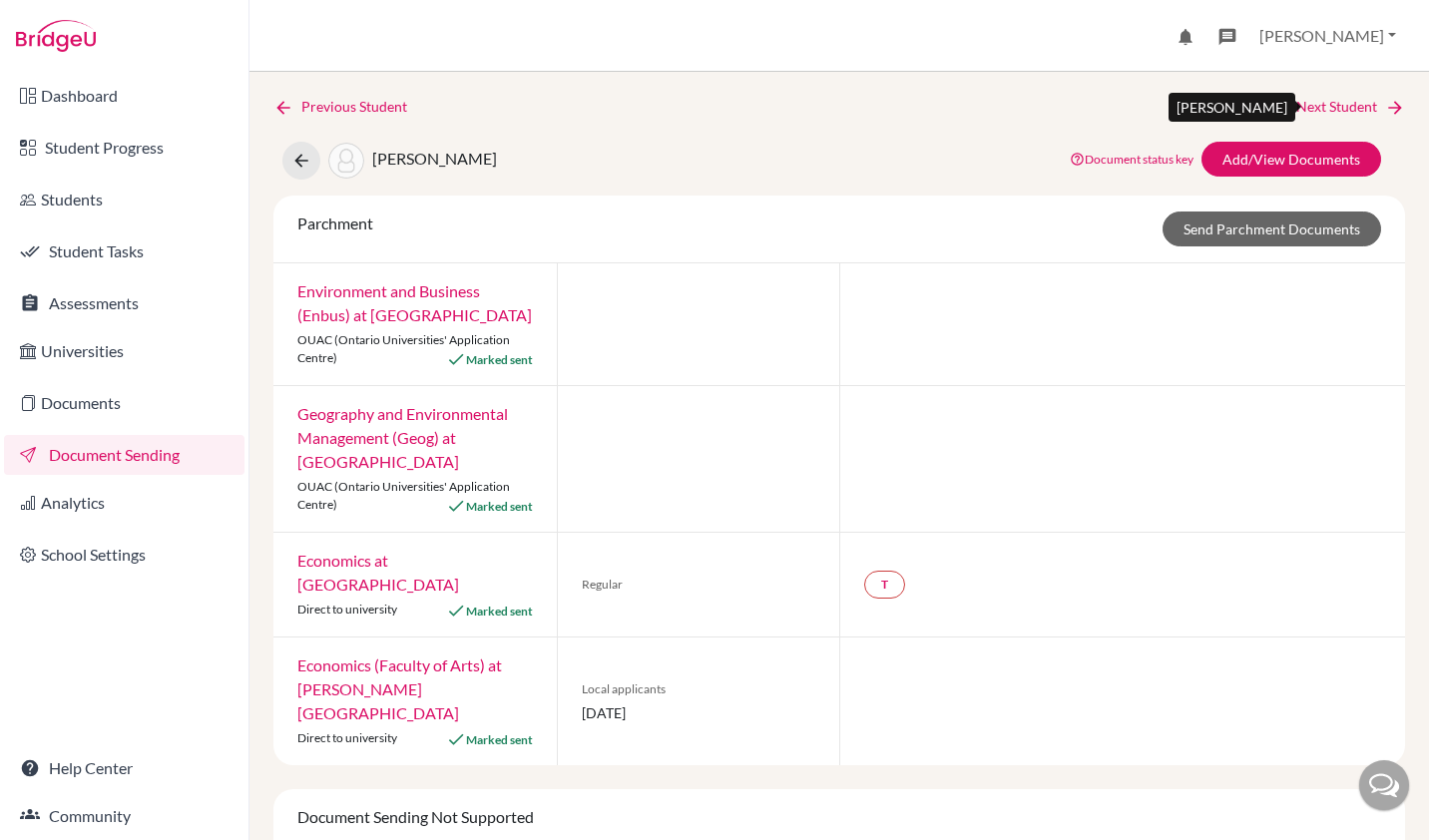 click on "Next Student" at bounding box center [1350, 107] 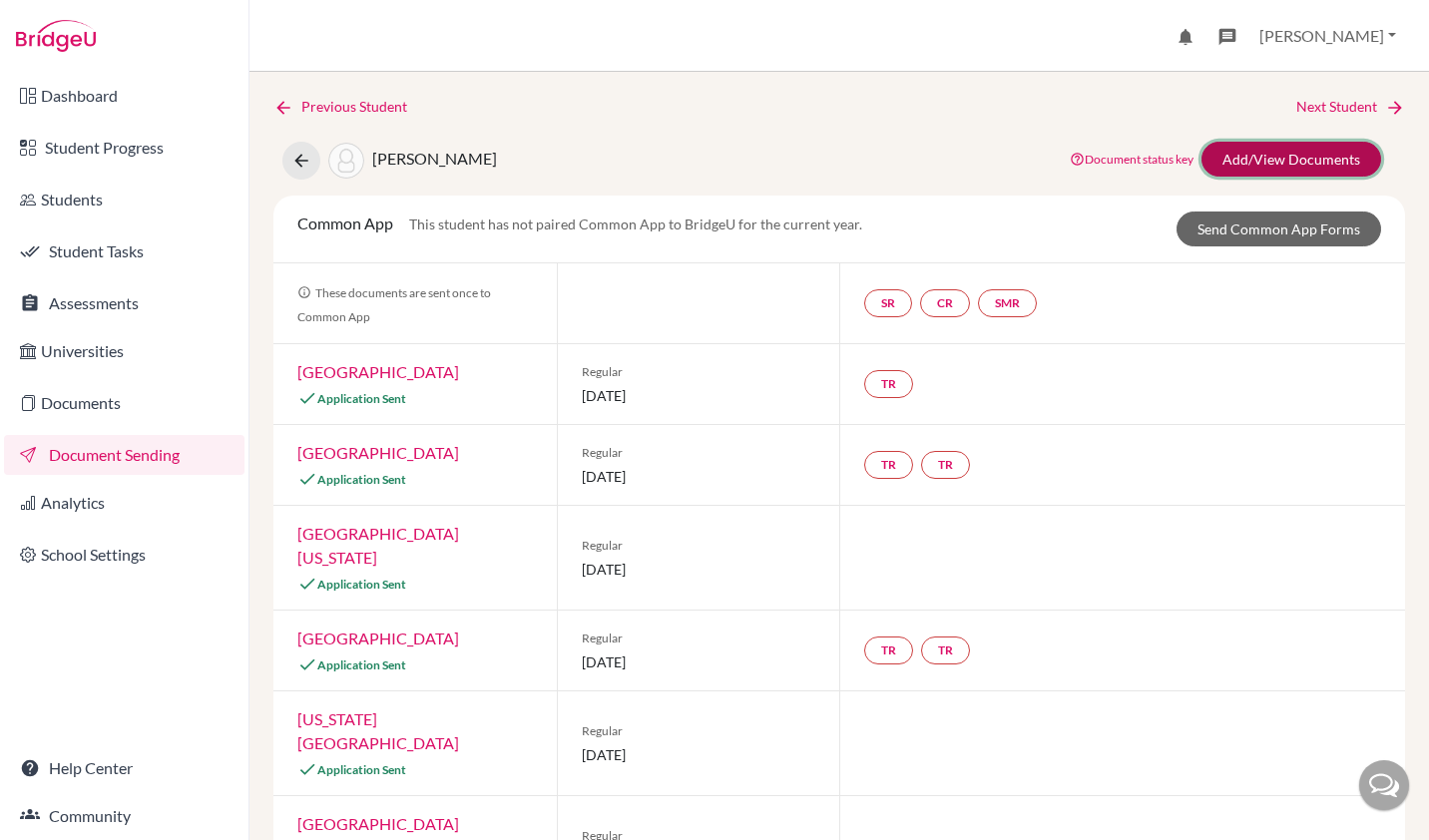 click on "Add/View Documents" at bounding box center [1291, 159] 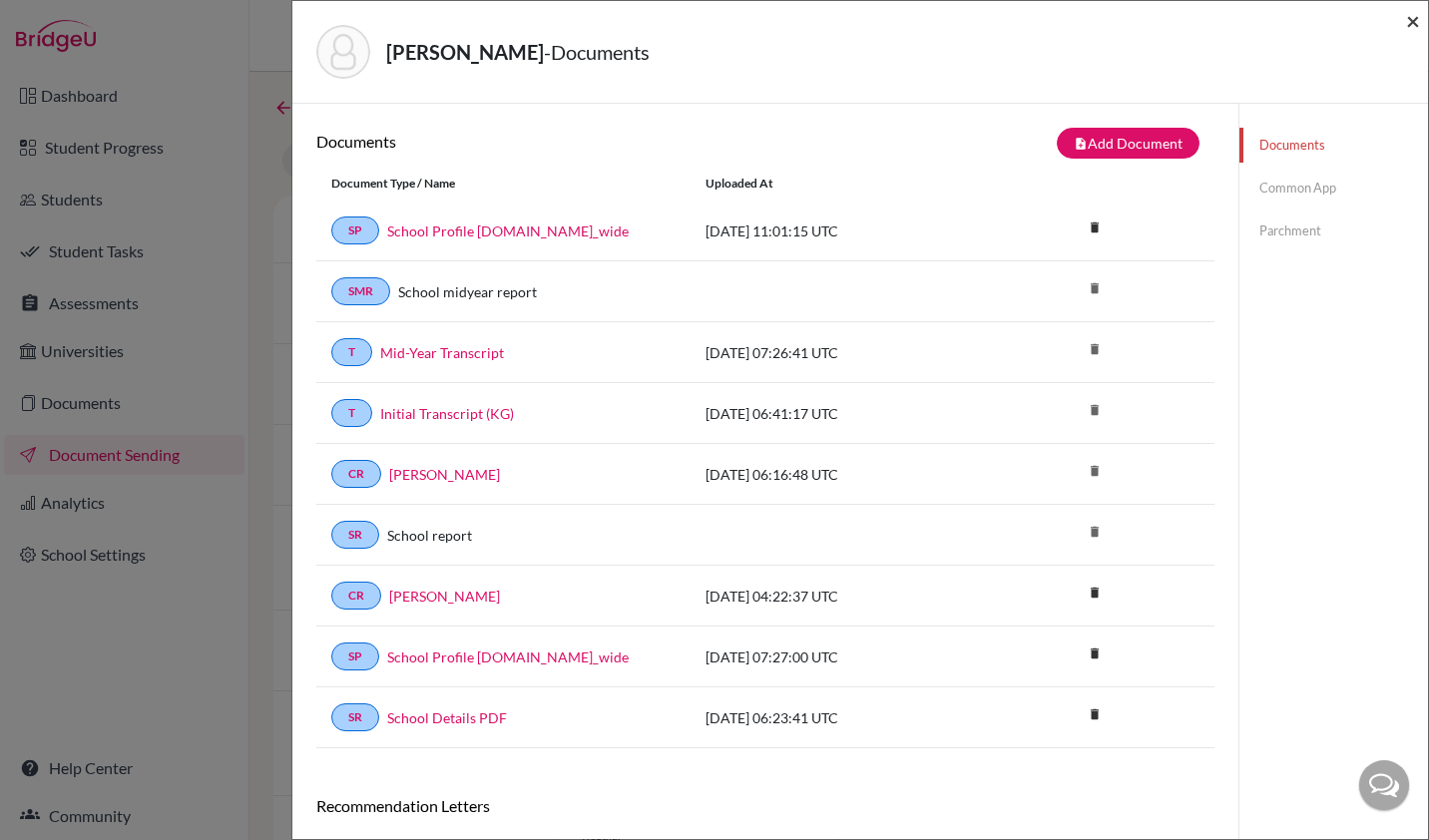 click on "×" at bounding box center (1413, 20) 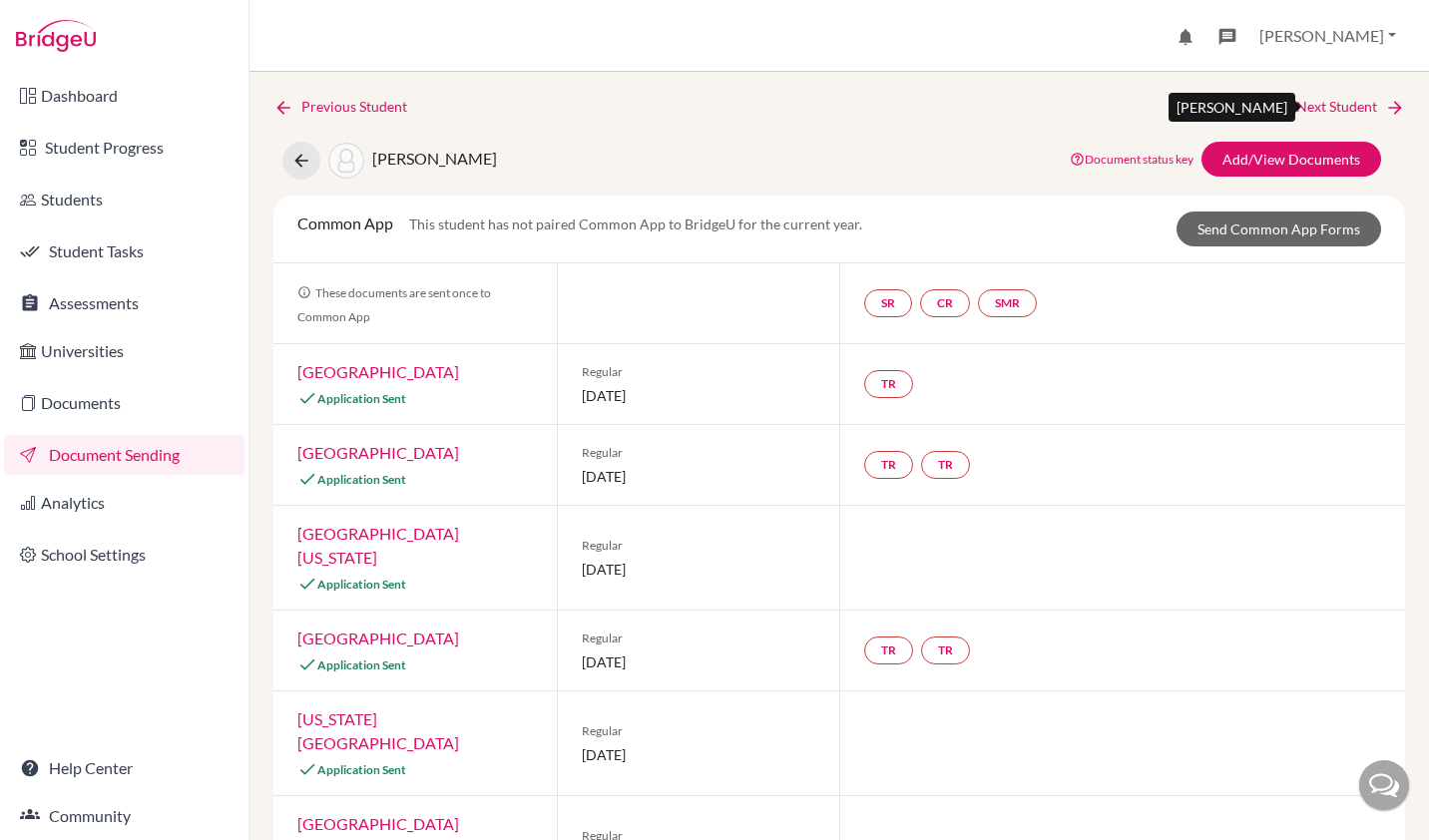 click on "Next Student" at bounding box center (1350, 107) 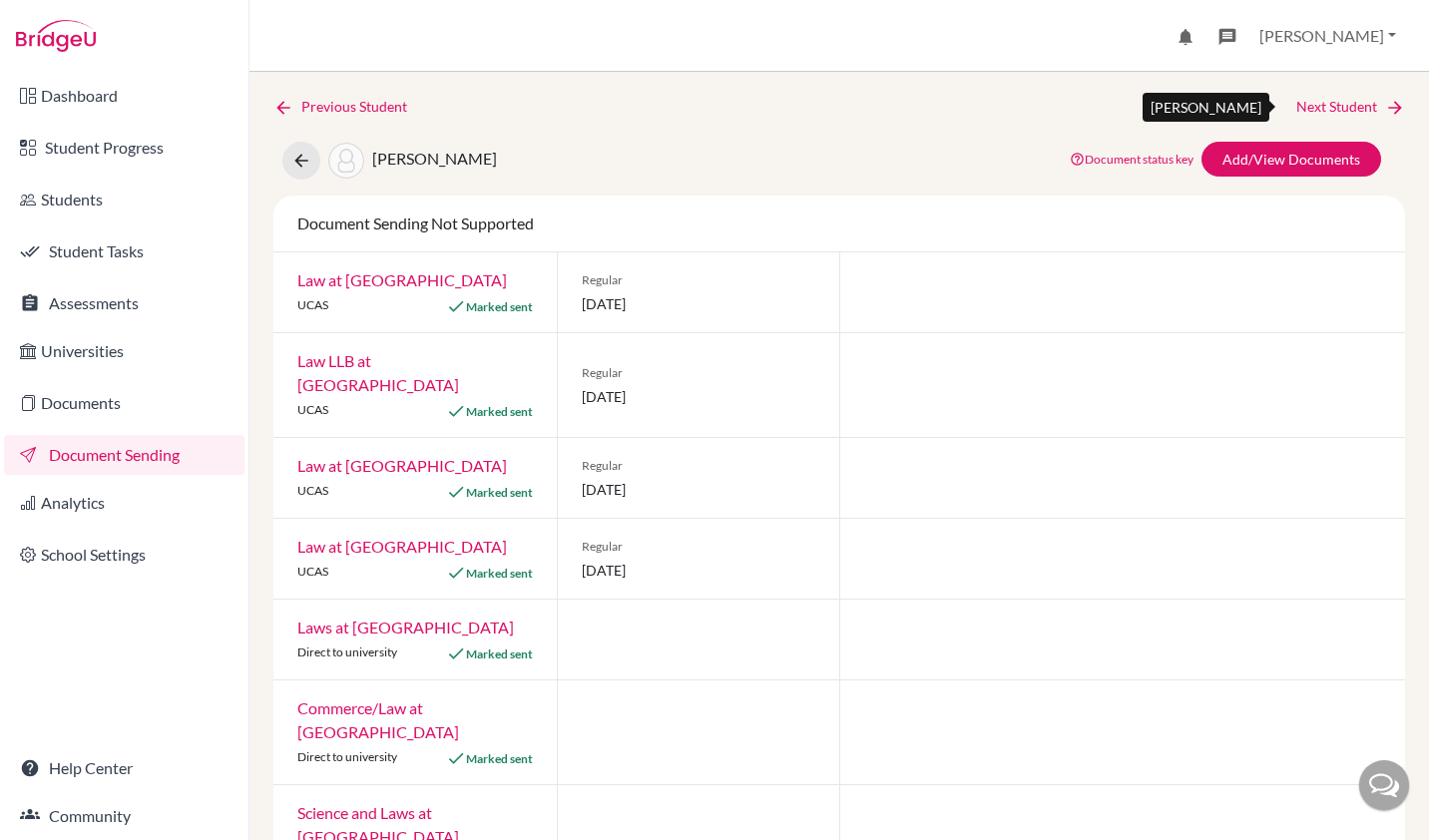 click on "Next Student" at bounding box center (1350, 107) 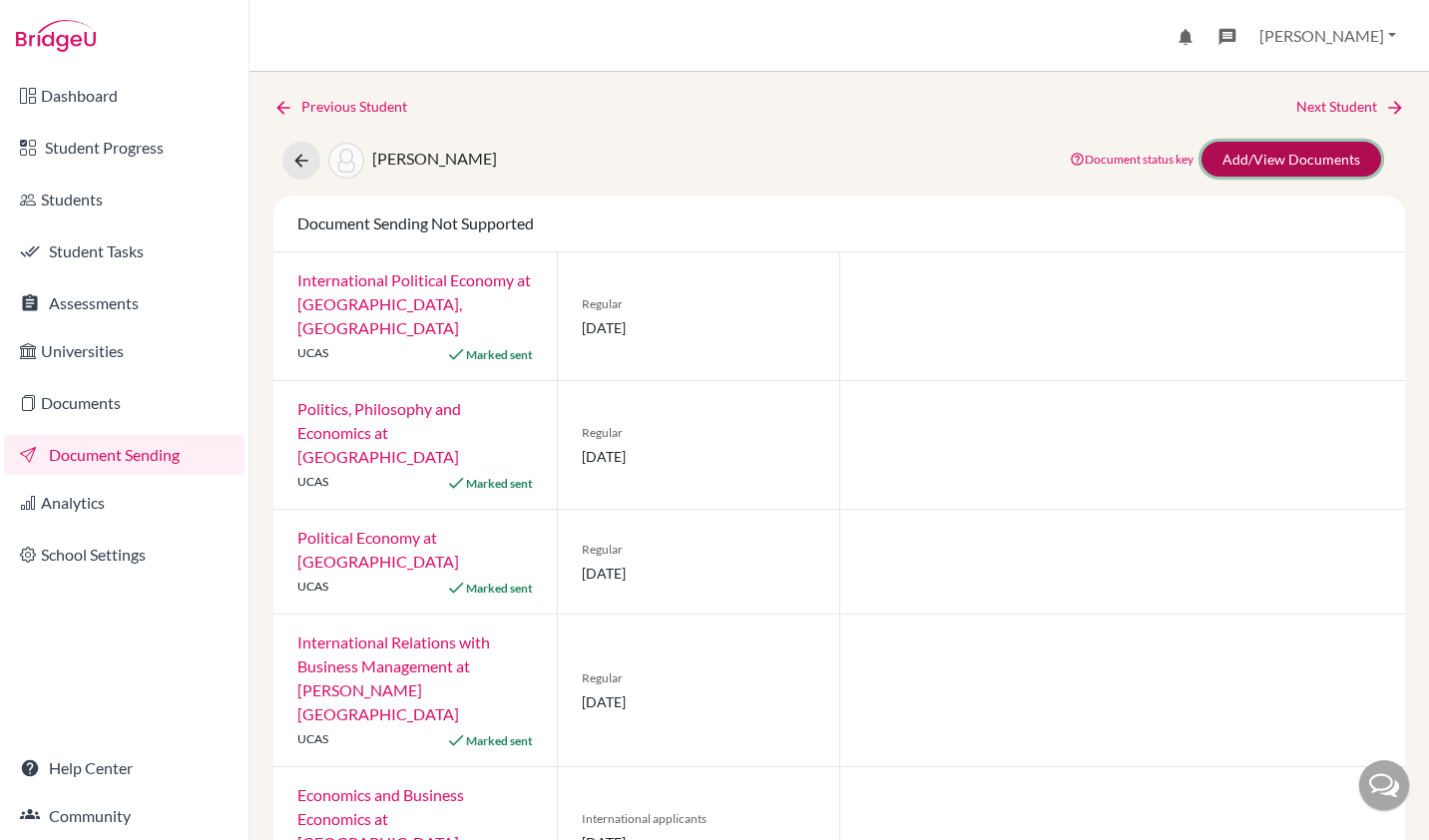 click on "Add/View Documents" at bounding box center [1291, 159] 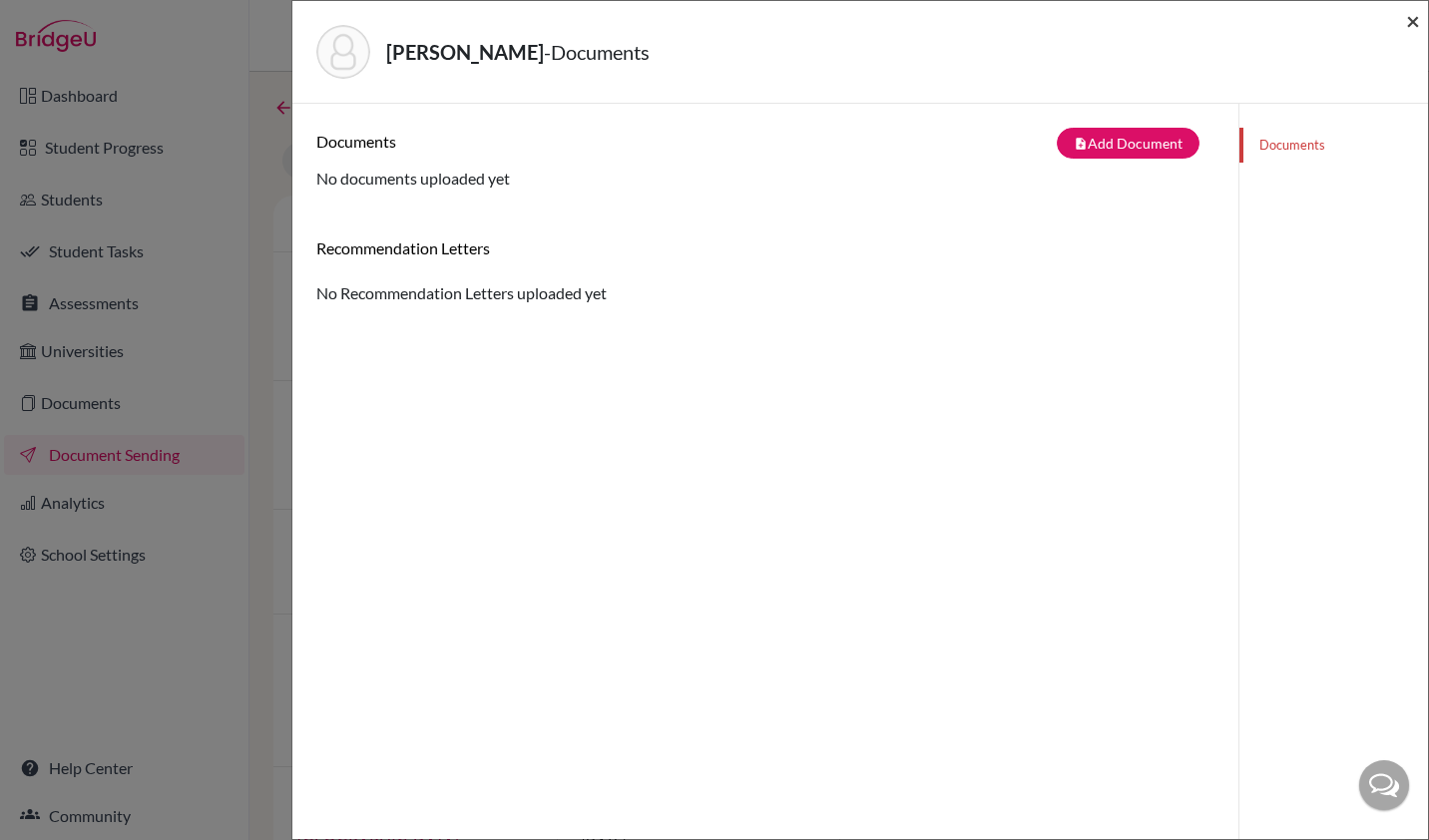 click on "×" at bounding box center [1413, 20] 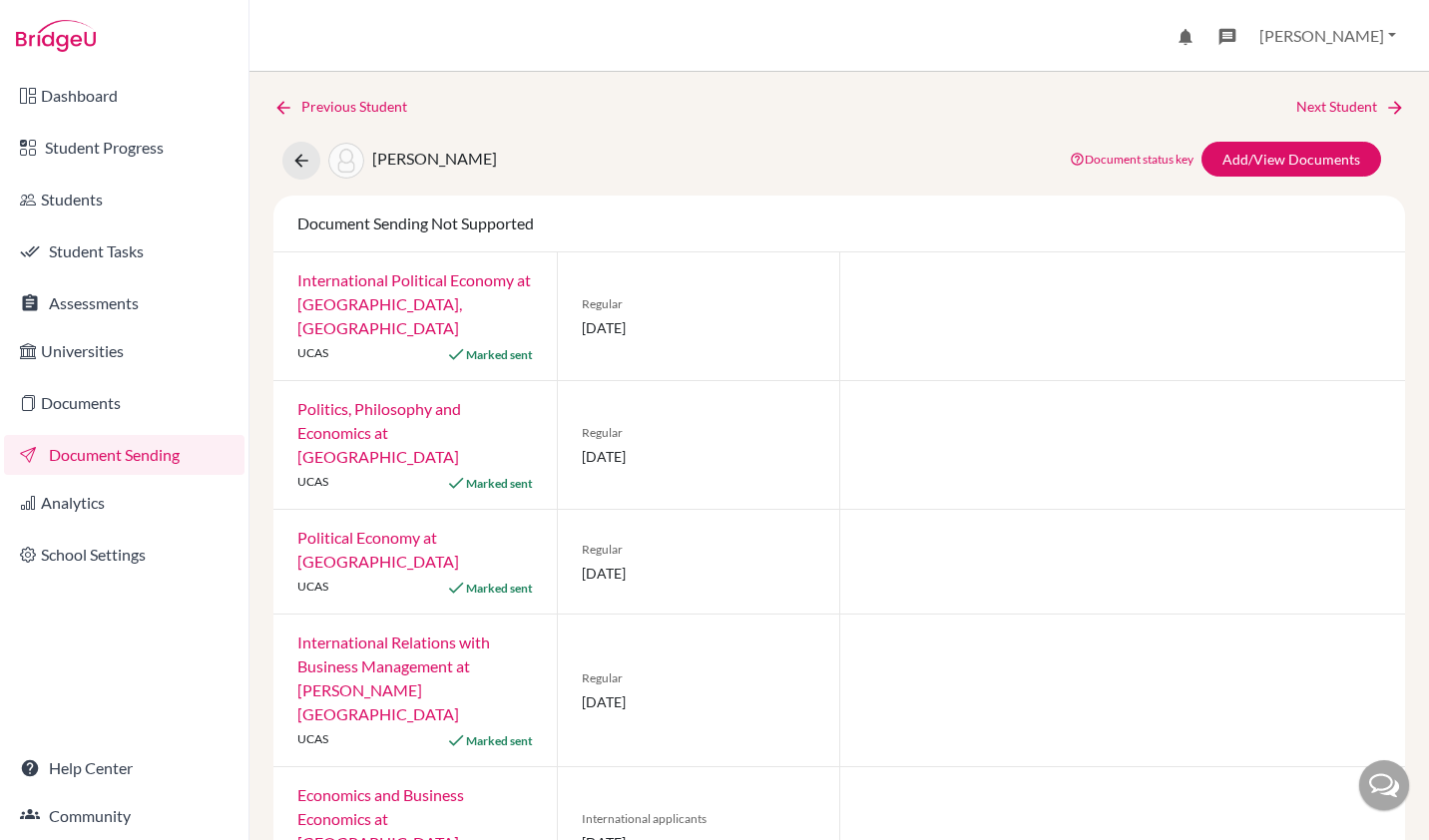 click on "Next Student" at bounding box center (1350, 107) 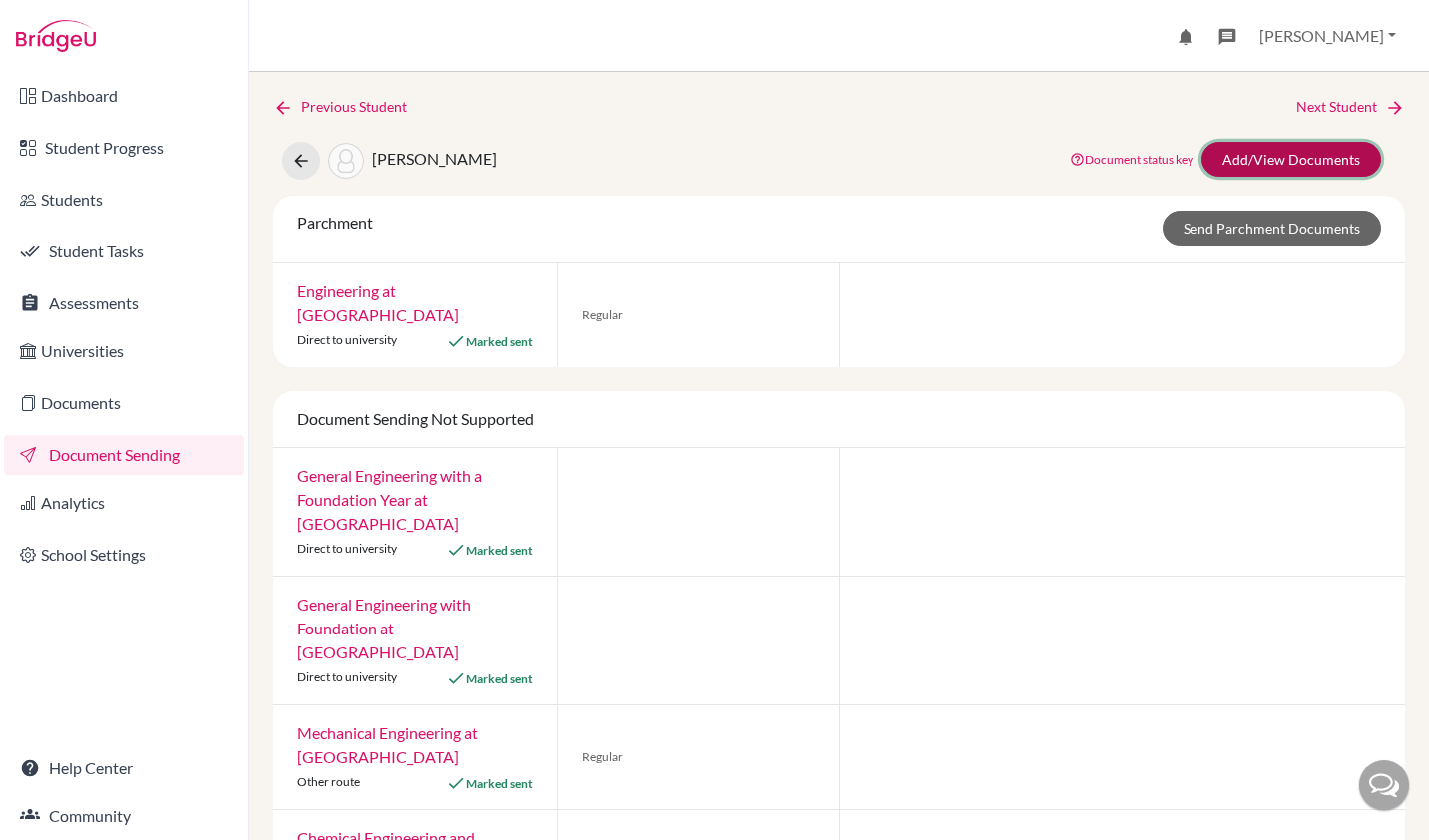click on "Add/View Documents" at bounding box center [1291, 159] 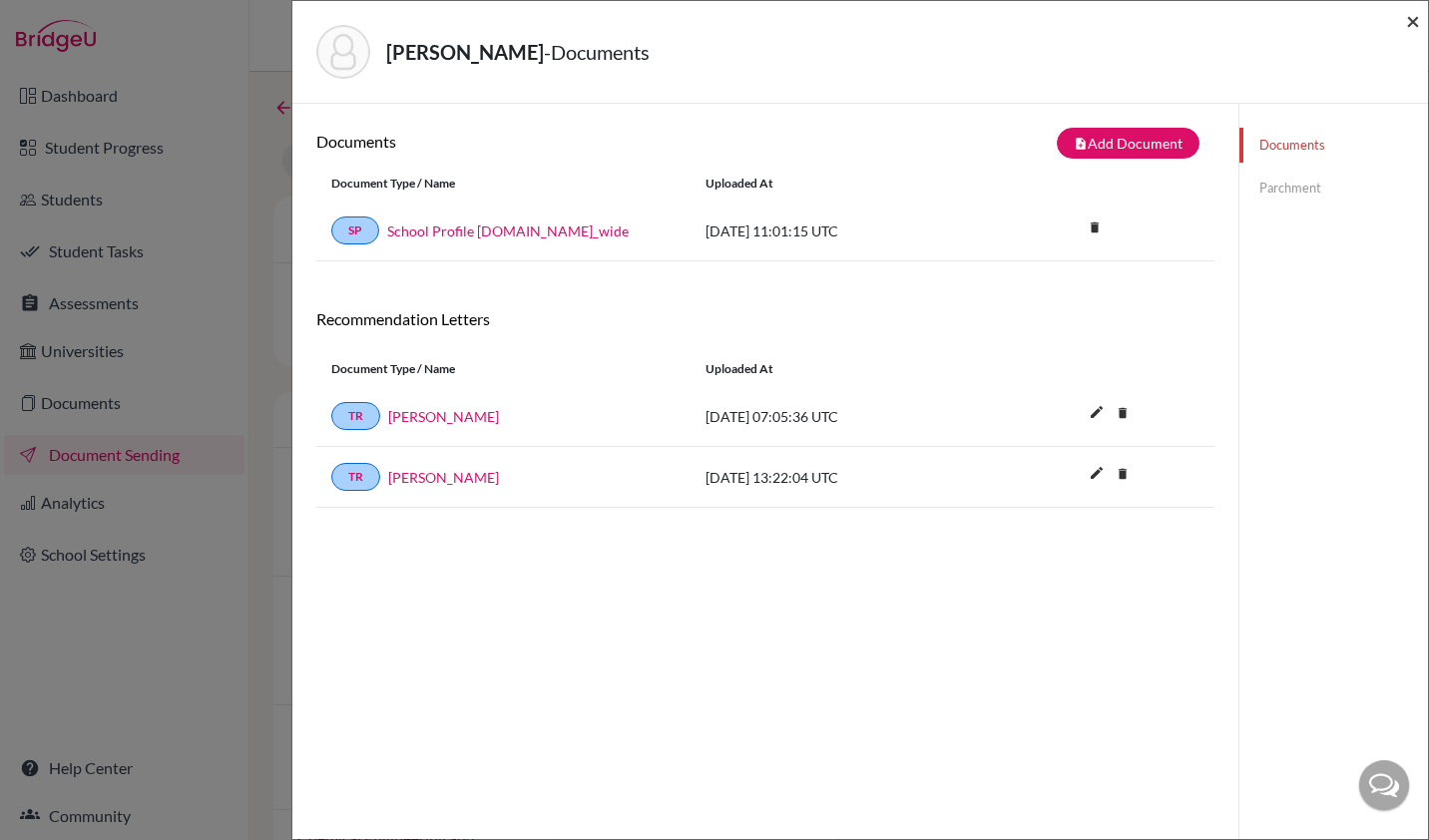 click on "×" at bounding box center [1413, 20] 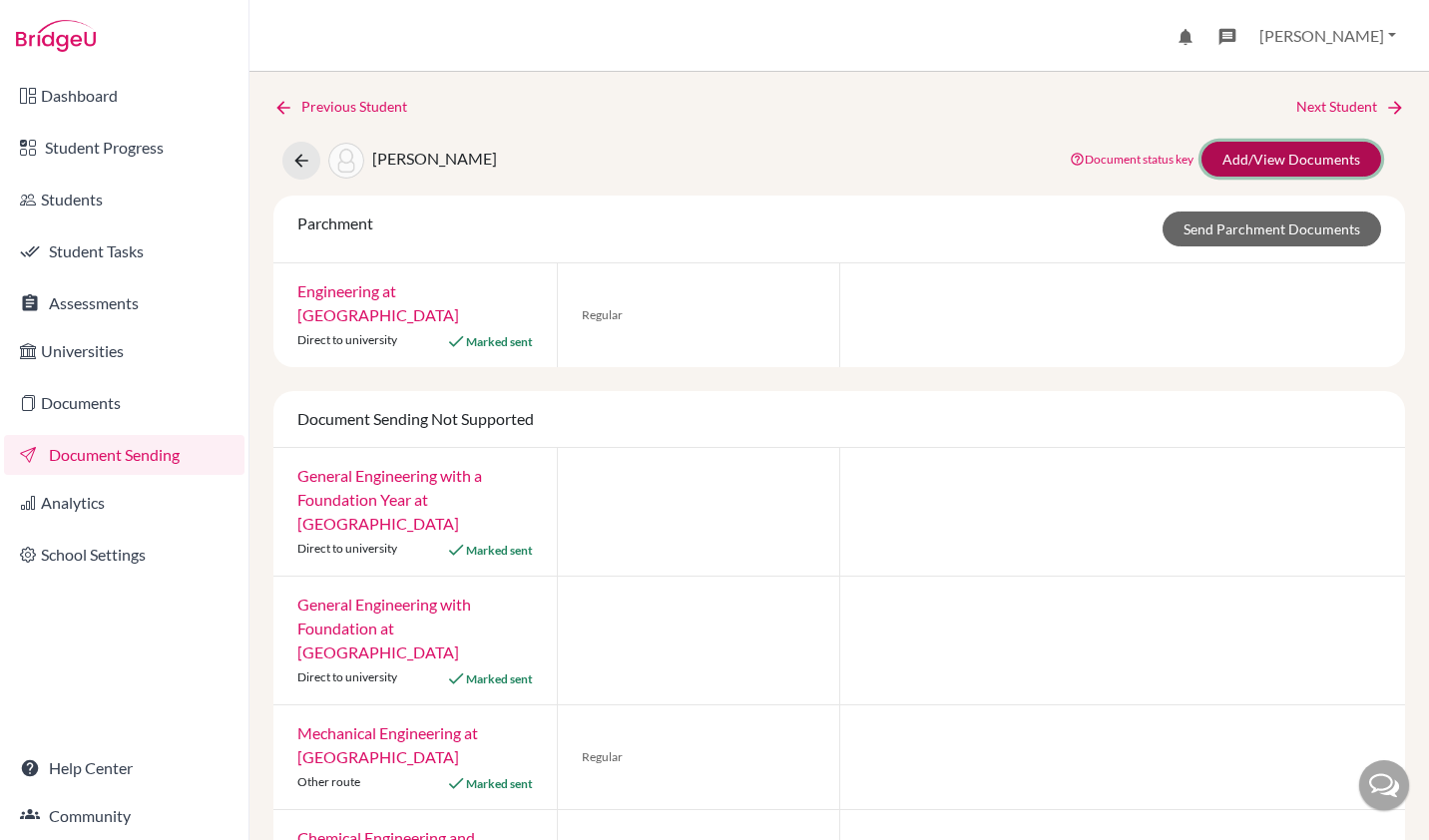 click on "Add/View Documents" at bounding box center [1291, 159] 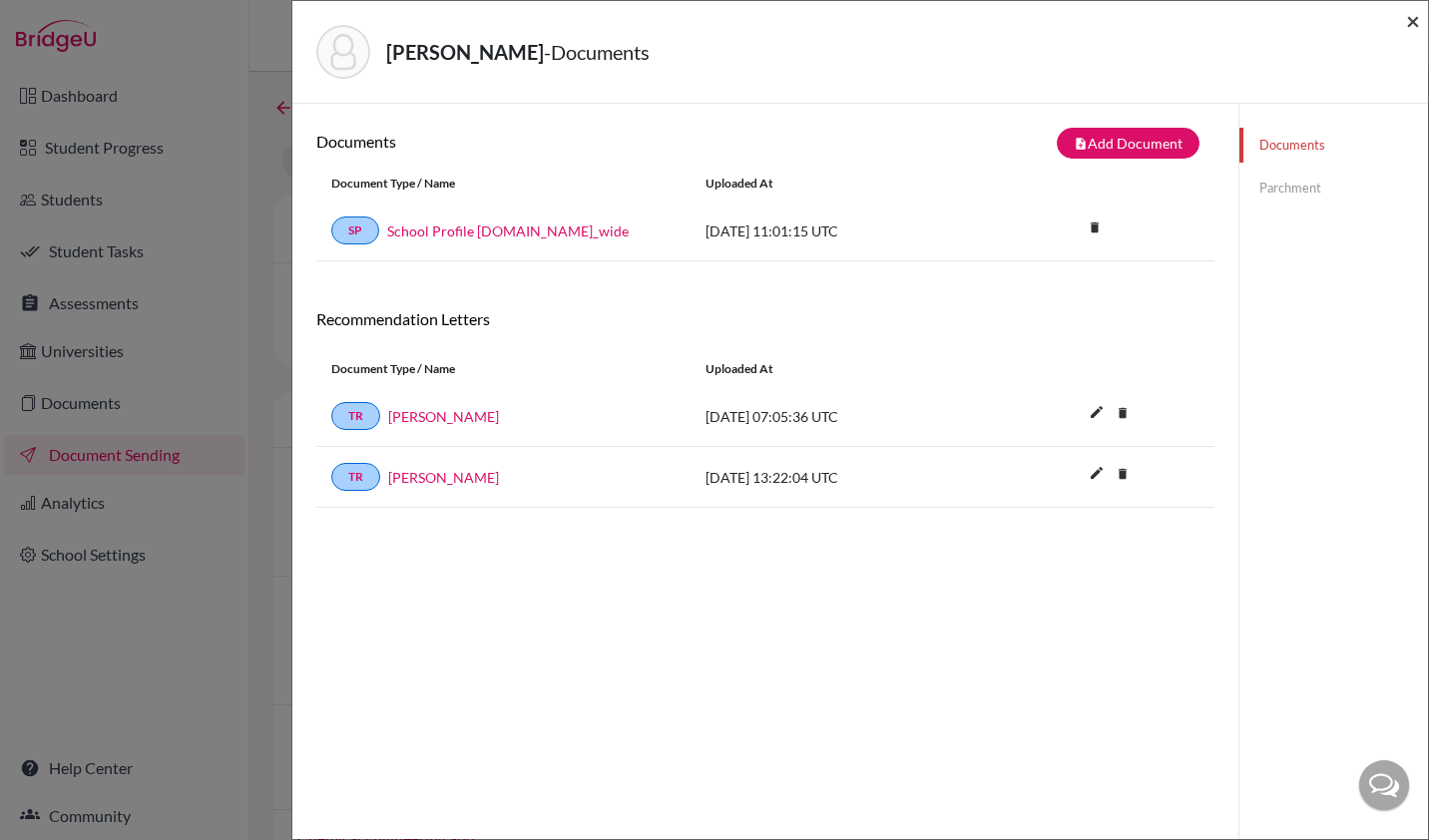 click on "×" at bounding box center [1413, 20] 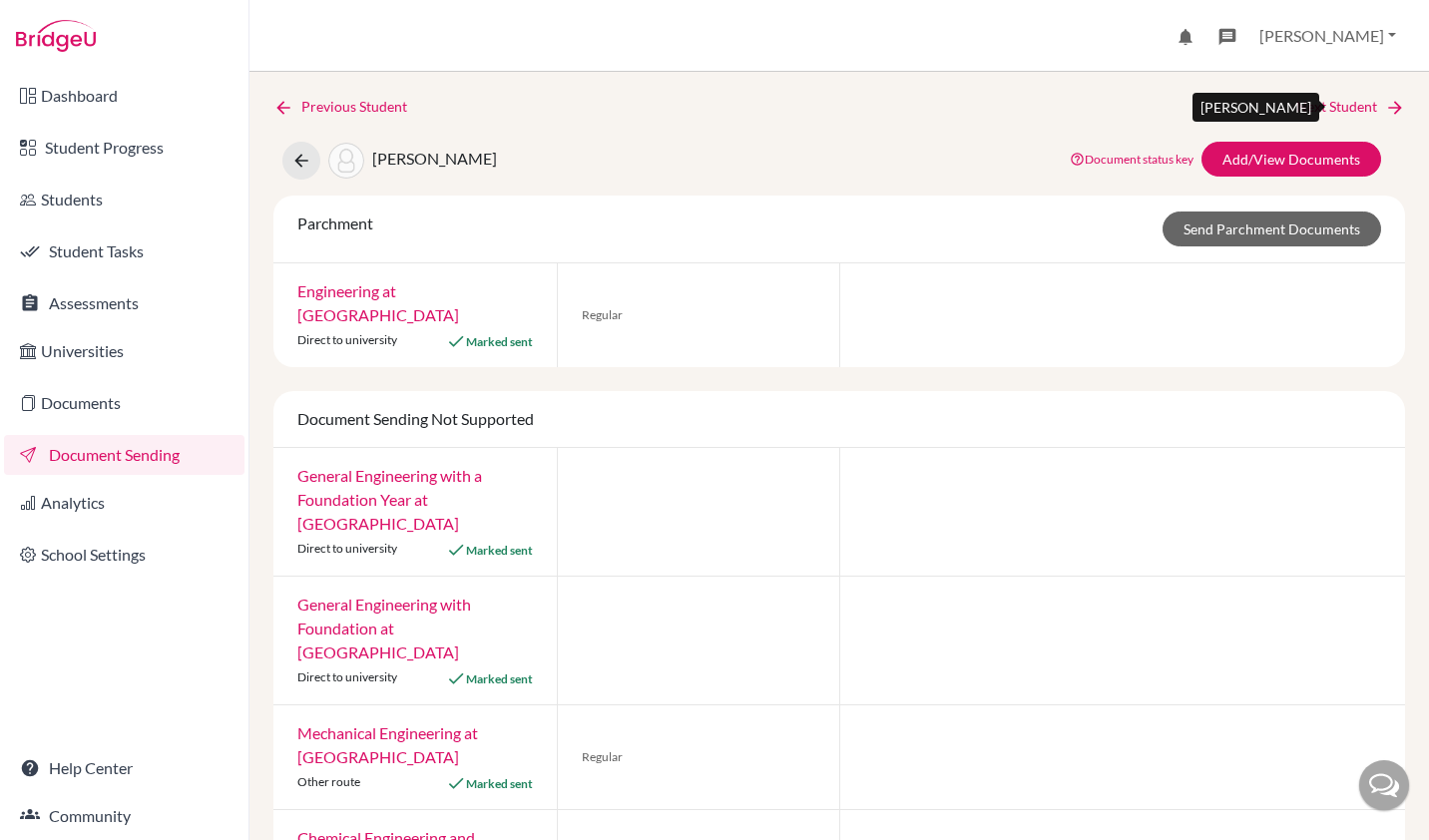 click on "Next Student" at bounding box center [1350, 107] 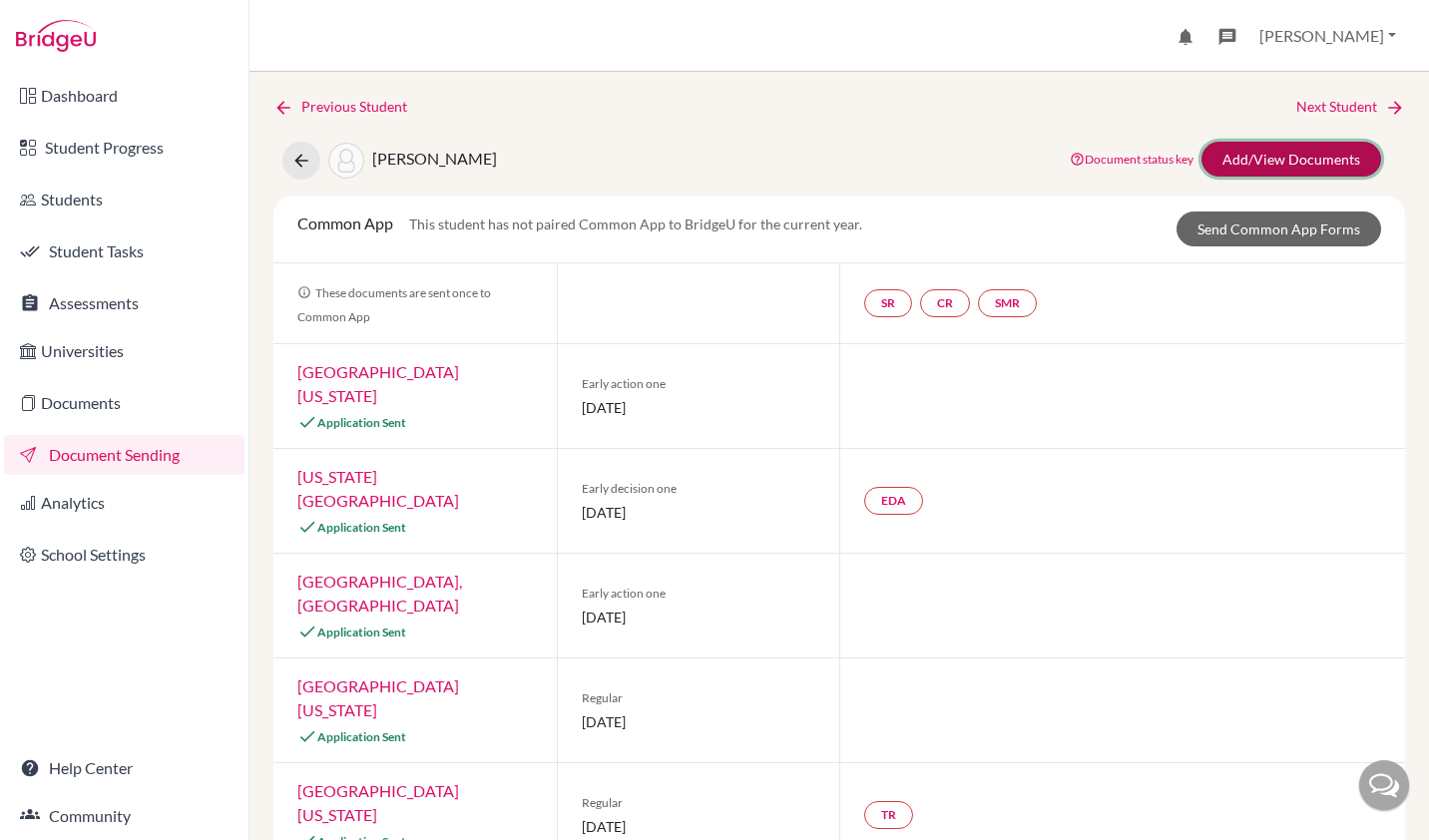 click on "Add/View Documents" at bounding box center [1291, 159] 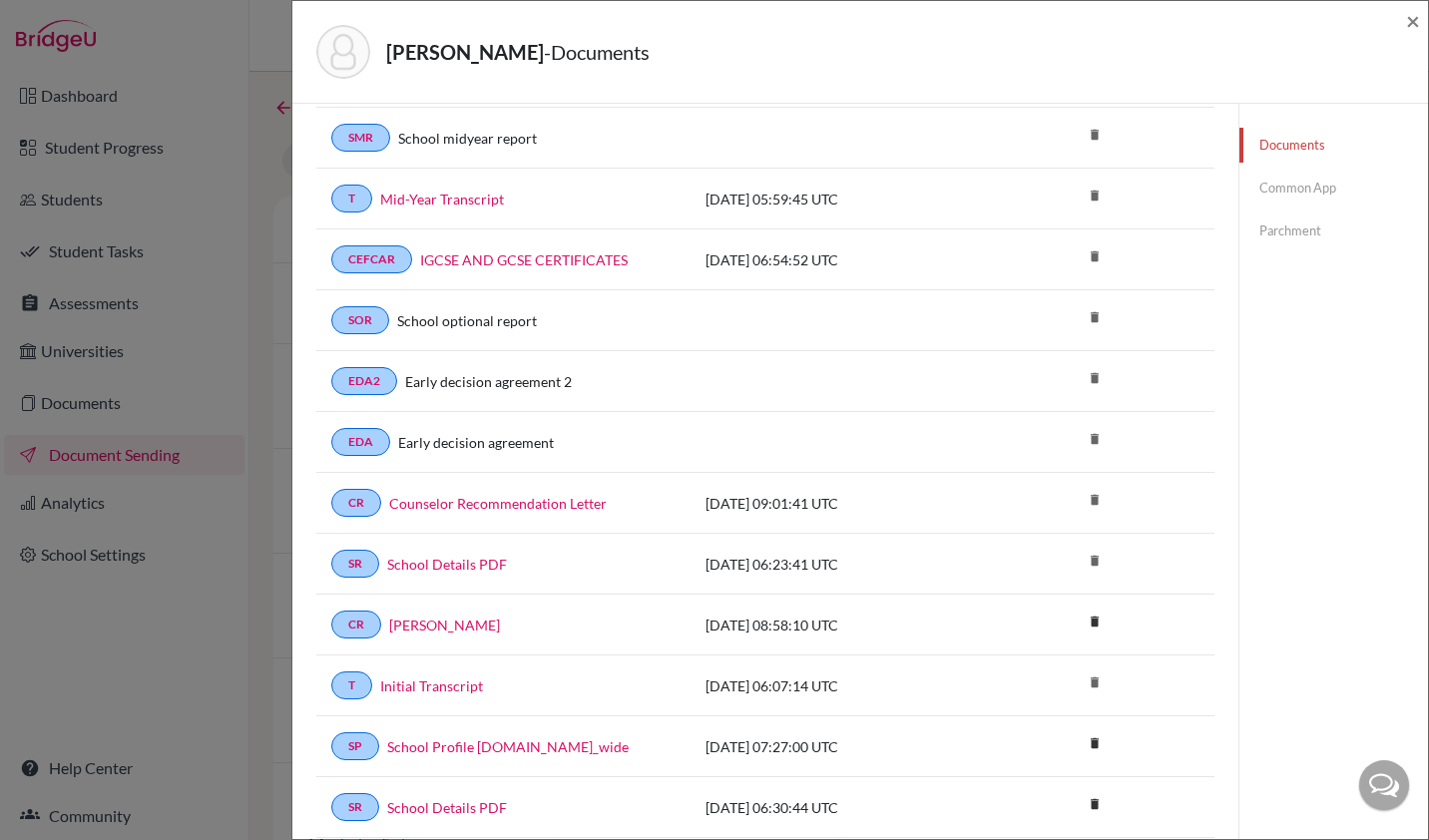 scroll, scrollTop: 279, scrollLeft: 0, axis: vertical 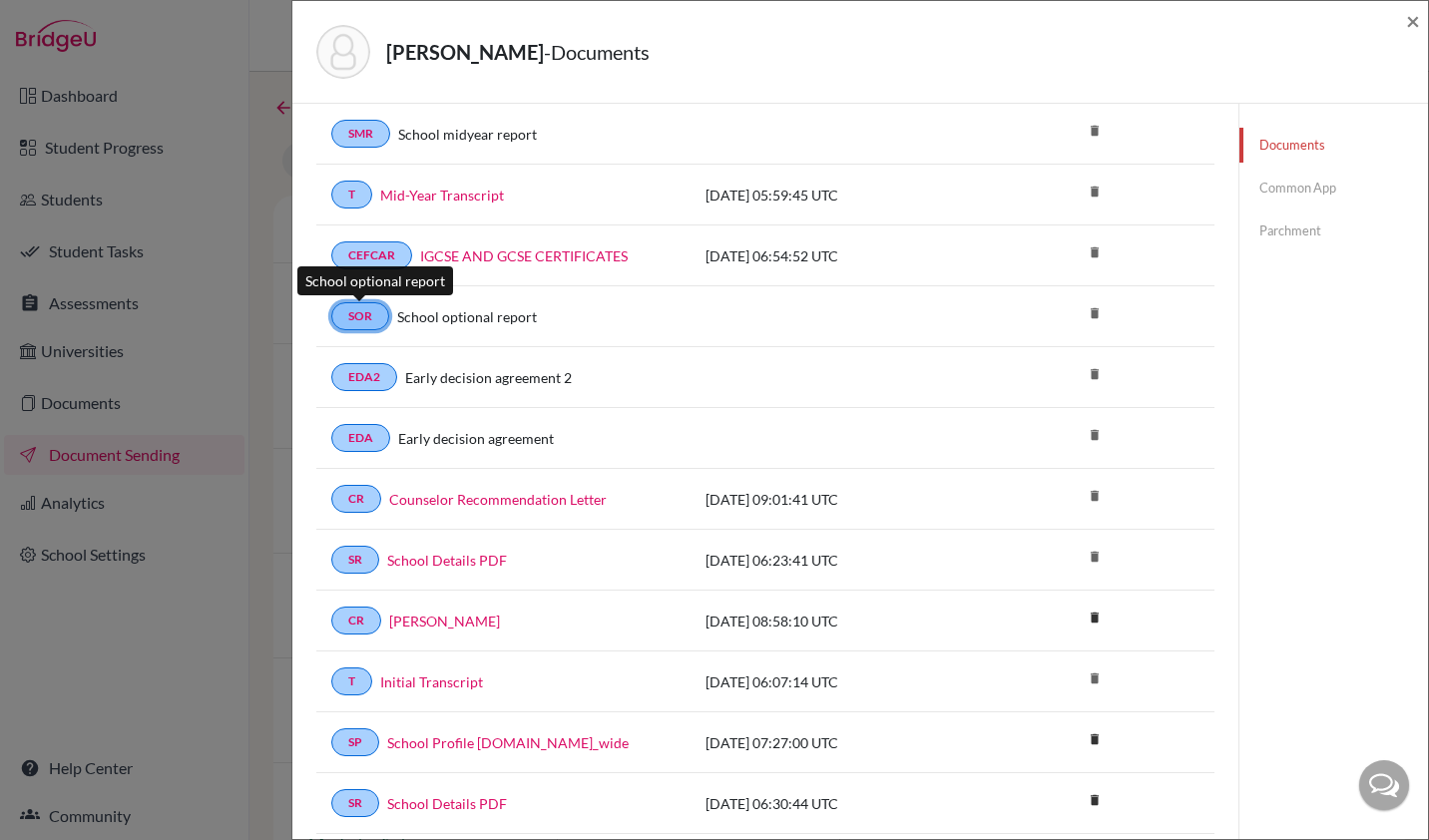 click on "SOR" at bounding box center (360, 316) 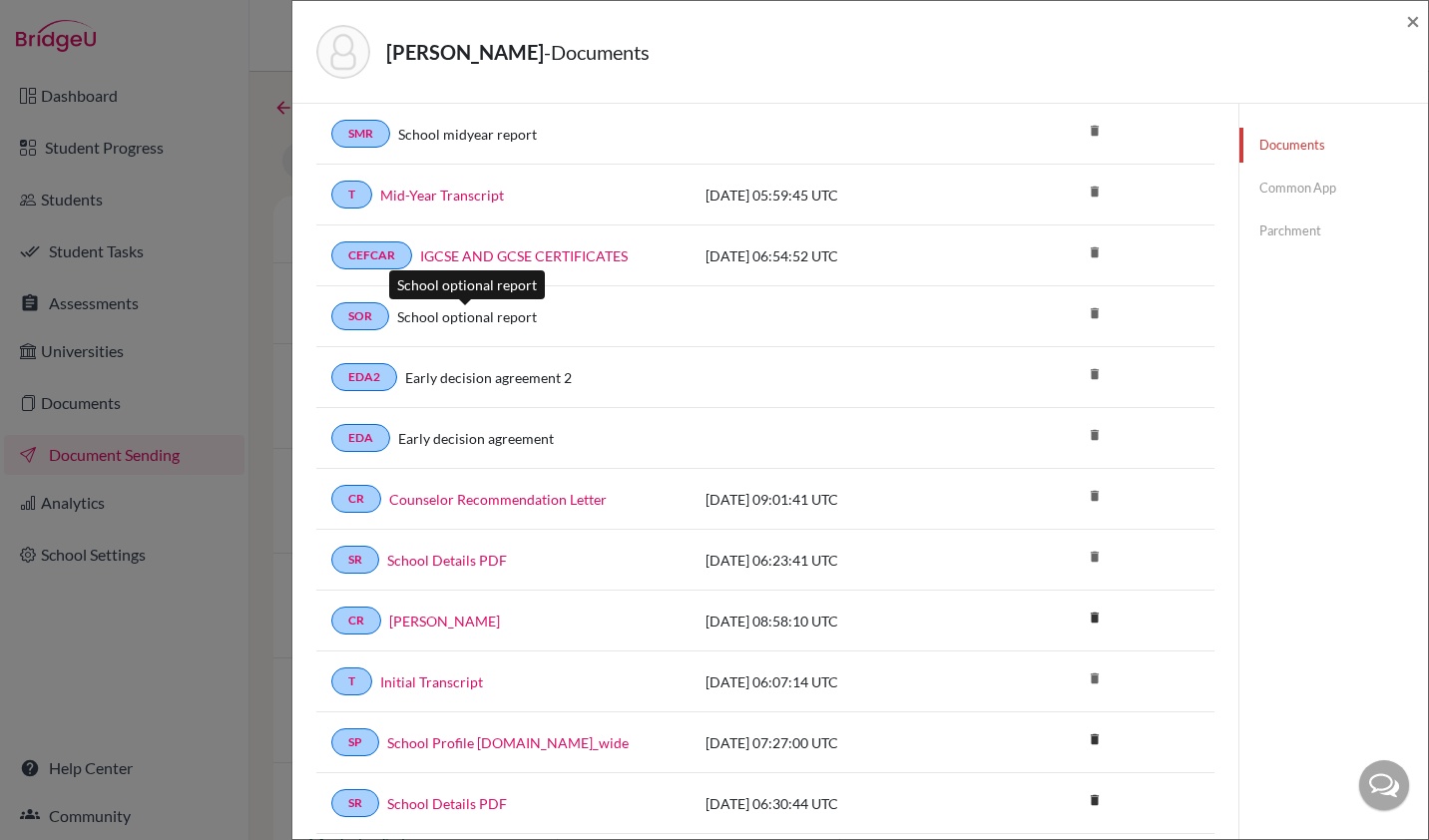 click on "School optional report" at bounding box center (467, 316) 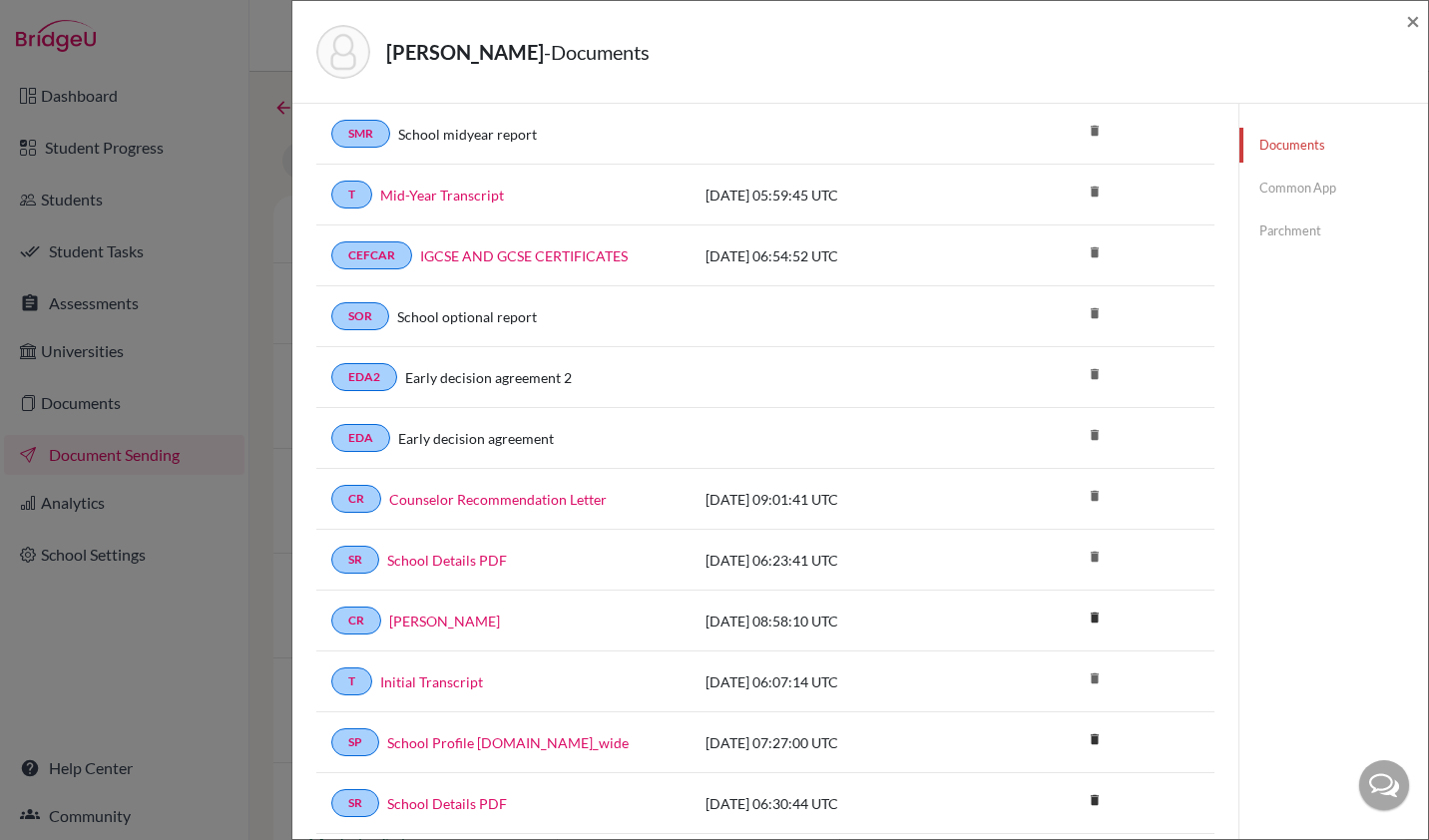 click on "Common App" 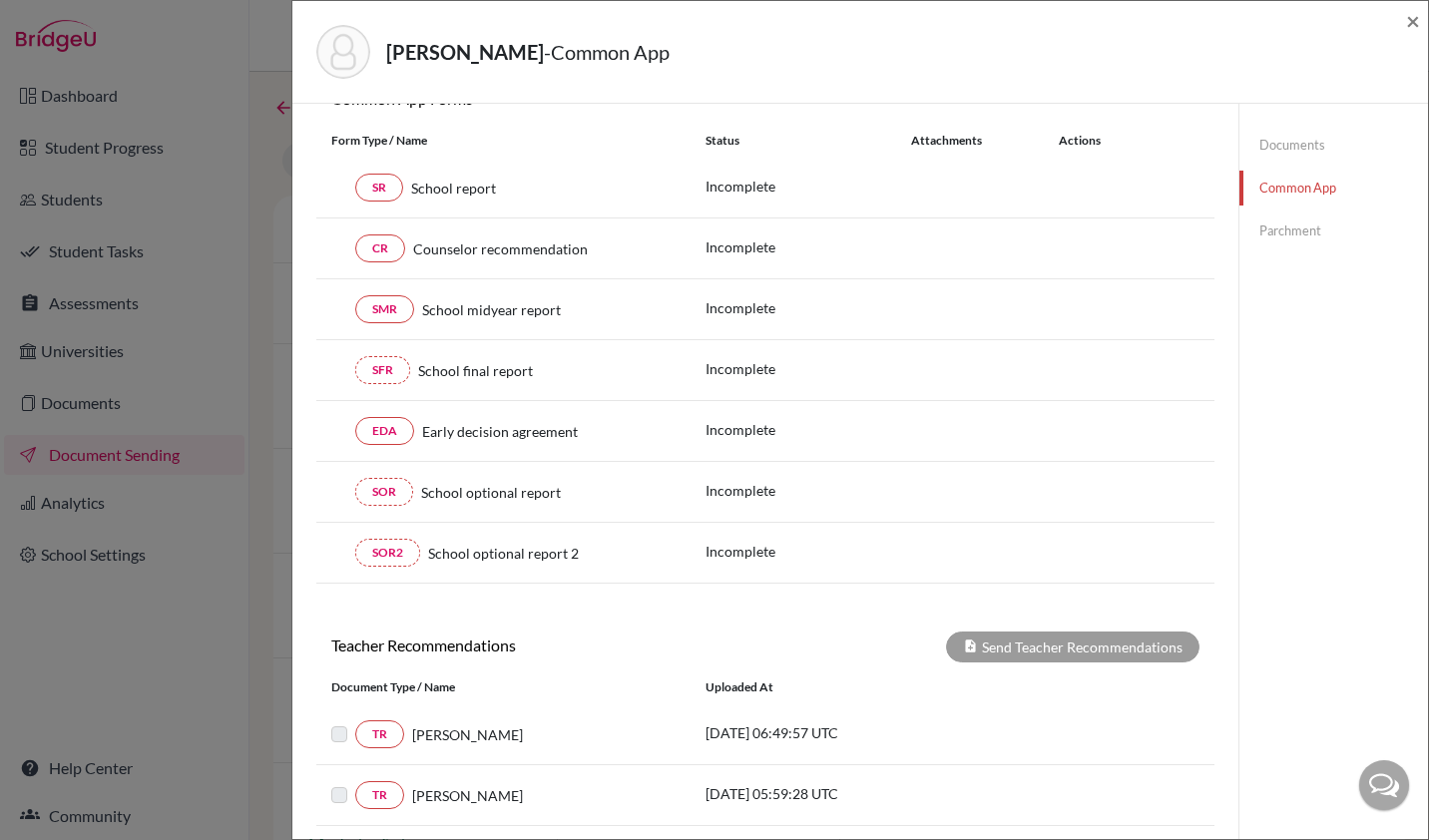 scroll, scrollTop: 164, scrollLeft: 0, axis: vertical 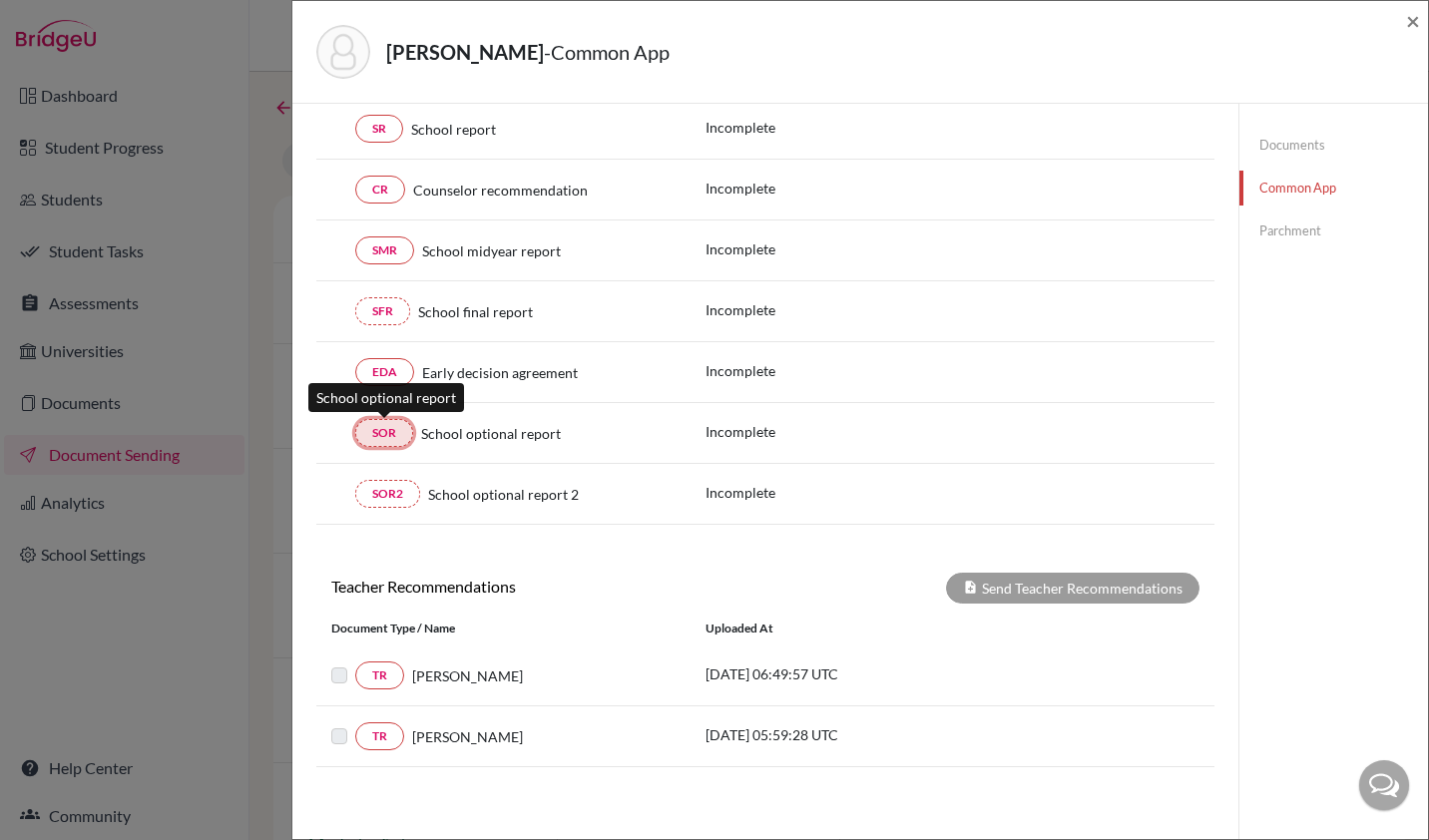 click on "SOR" at bounding box center (384, 433) 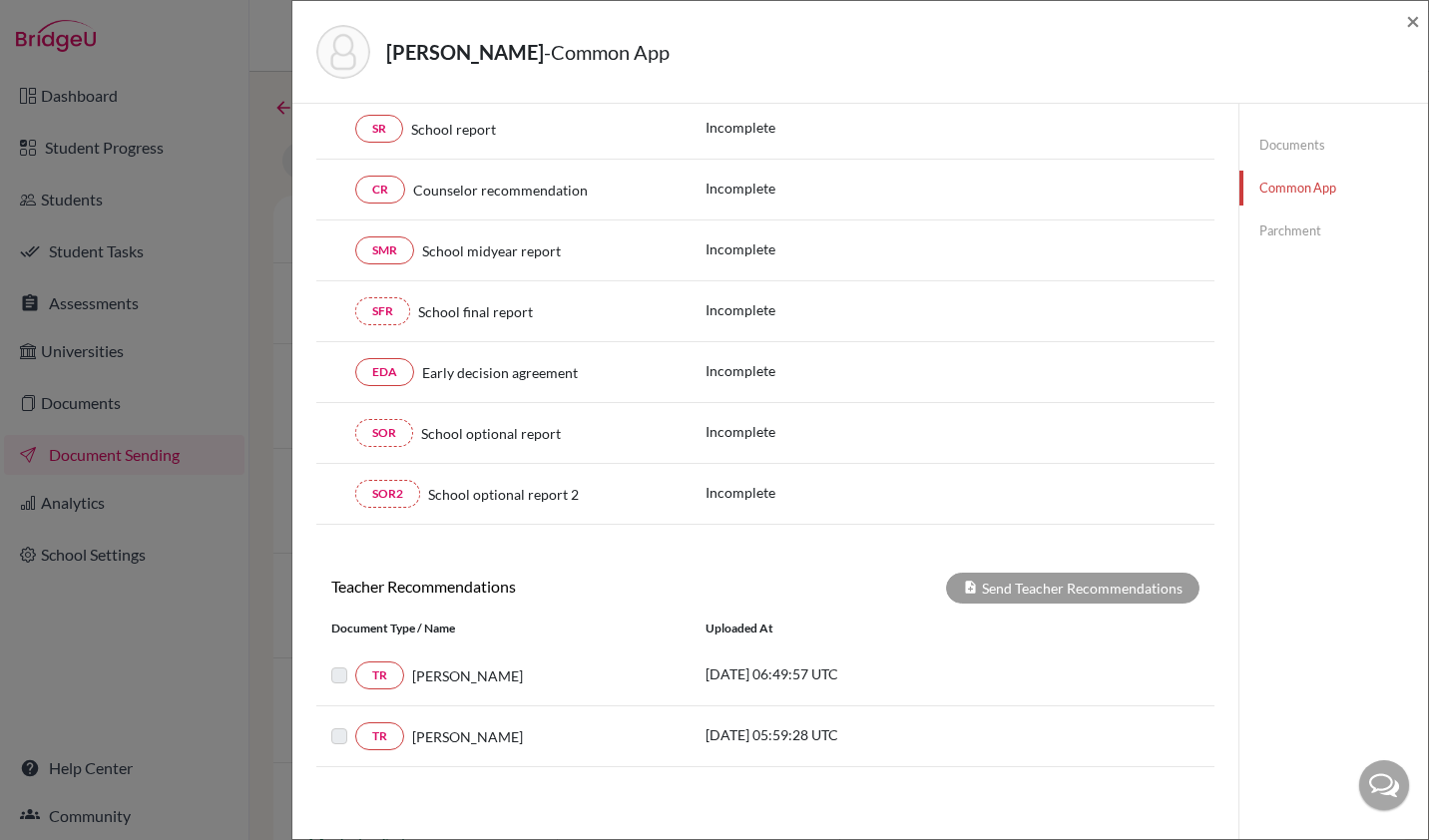 click on "Documents" 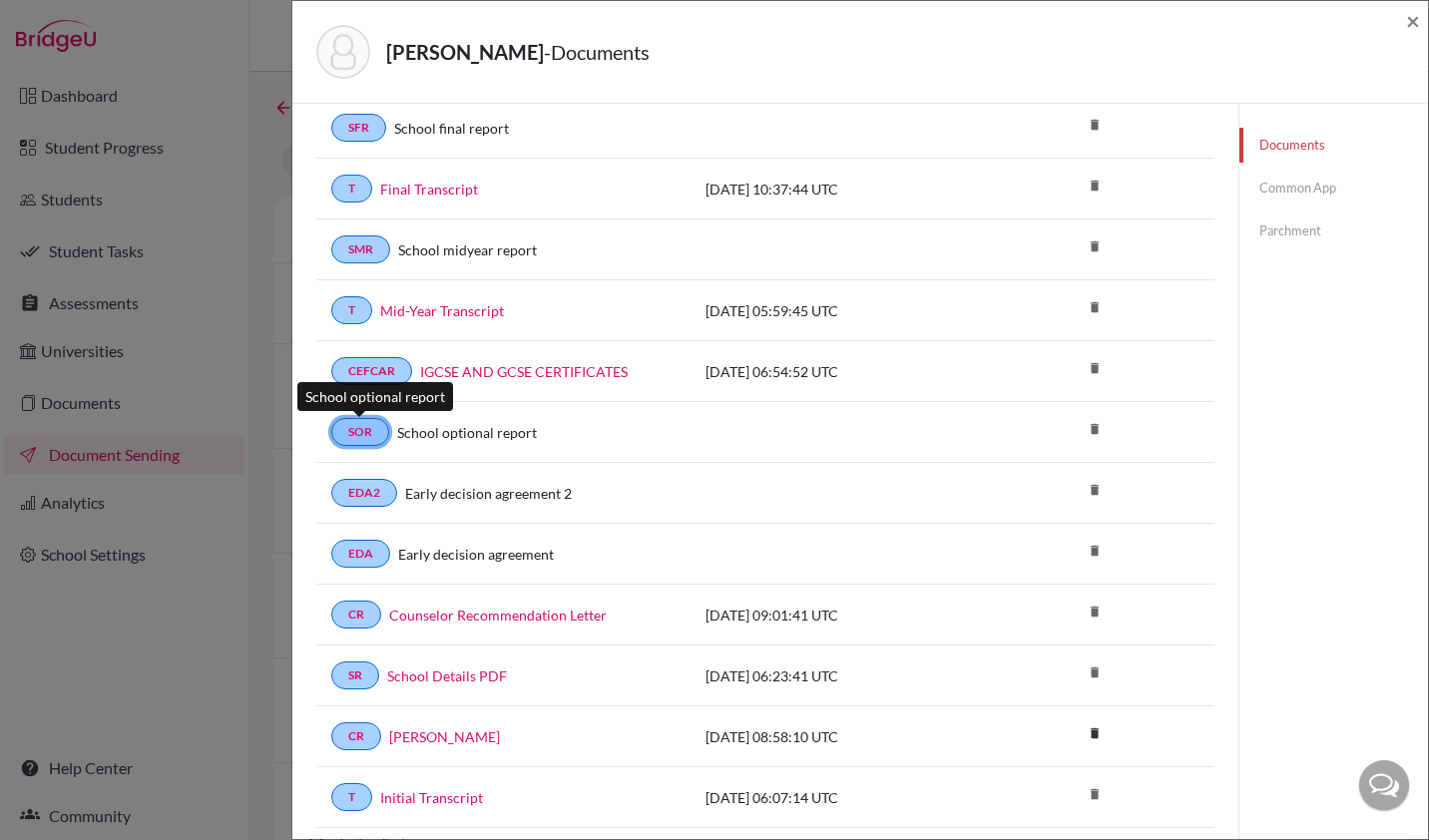 click on "SOR" at bounding box center (360, 432) 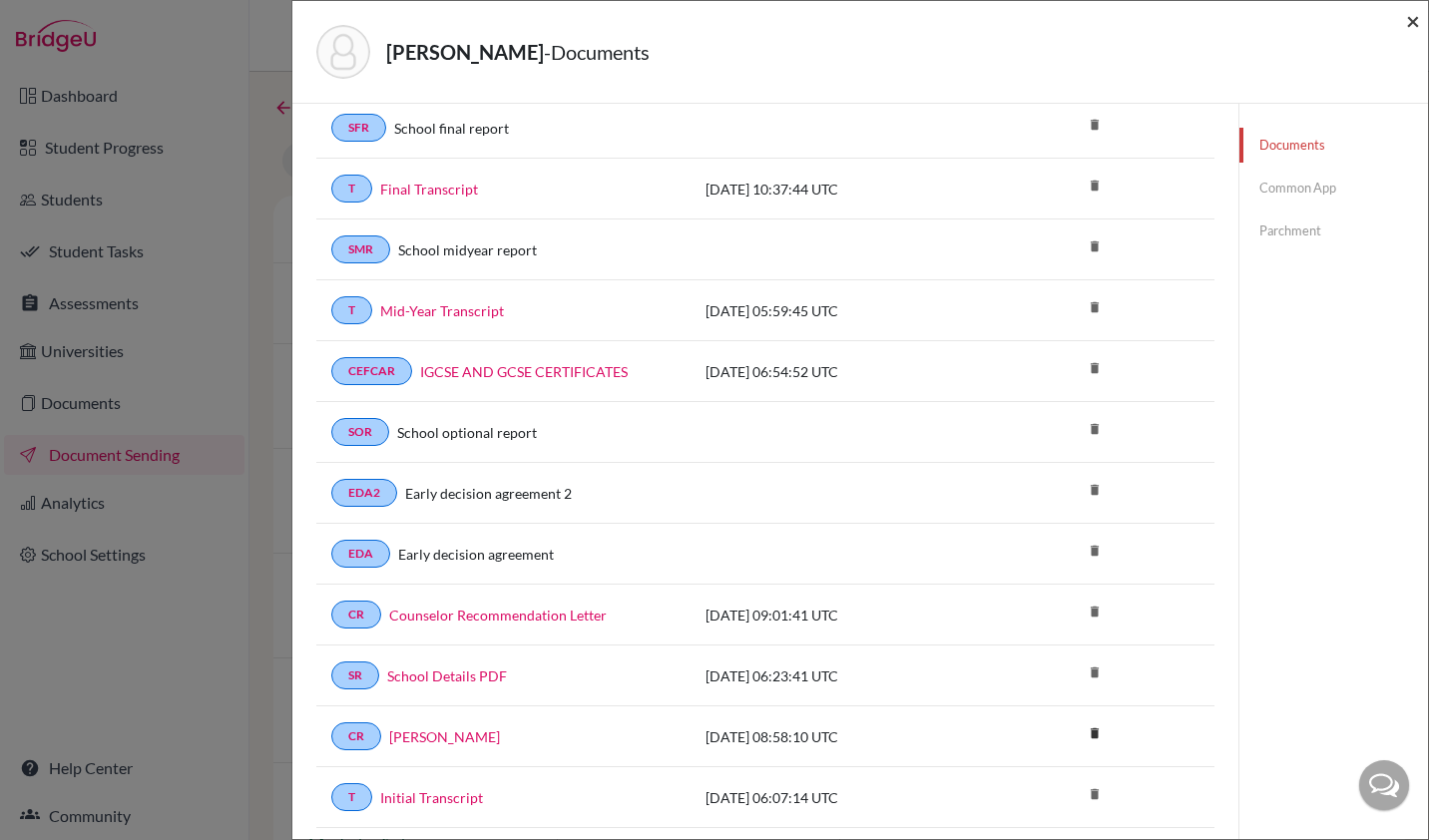 click on "×" at bounding box center (1413, 20) 